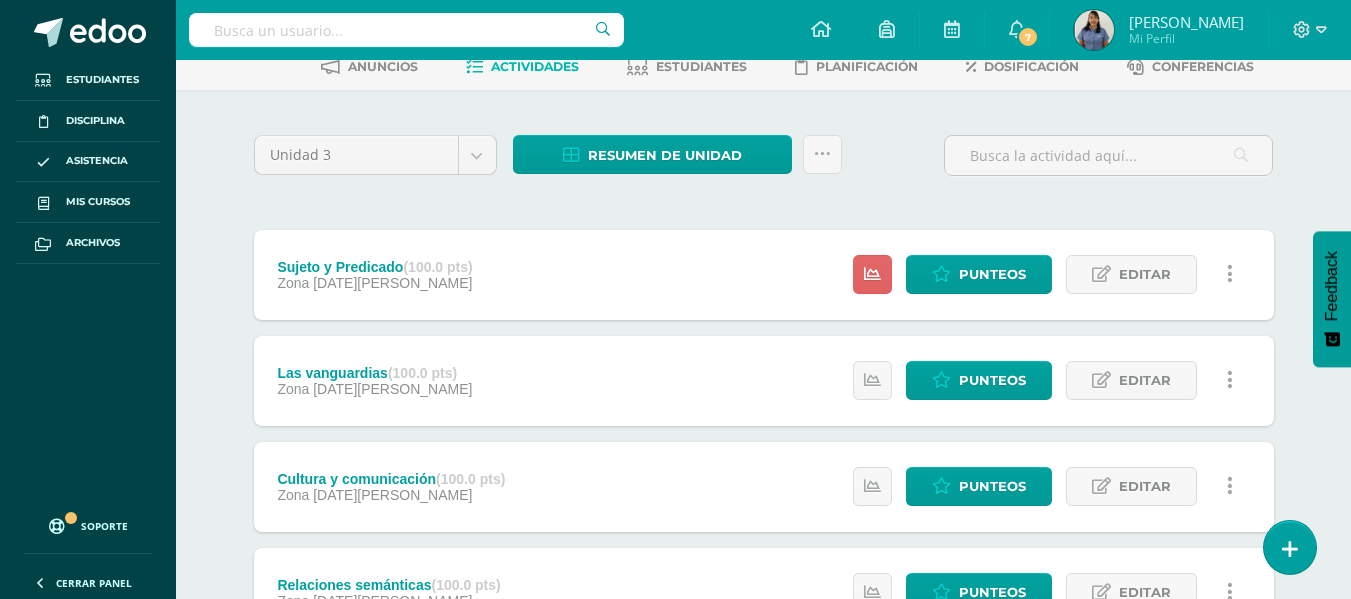 scroll, scrollTop: 0, scrollLeft: 0, axis: both 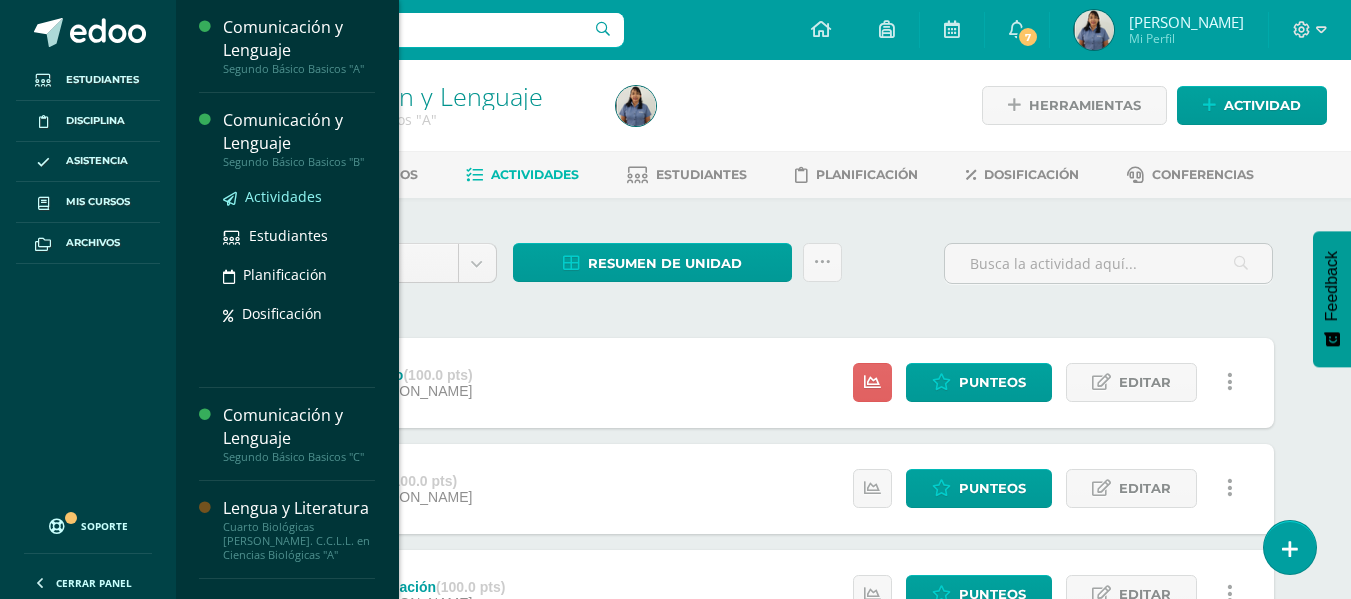 click on "Actividades" at bounding box center [283, 196] 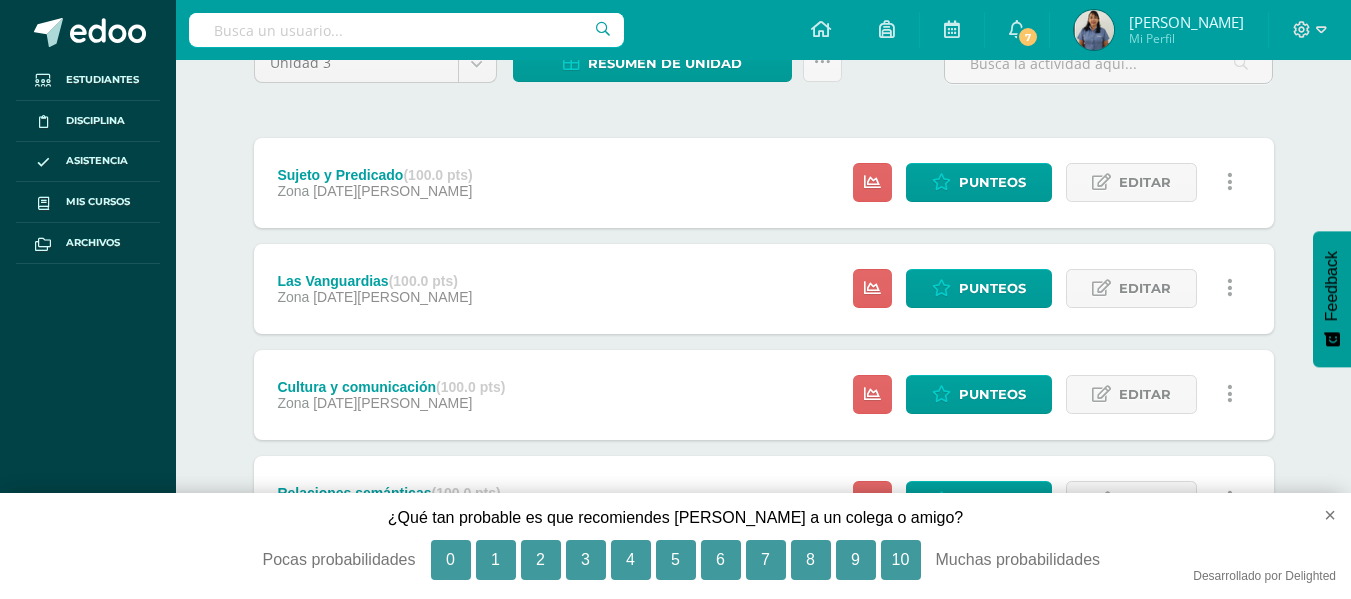 scroll, scrollTop: 300, scrollLeft: 0, axis: vertical 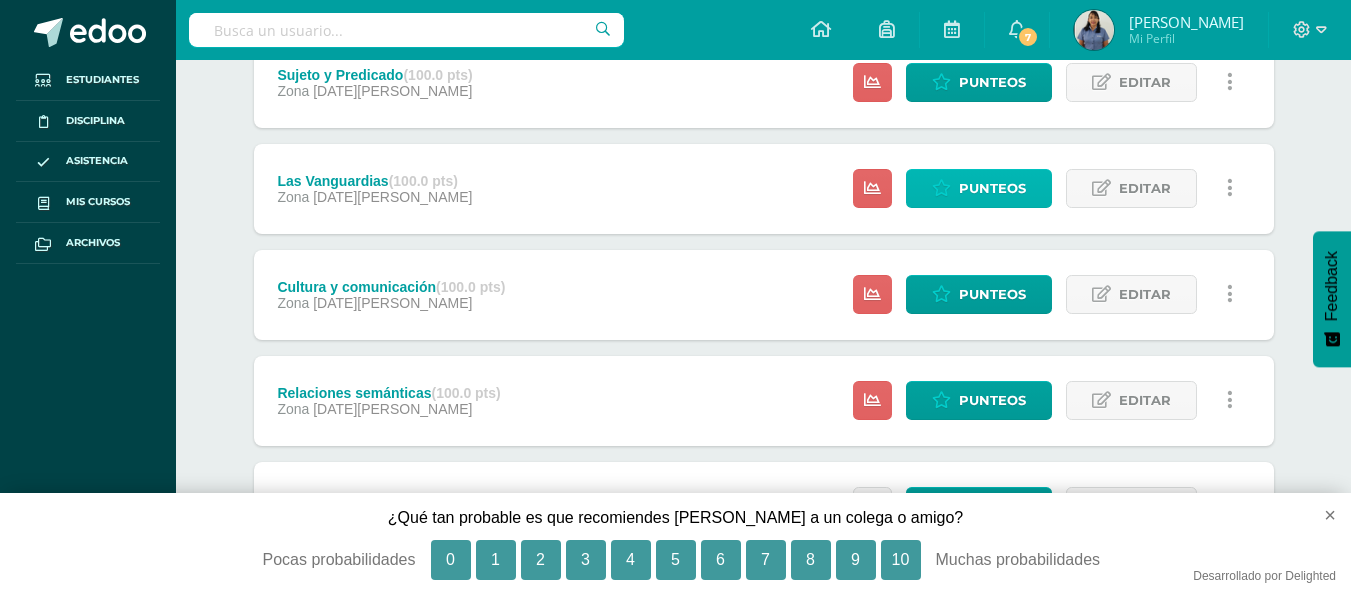 click on "Punteos" at bounding box center (992, 188) 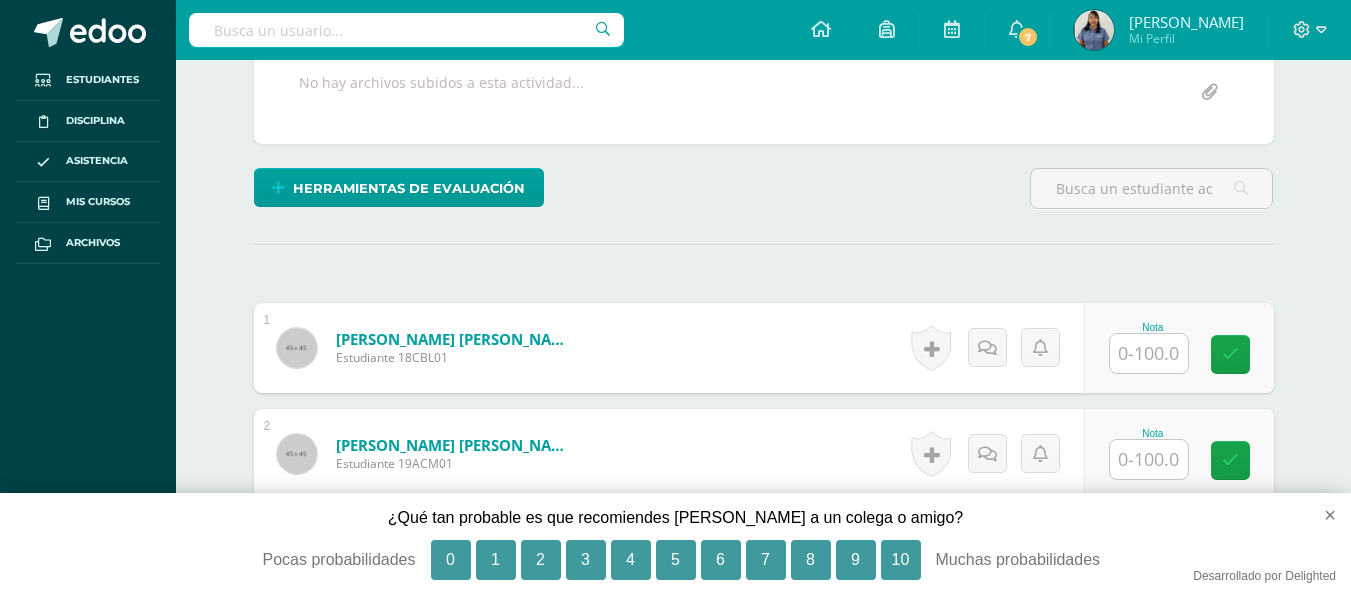 scroll, scrollTop: 527, scrollLeft: 0, axis: vertical 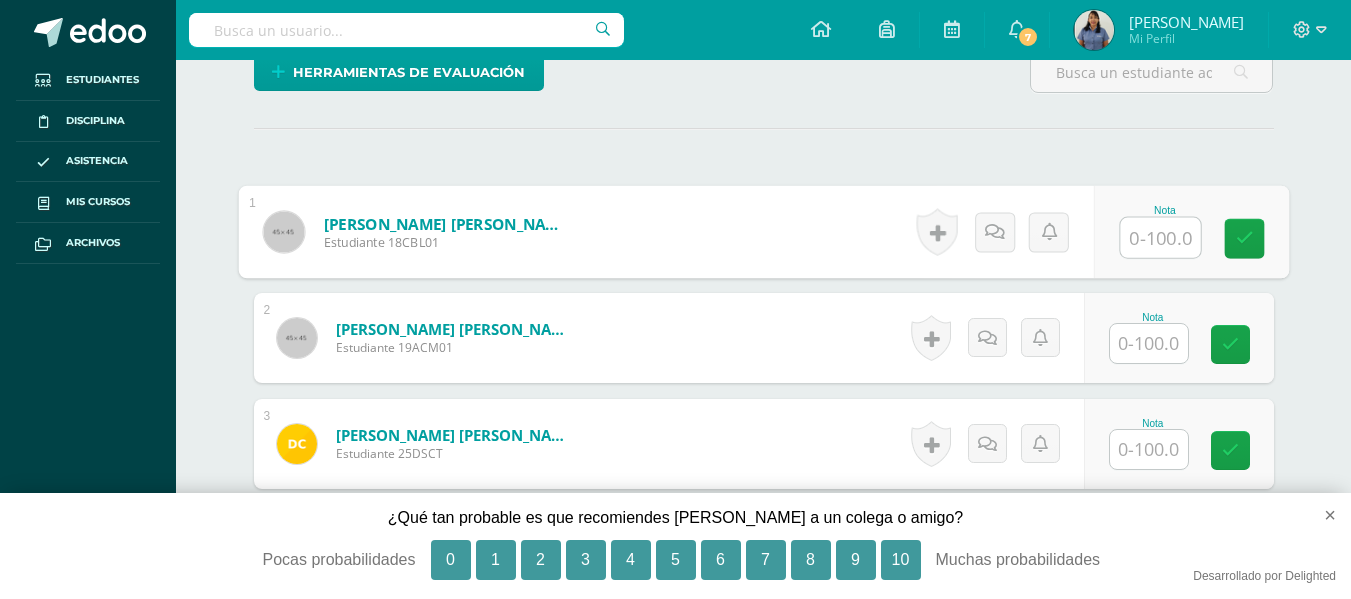 click at bounding box center (1160, 238) 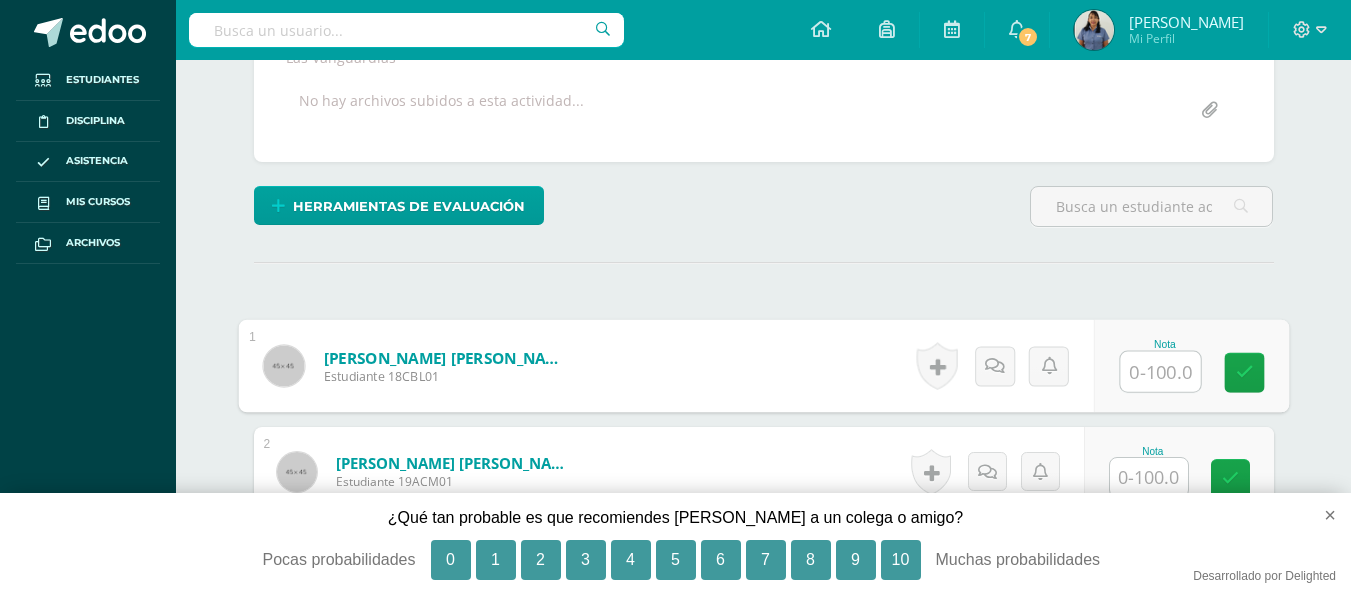 scroll, scrollTop: 428, scrollLeft: 0, axis: vertical 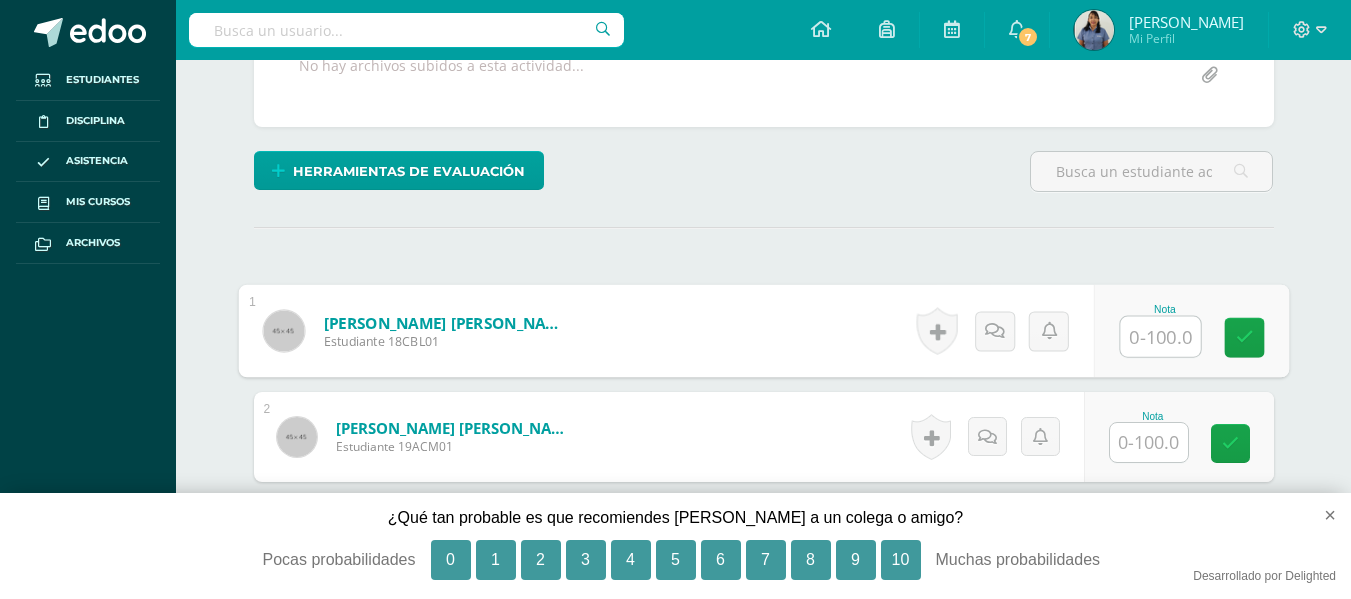 click at bounding box center [1160, 337] 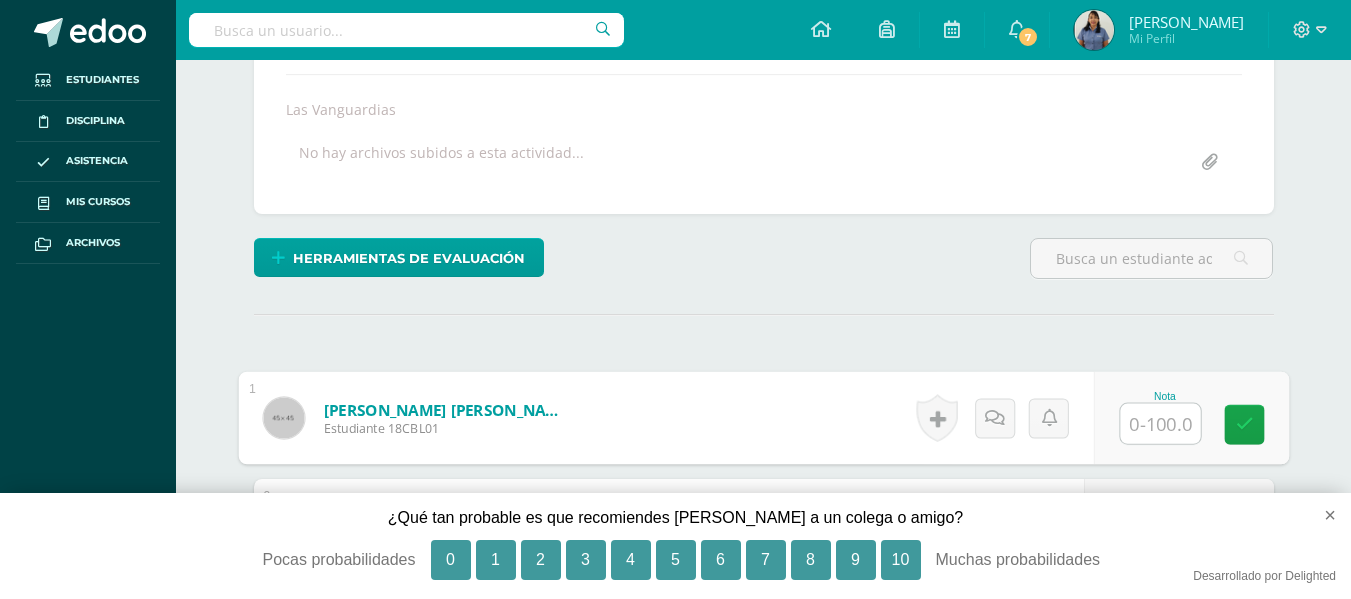 scroll, scrollTop: 428, scrollLeft: 0, axis: vertical 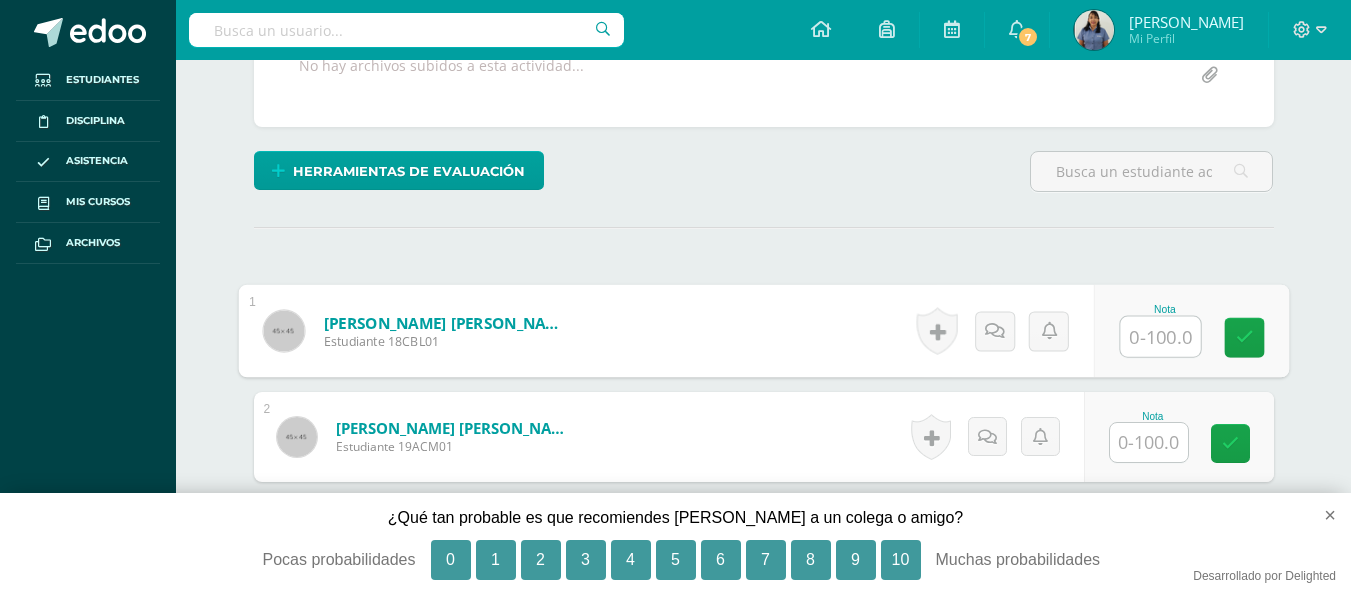 click at bounding box center [1160, 337] 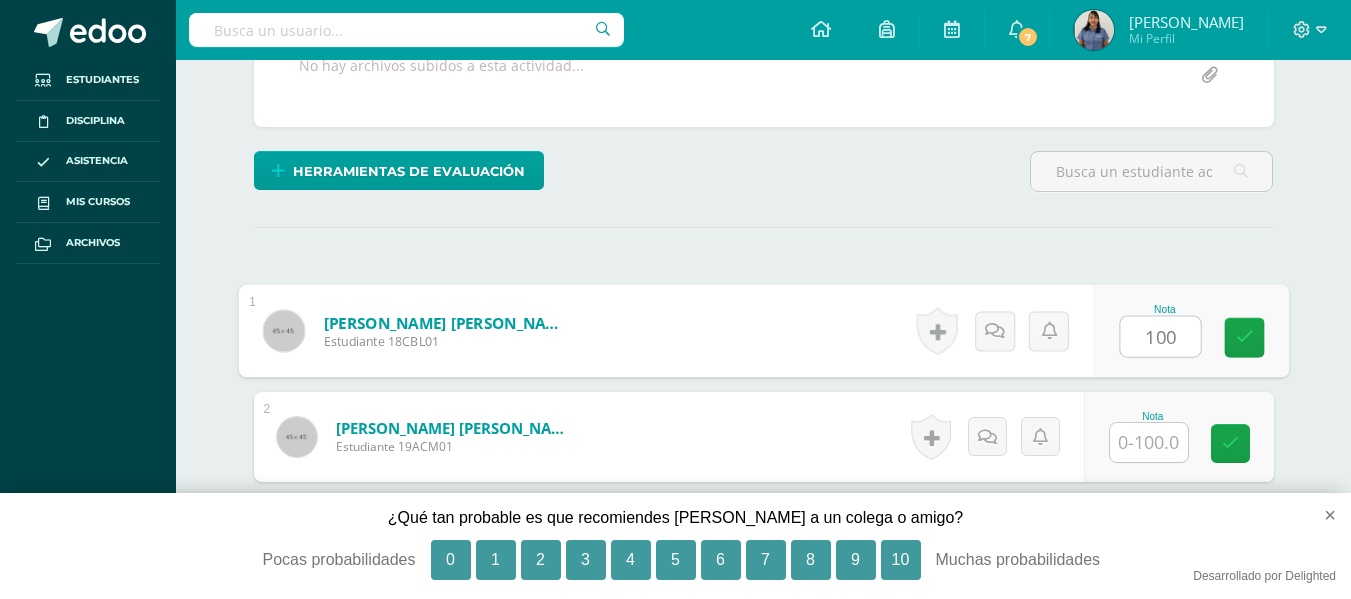 type on "100" 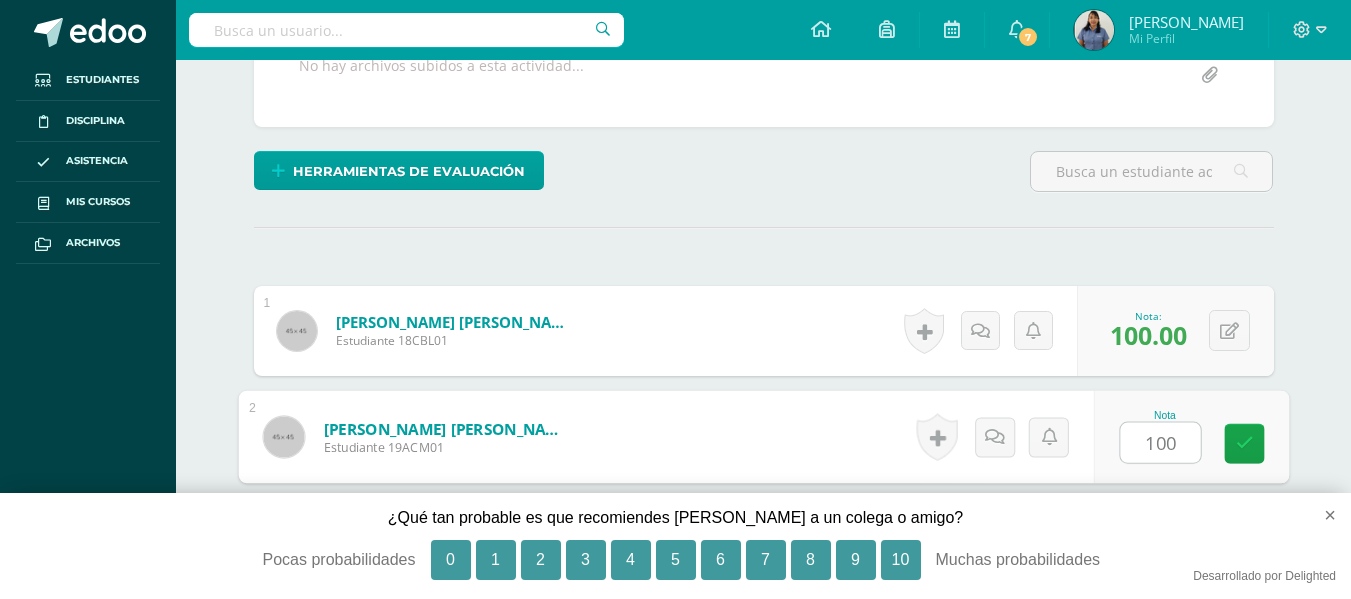 type on "100" 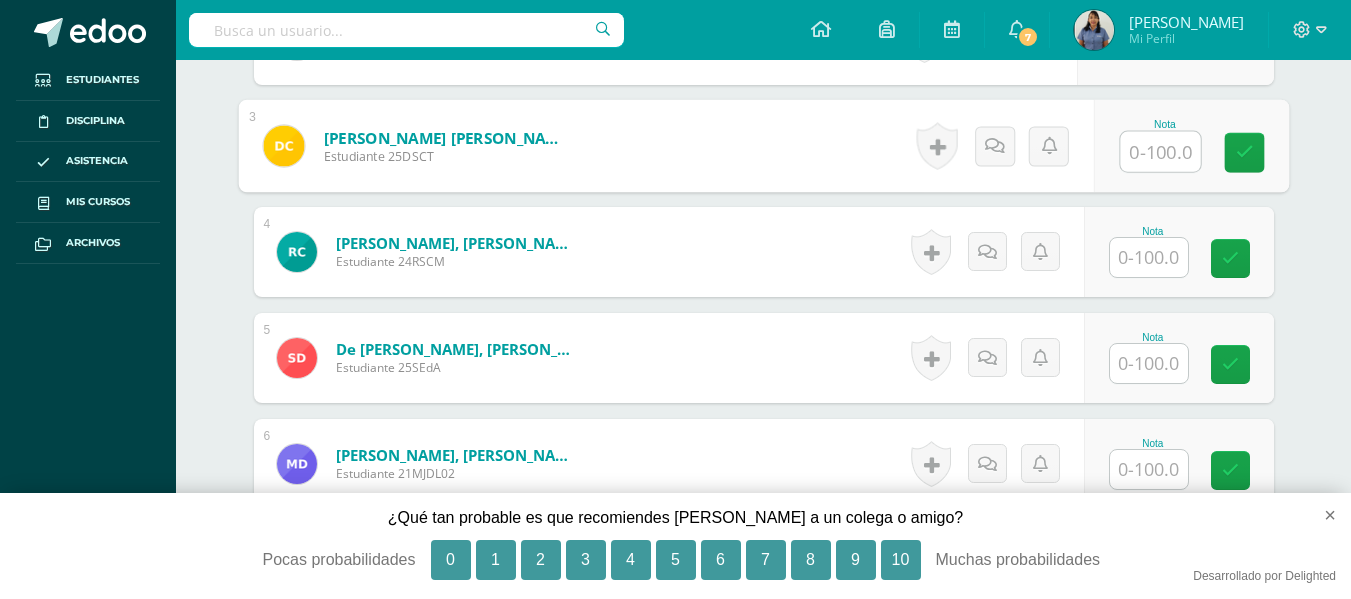 scroll, scrollTop: 828, scrollLeft: 0, axis: vertical 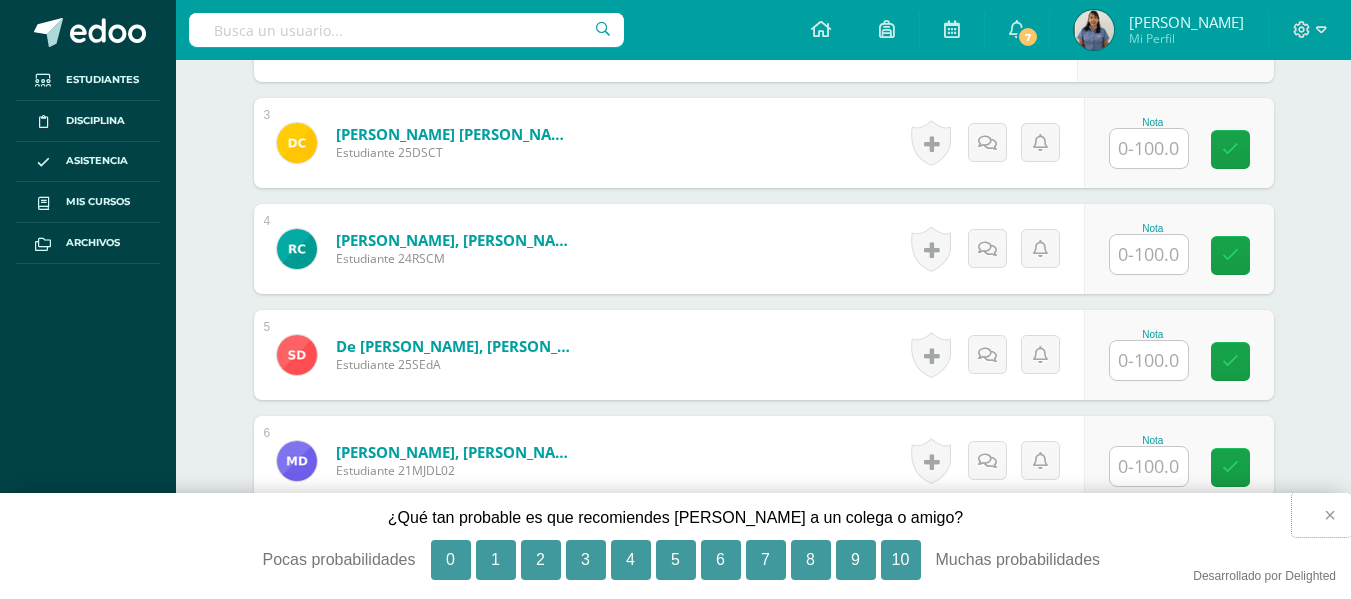 click on "×" at bounding box center (1321, 515) 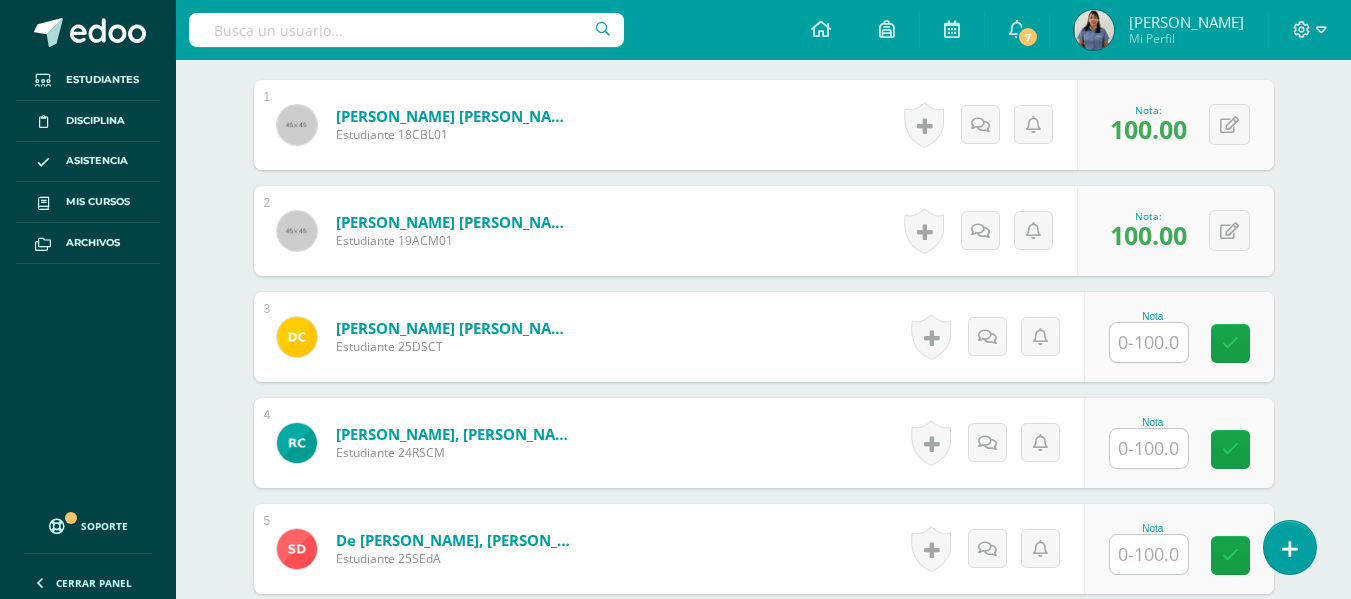 scroll, scrollTop: 628, scrollLeft: 0, axis: vertical 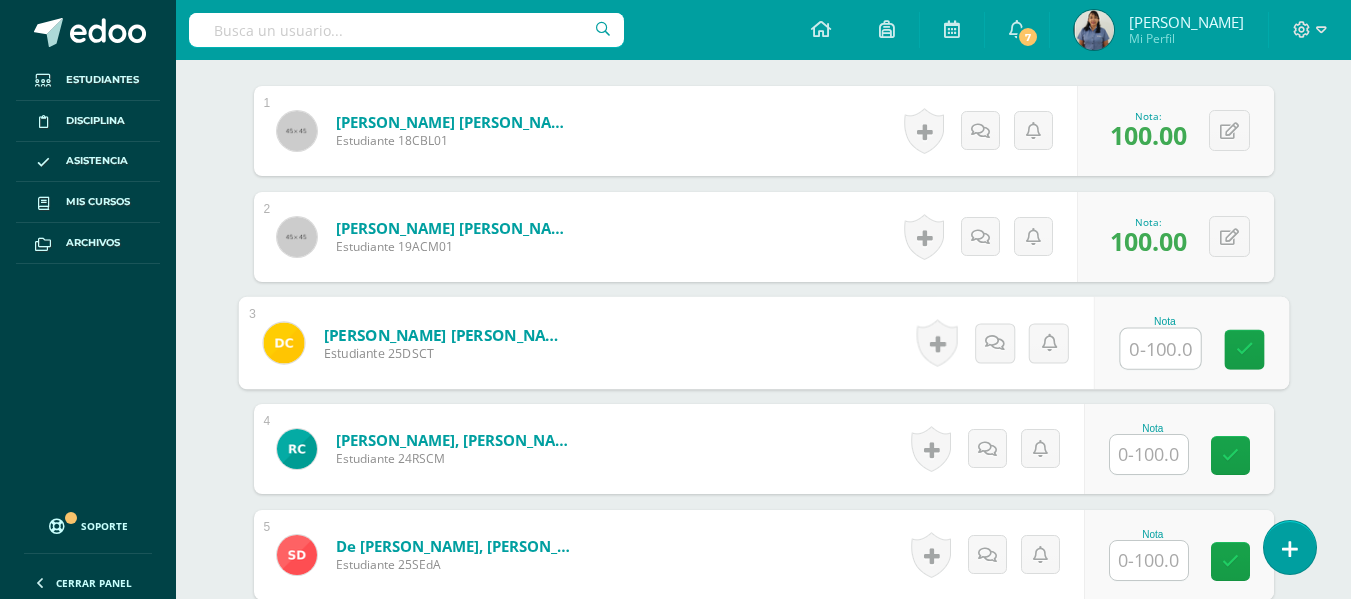 click at bounding box center (1160, 349) 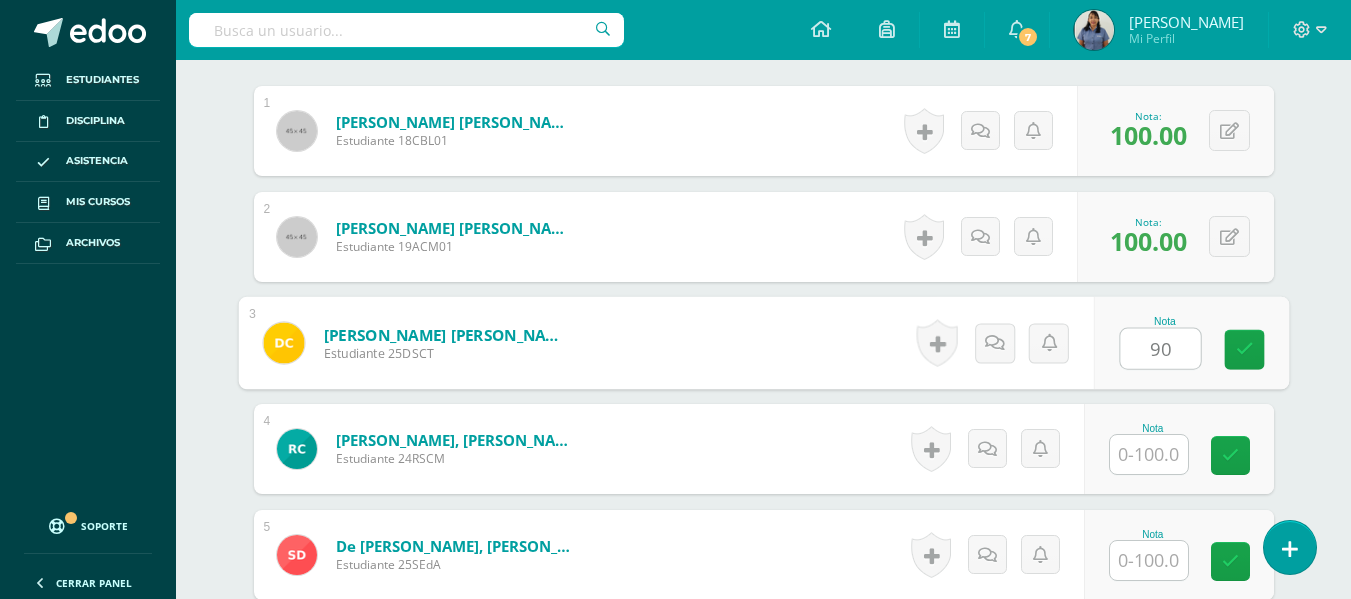 type on "90" 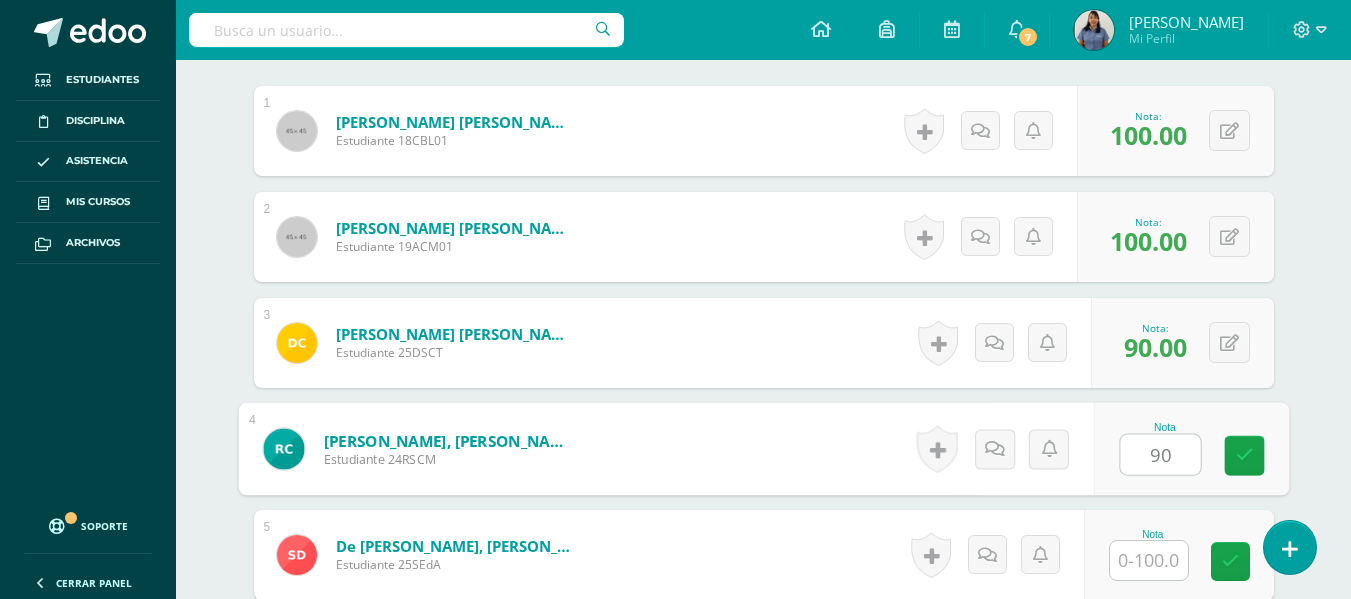 type on "90" 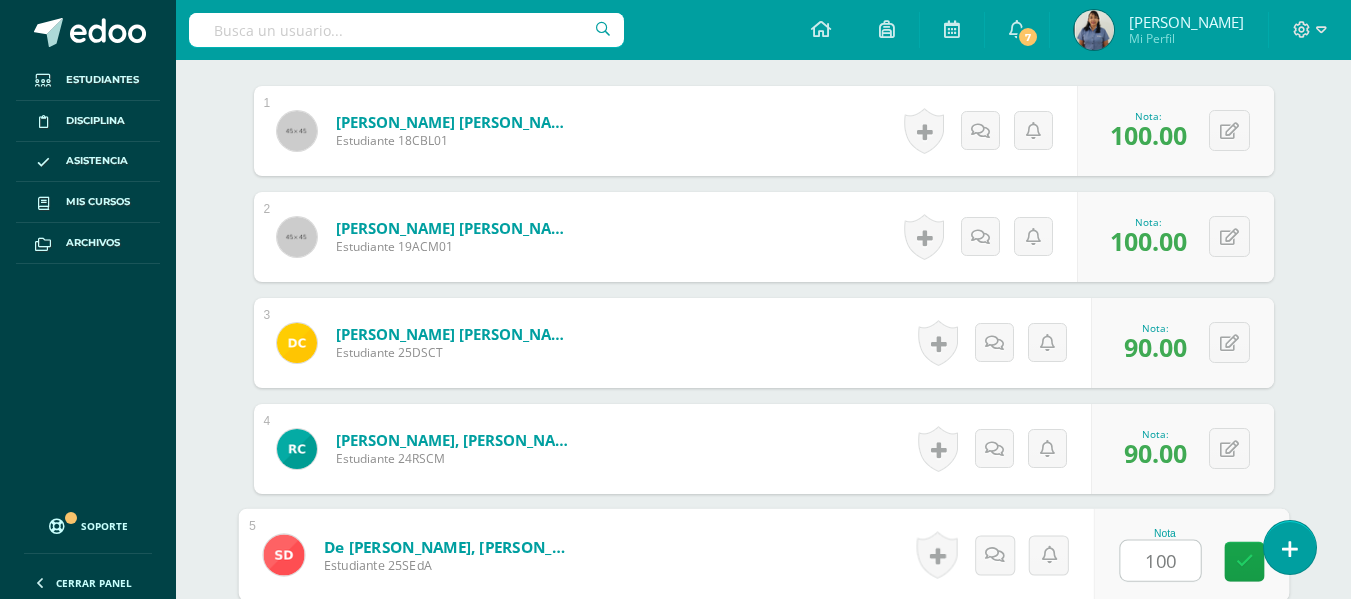 type on "100" 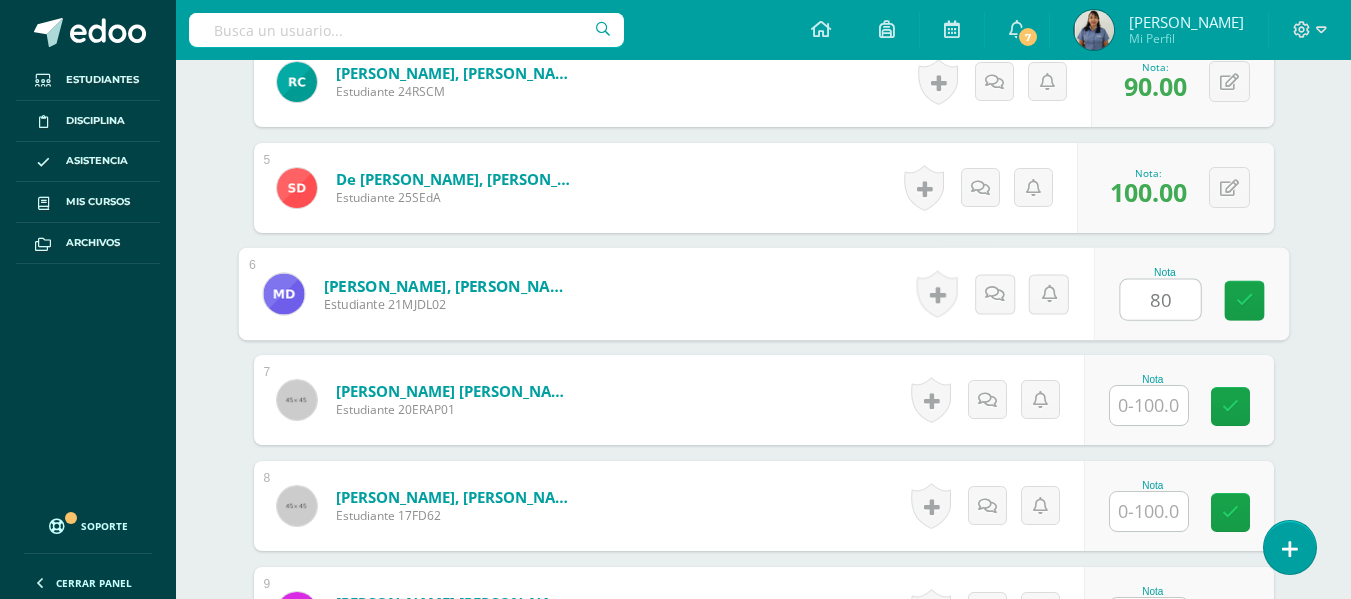 type on "80" 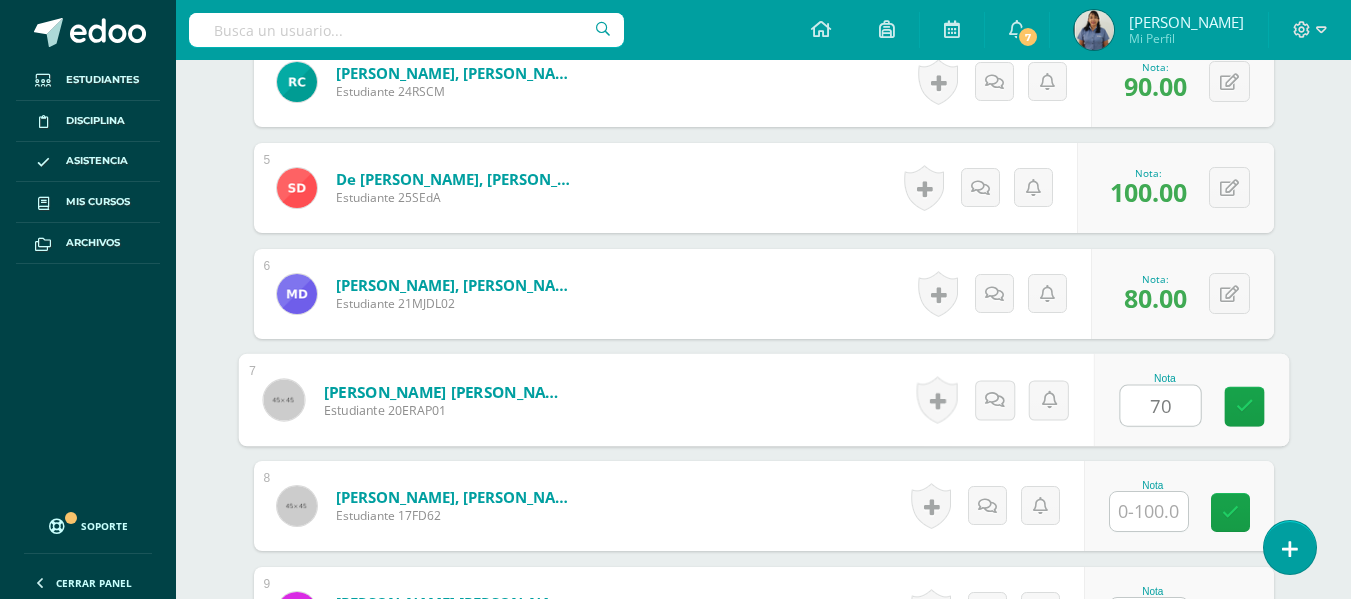 type on "70" 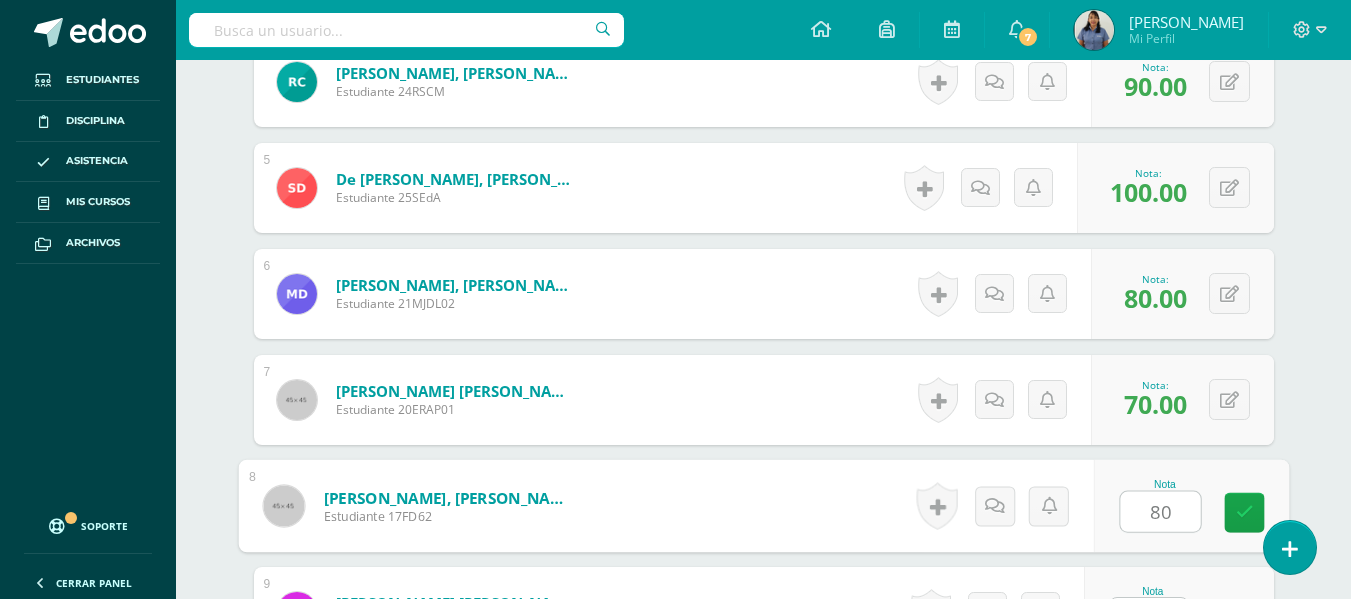 type on "80" 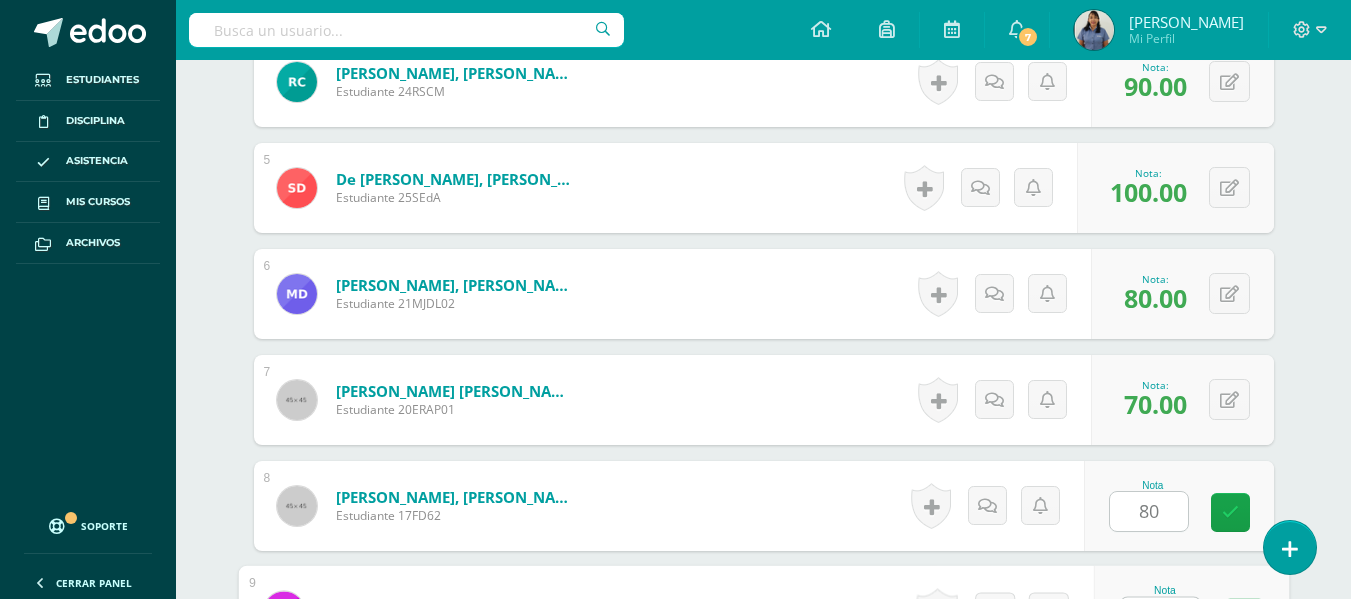 scroll, scrollTop: 1033, scrollLeft: 0, axis: vertical 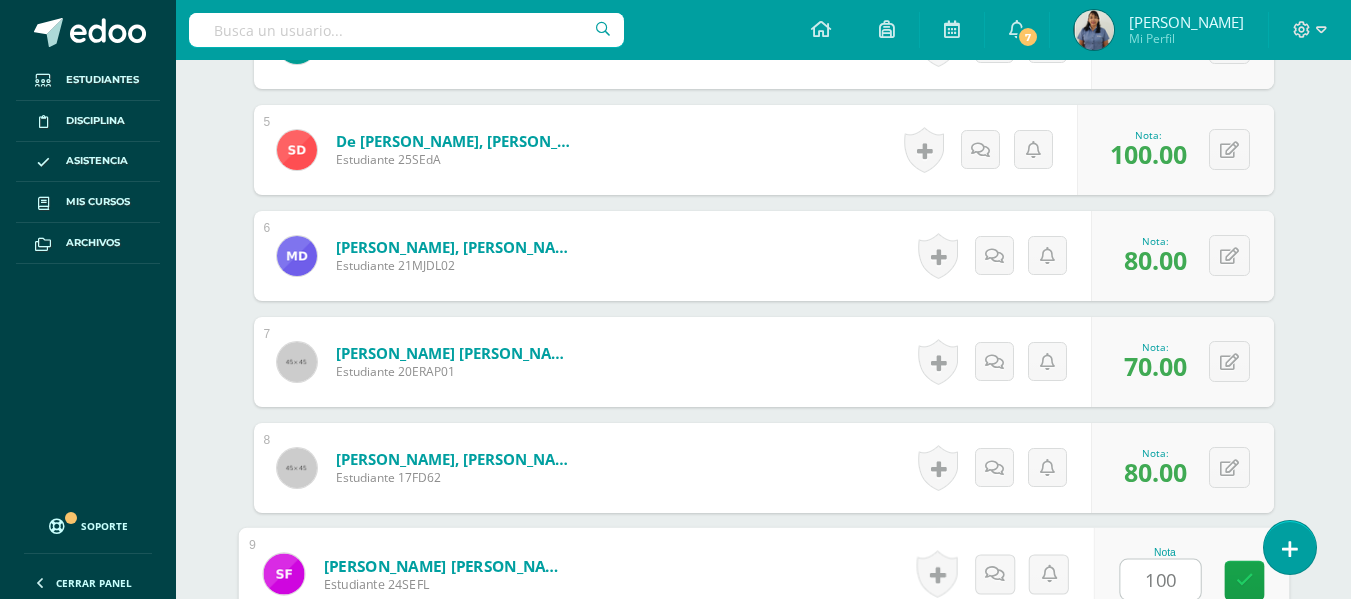 type on "100" 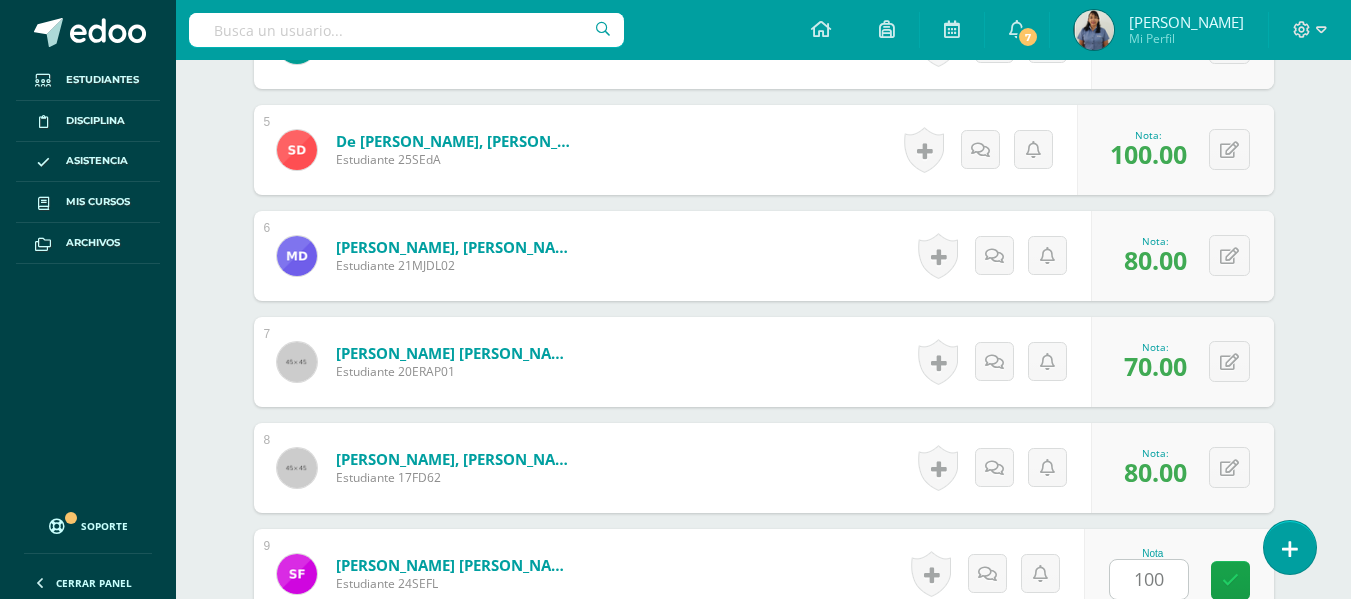 scroll, scrollTop: 1419, scrollLeft: 0, axis: vertical 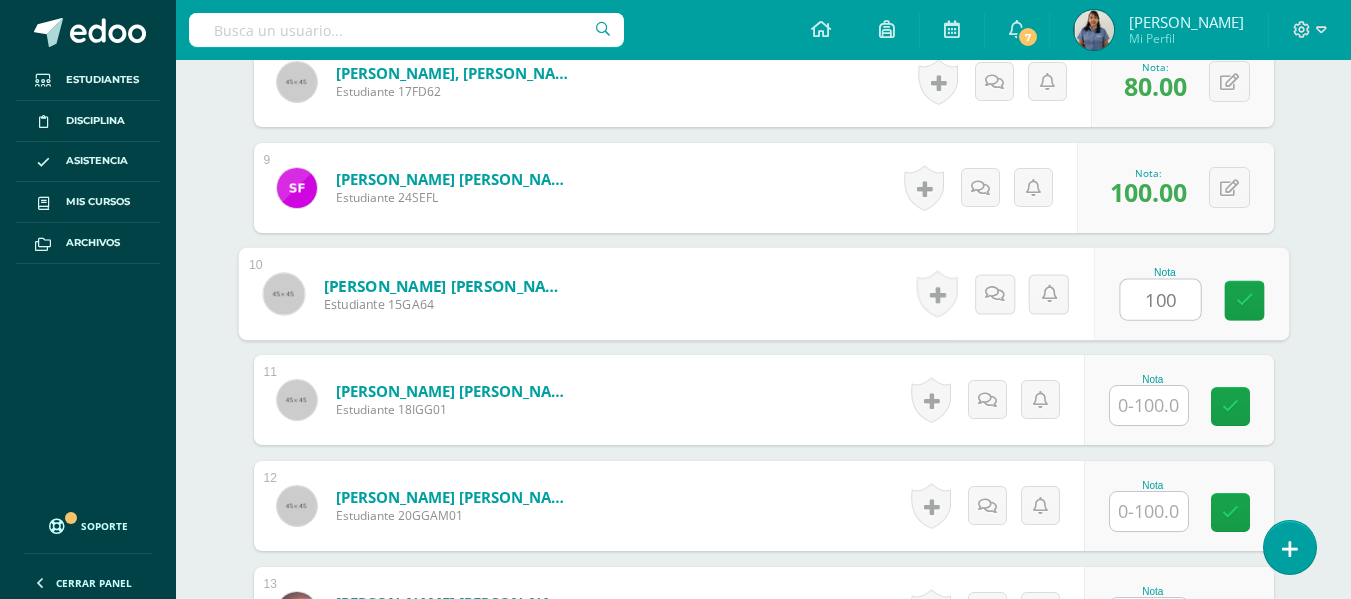 type on "100" 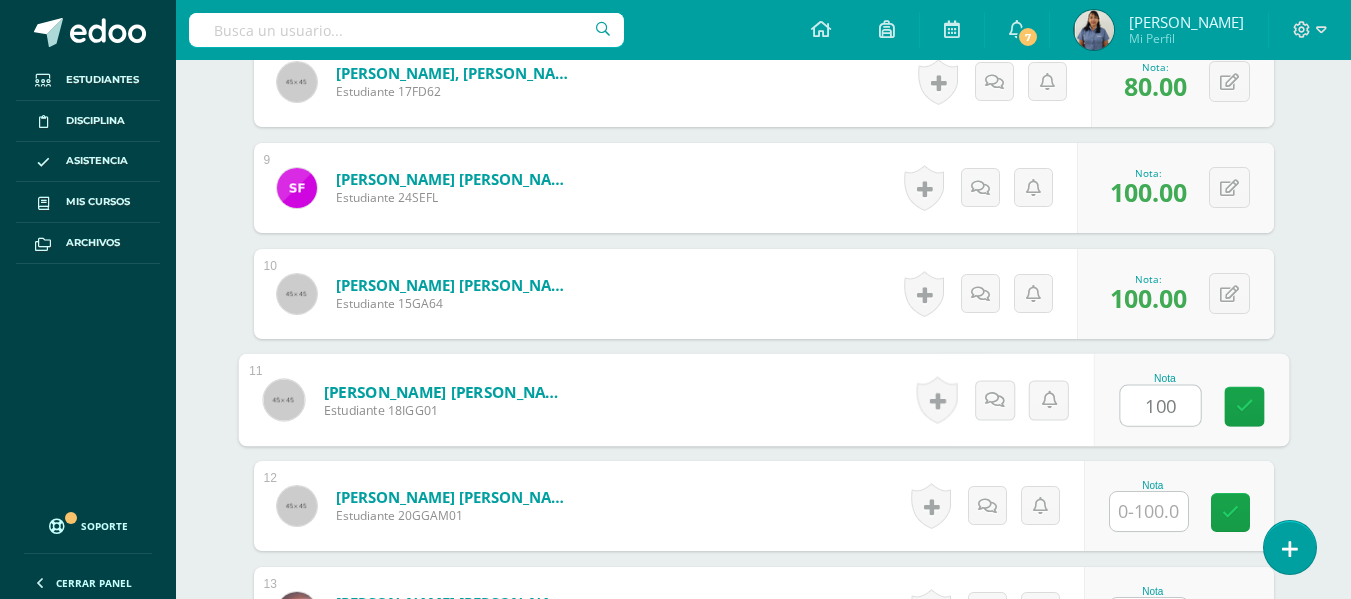 type on "100" 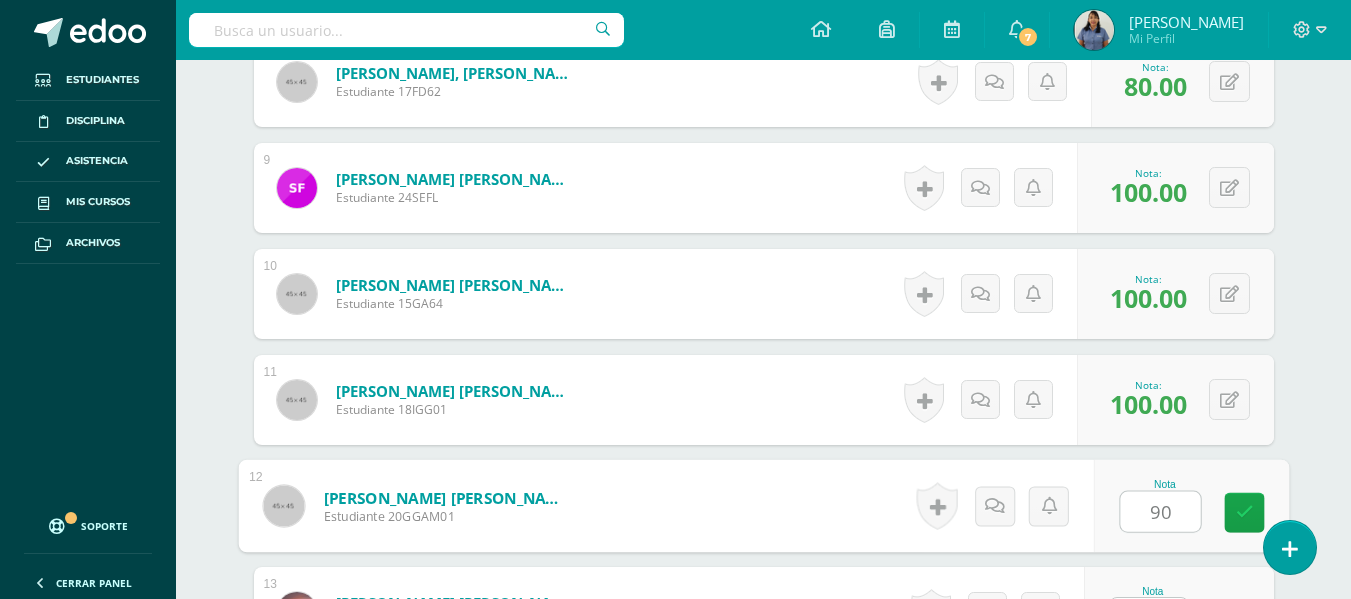 type on "90" 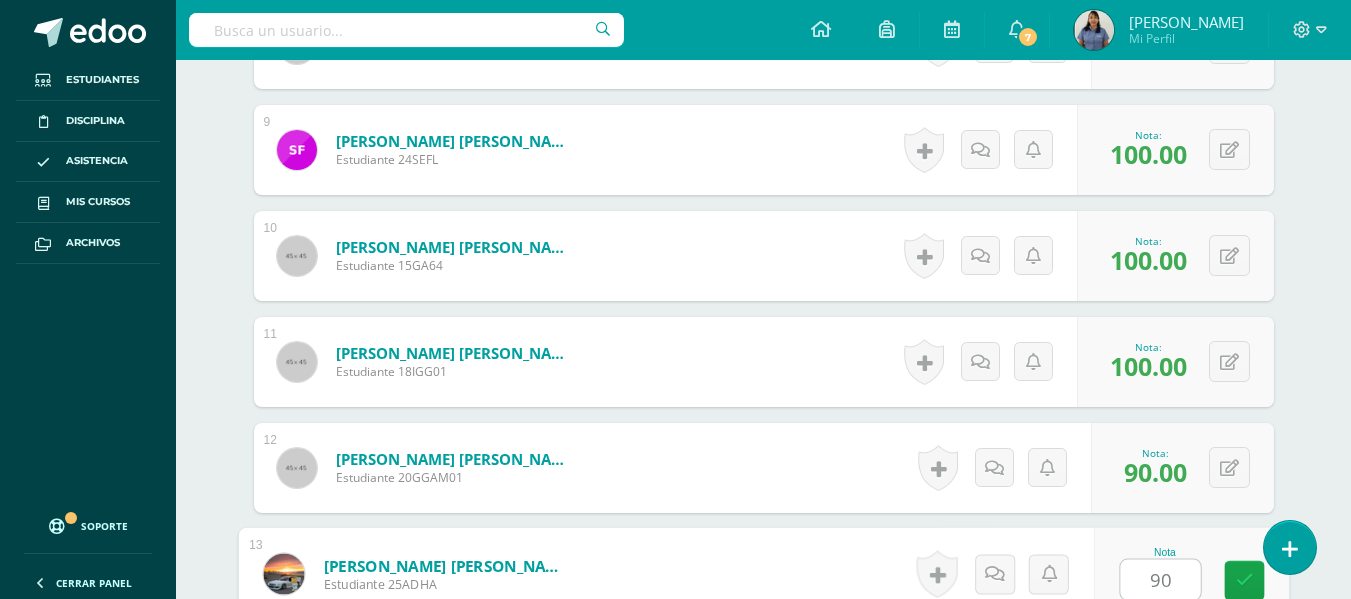 type on "90" 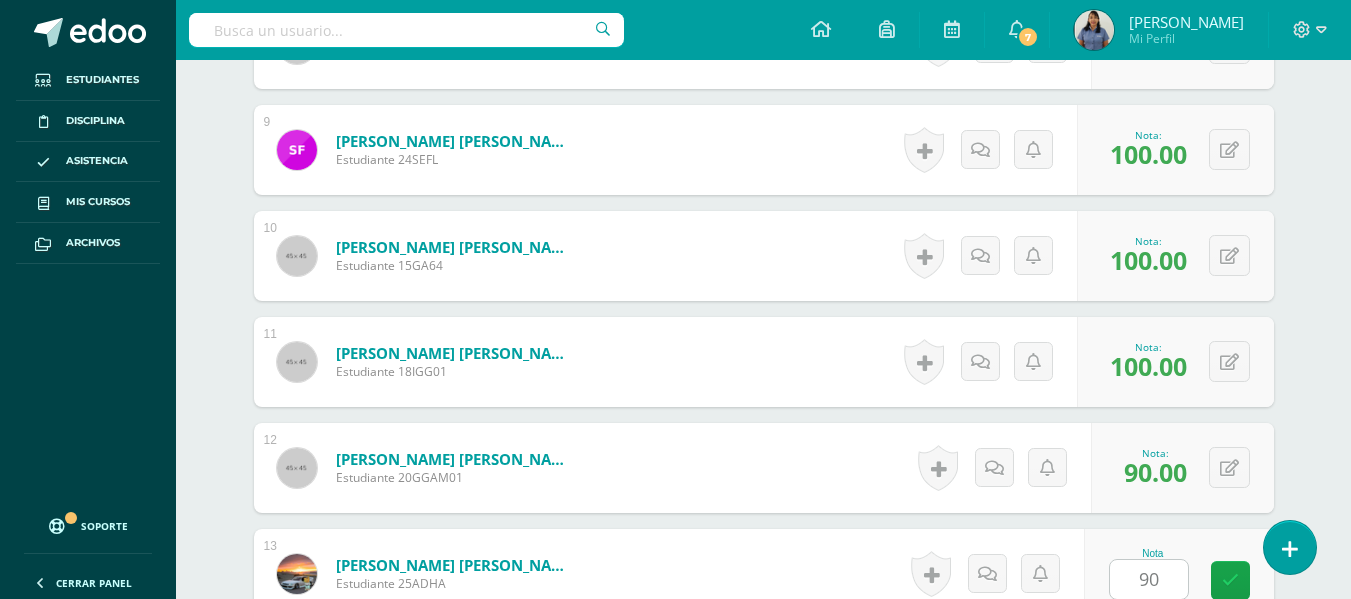 scroll, scrollTop: 1843, scrollLeft: 0, axis: vertical 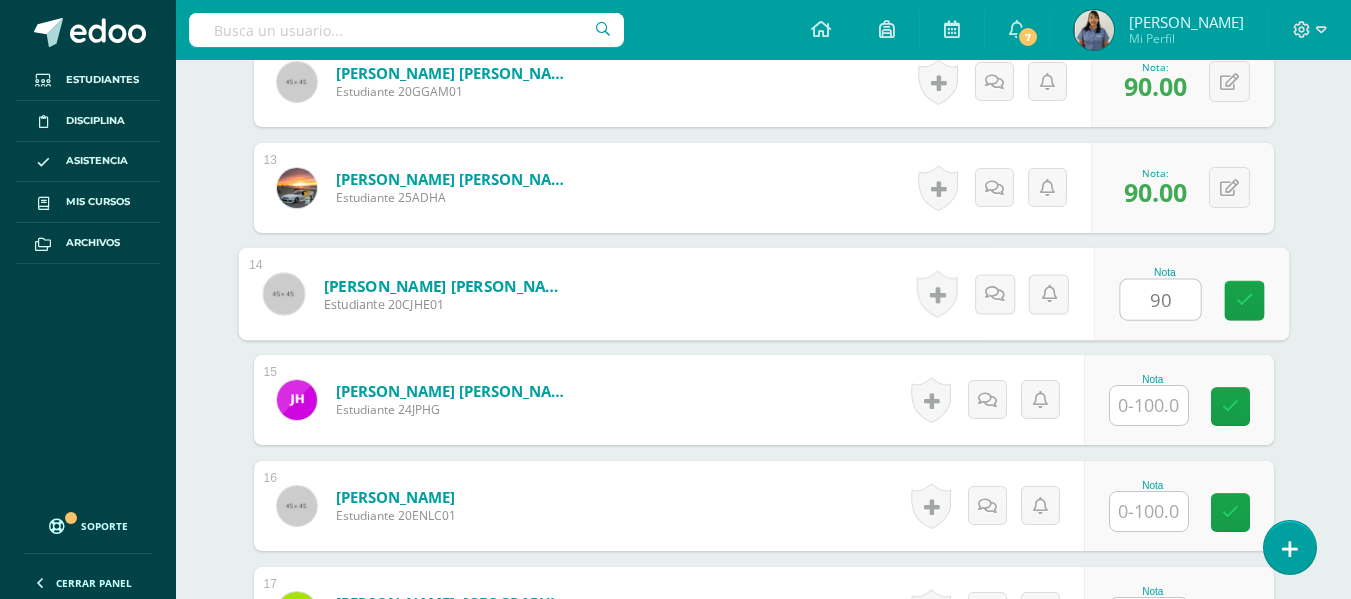 type on "90" 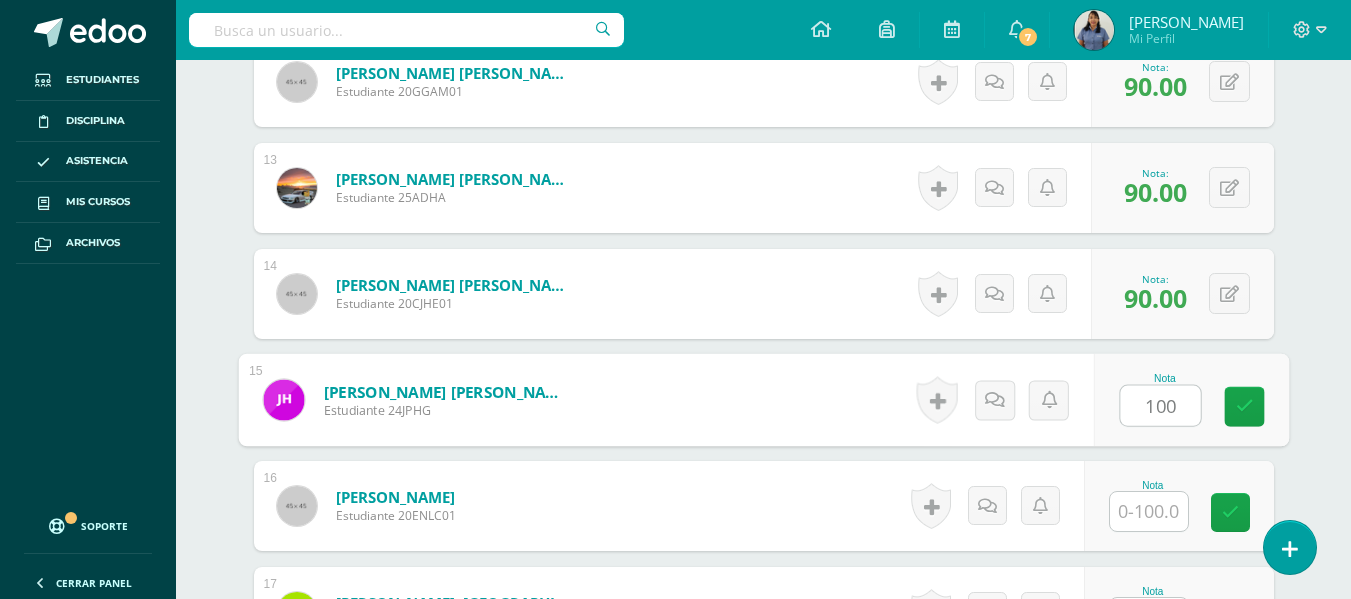 type on "100" 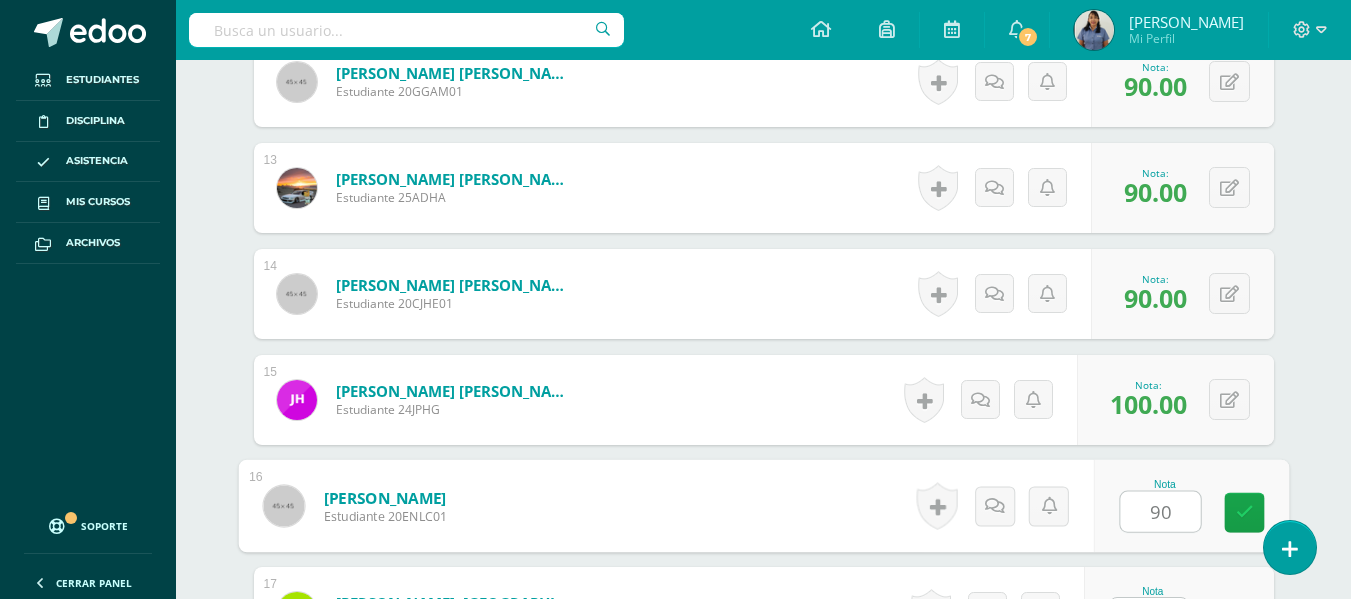 type on "90" 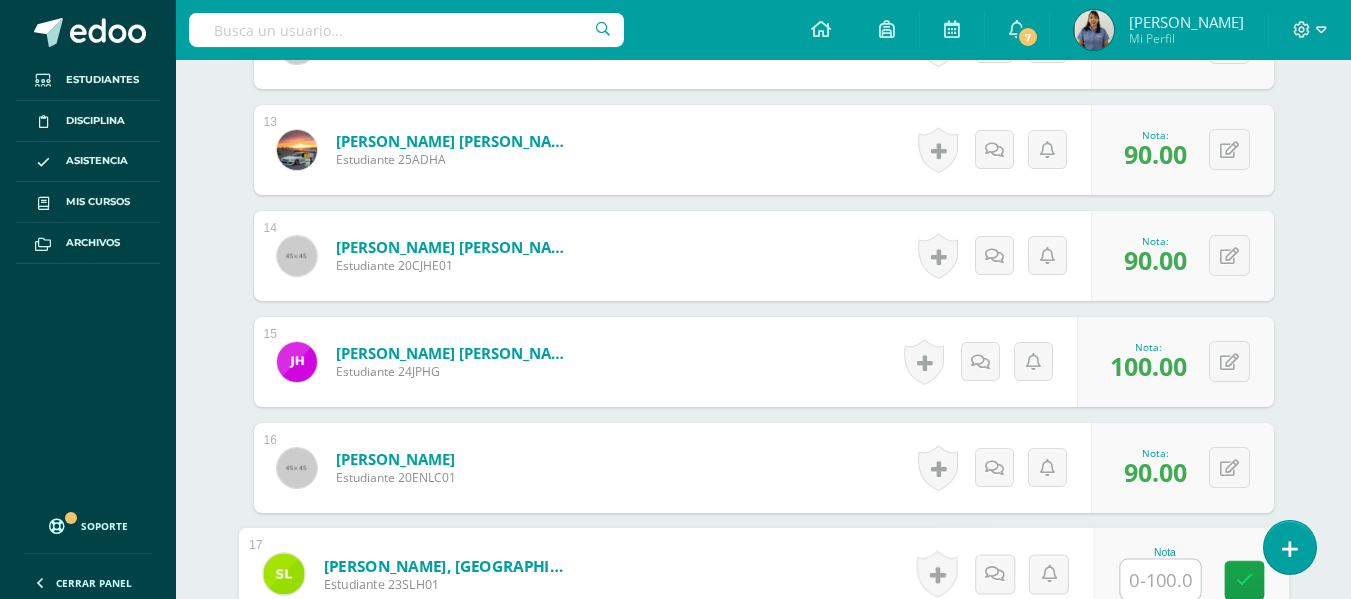 type on "9" 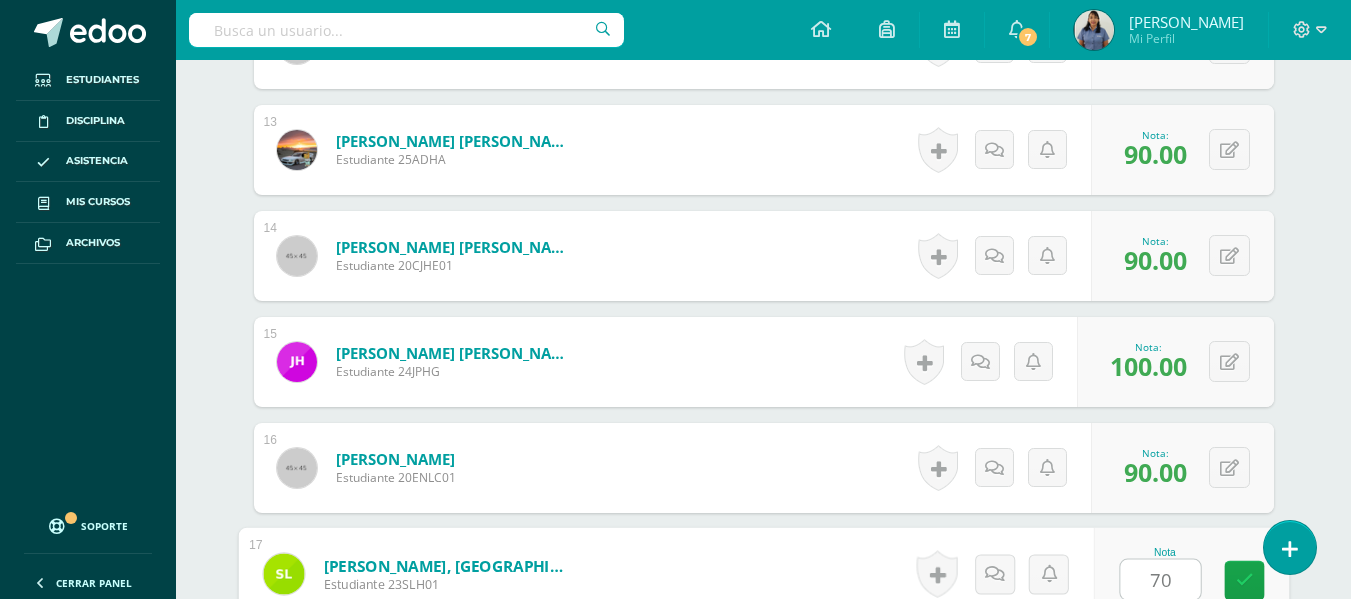 type on "70" 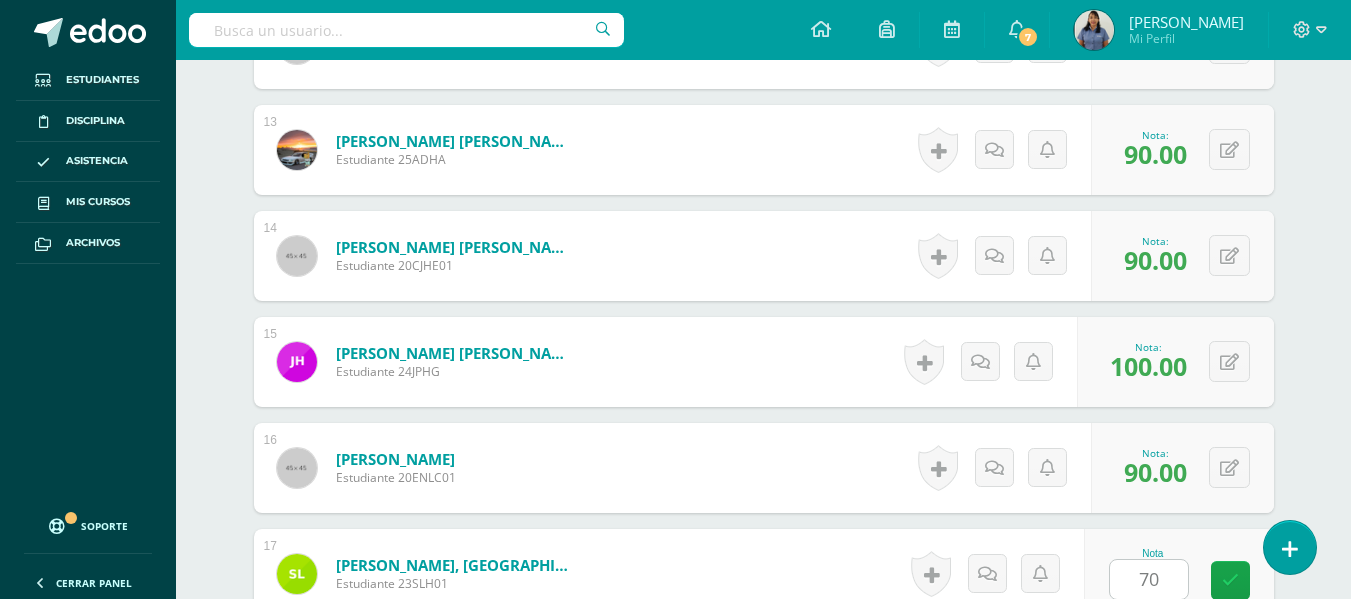scroll, scrollTop: 2267, scrollLeft: 0, axis: vertical 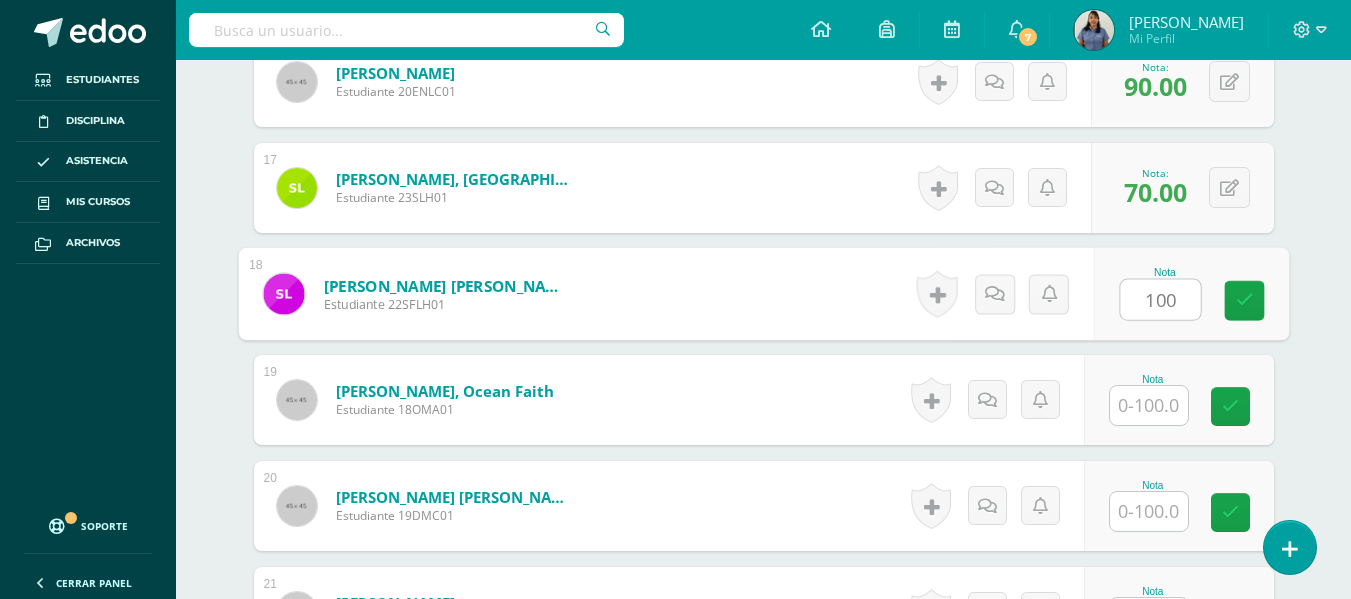 type on "100" 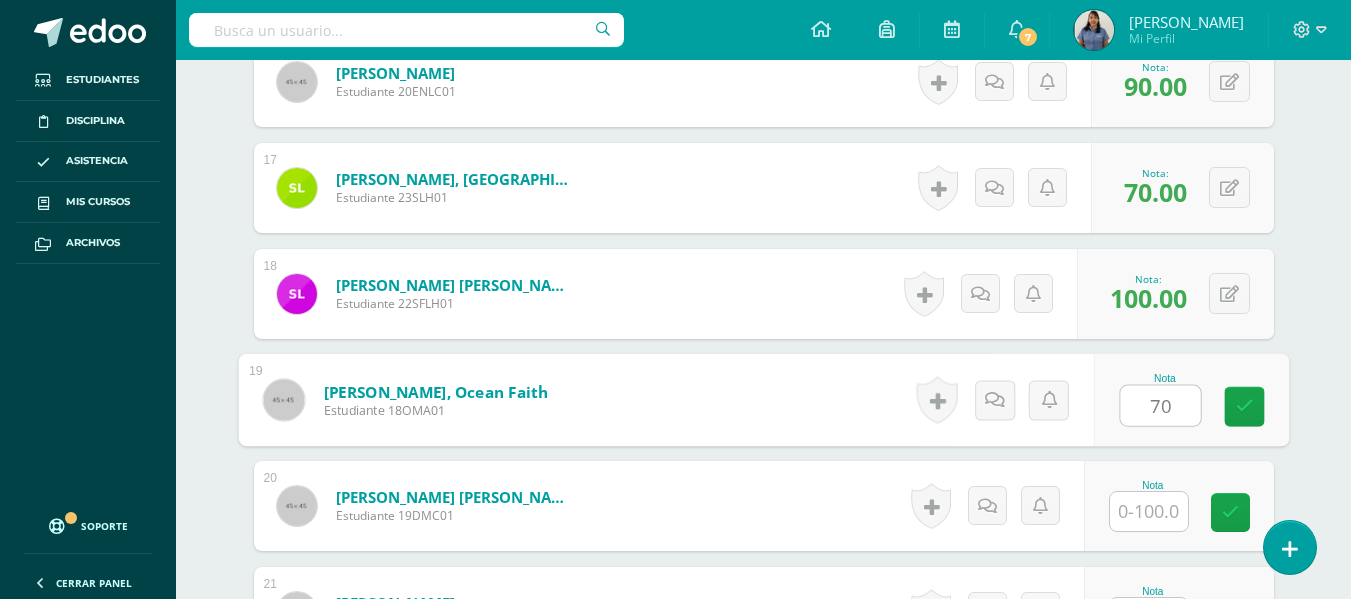 type on "70" 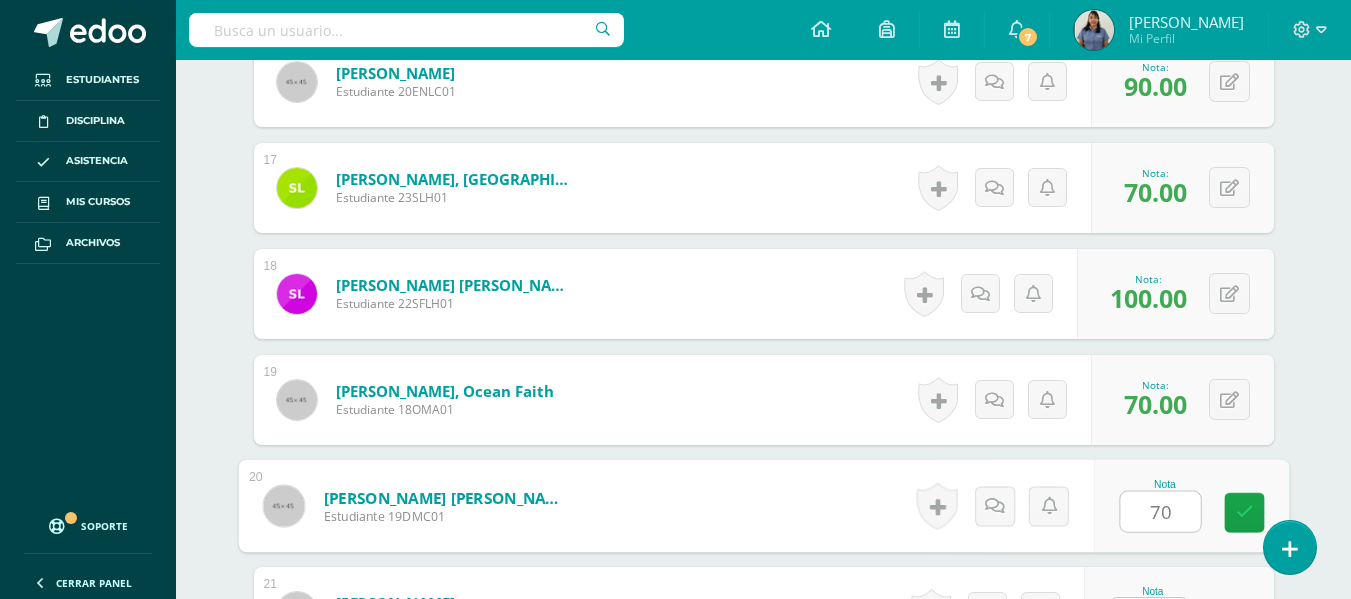 type on "70" 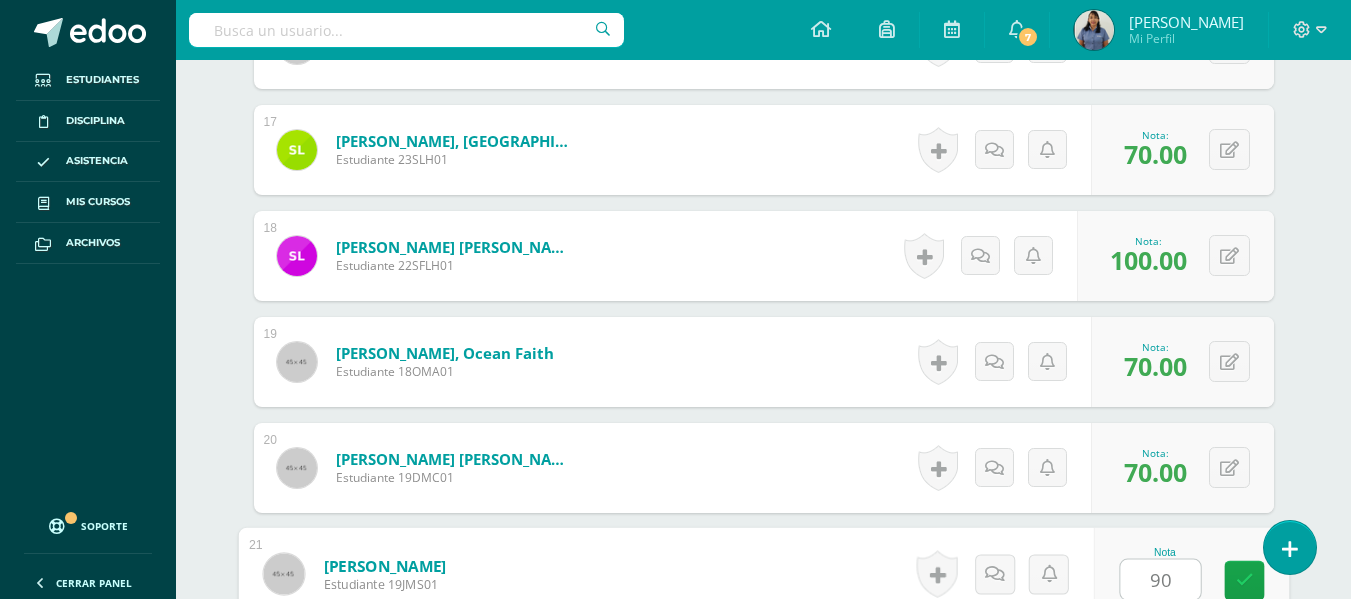 type on "90" 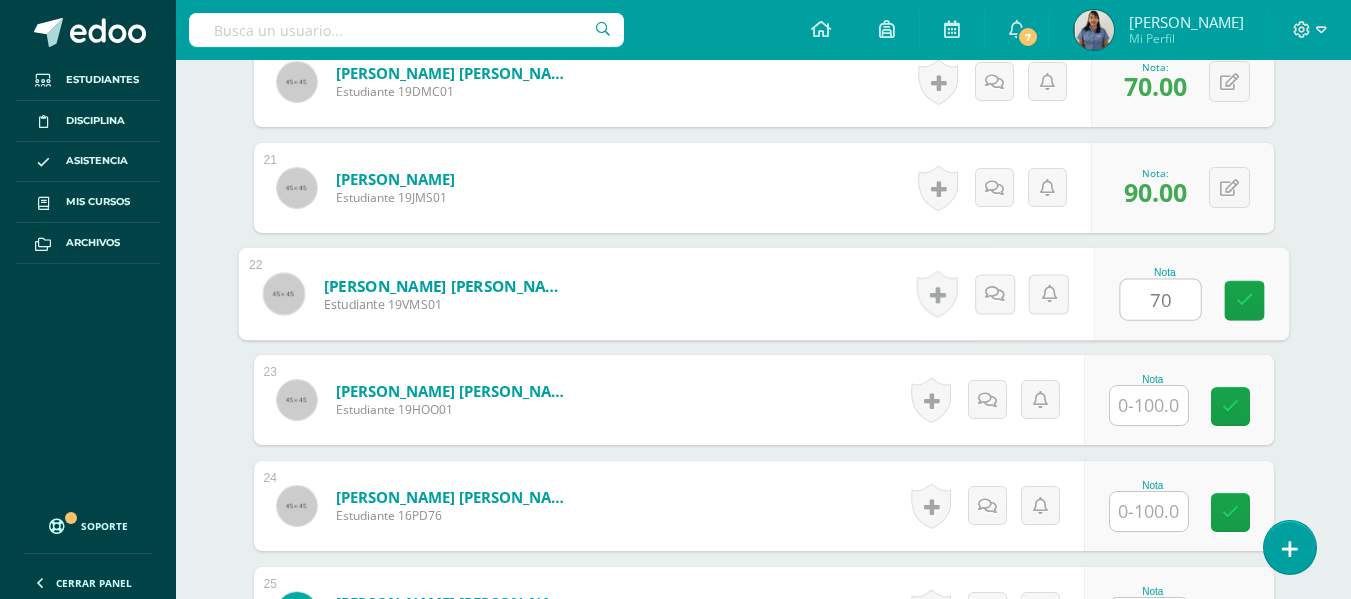 type on "70" 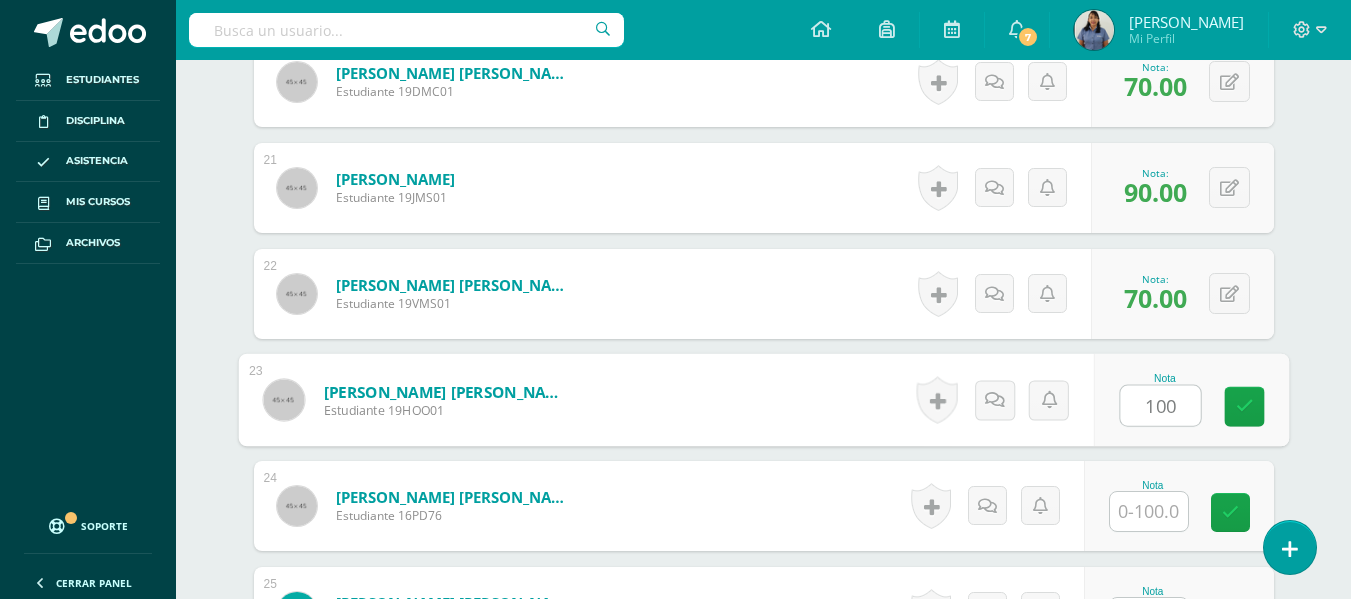type on "100" 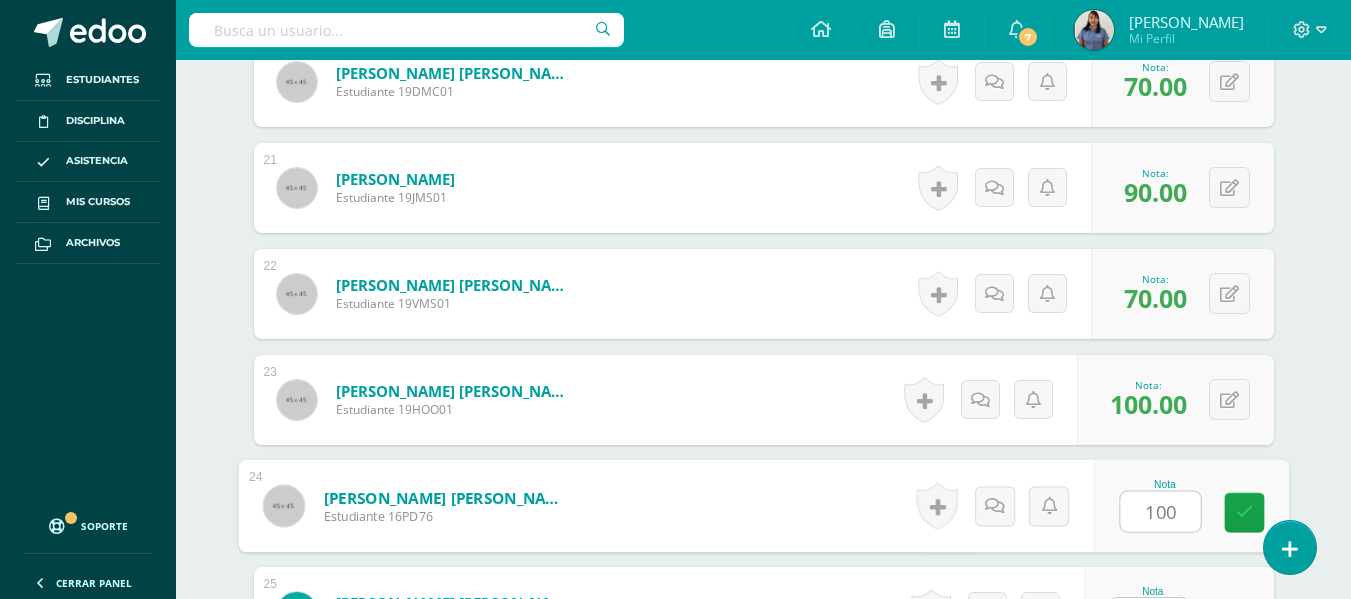 type on "100" 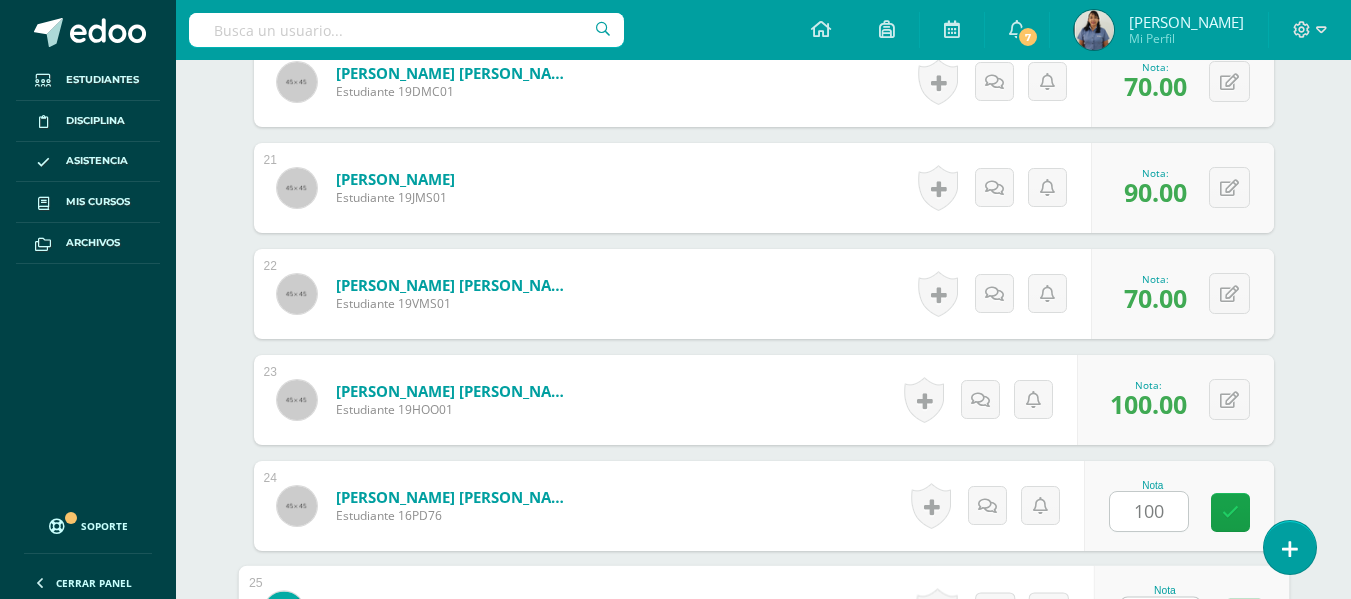 scroll, scrollTop: 2729, scrollLeft: 0, axis: vertical 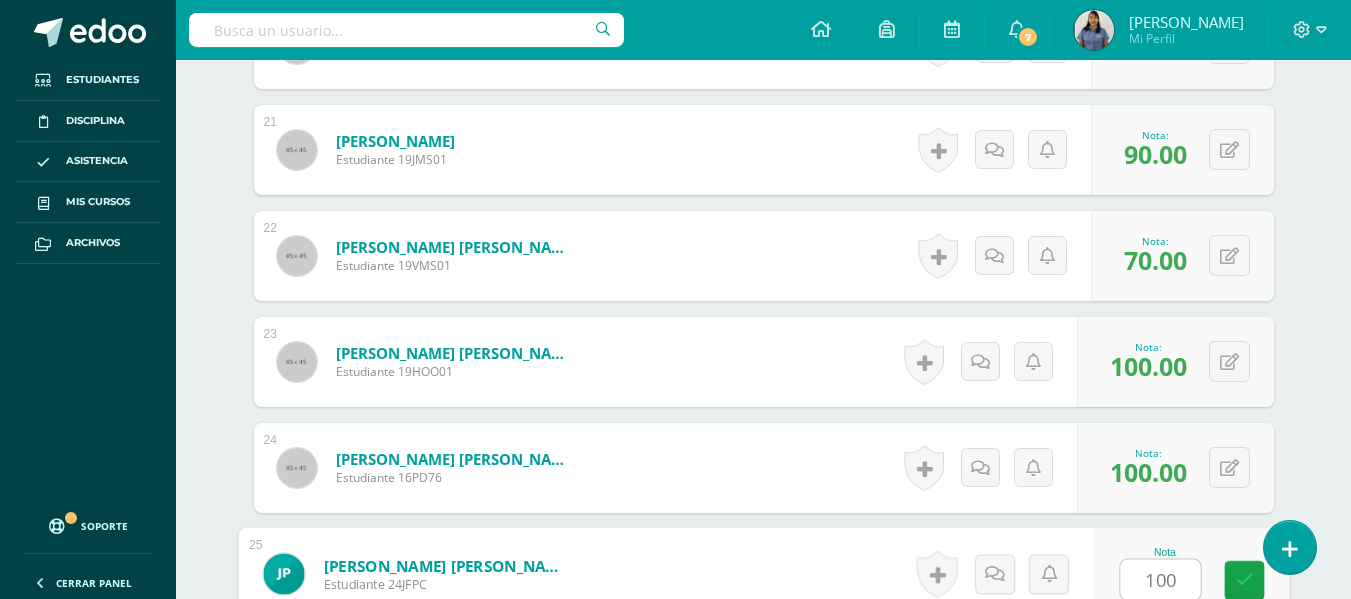 type on "100" 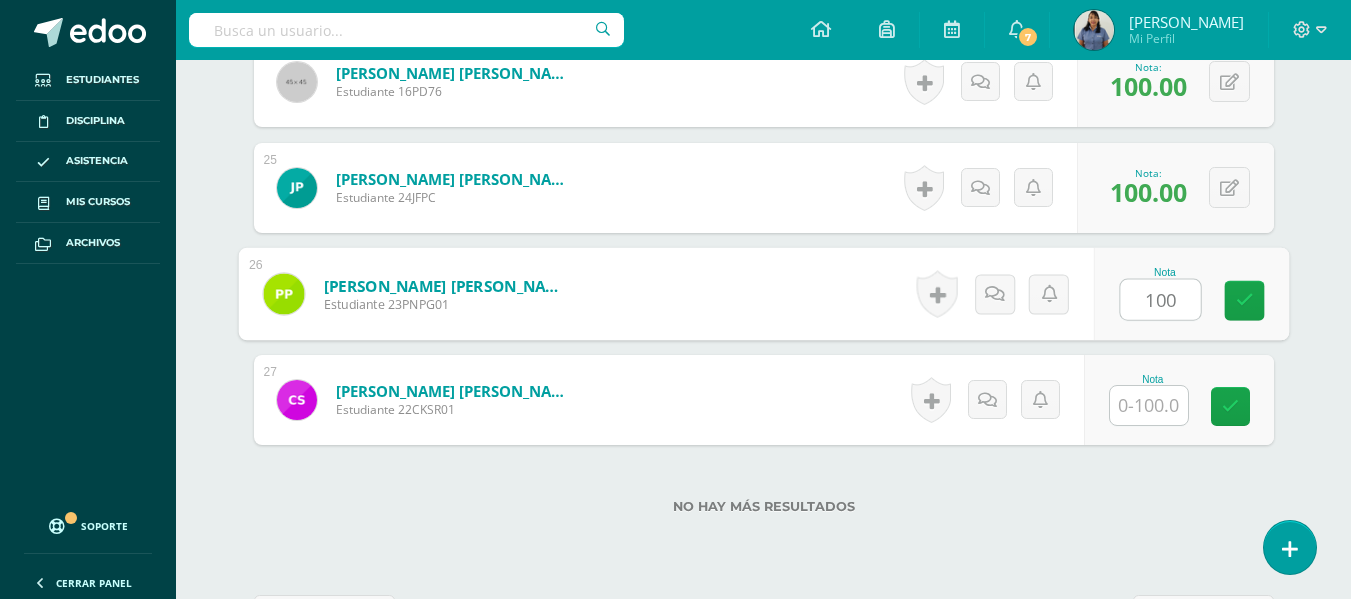 type on "100" 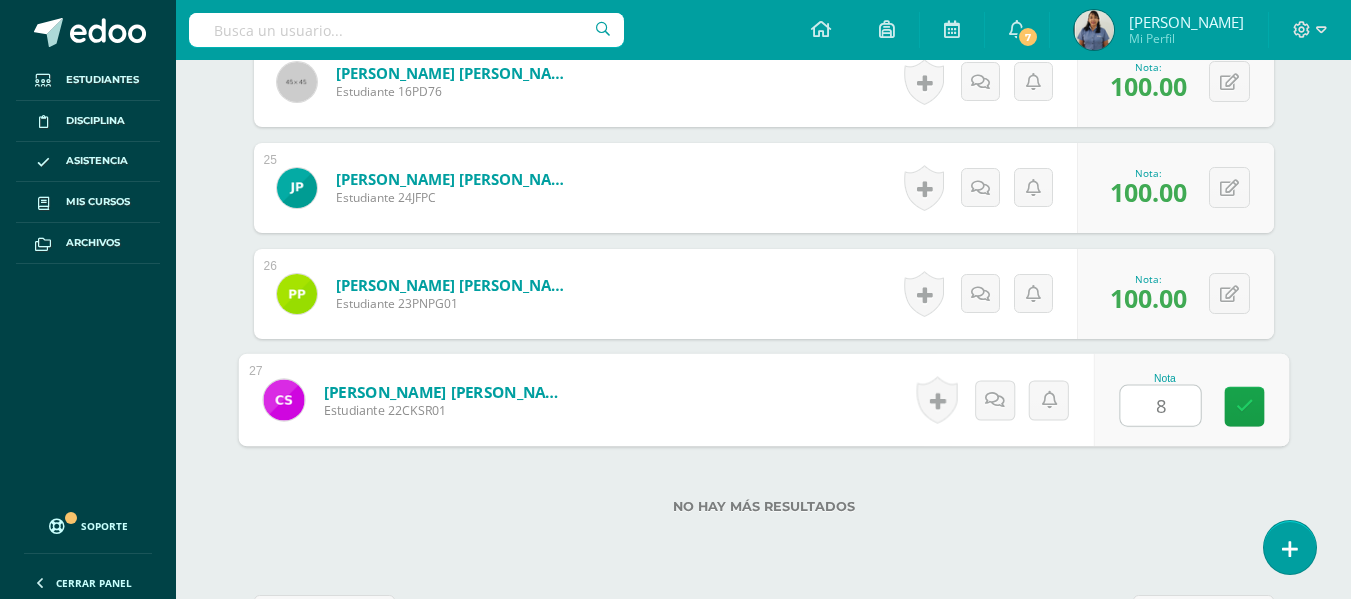 type on "80" 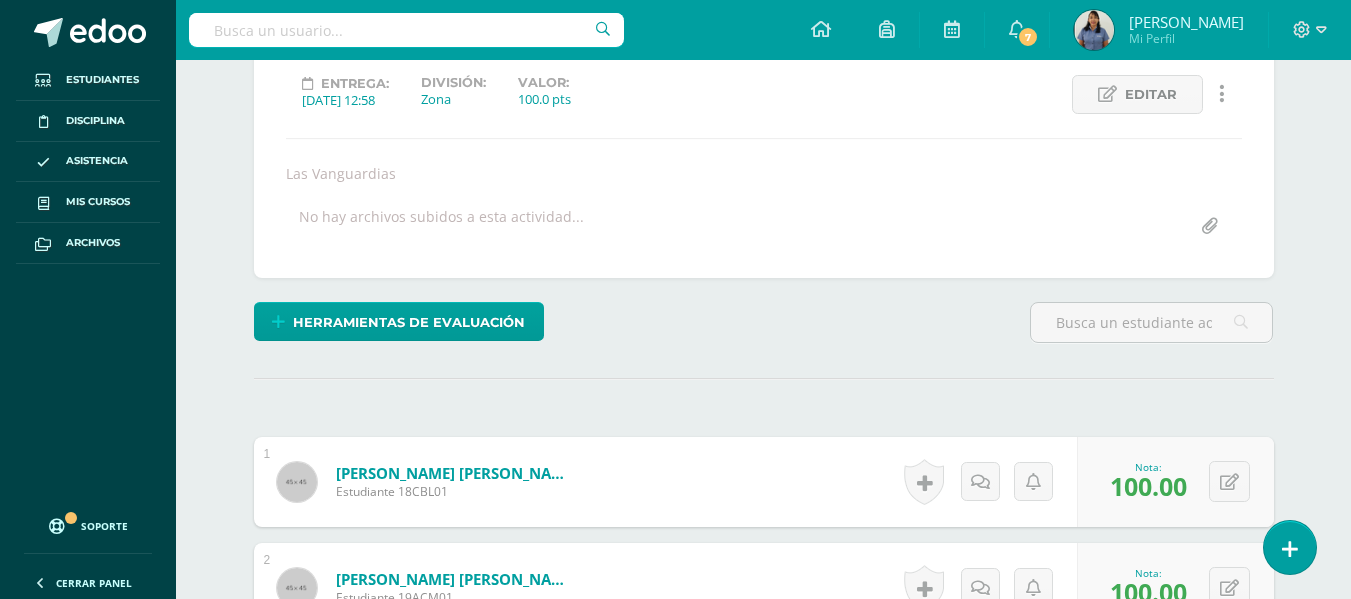 scroll, scrollTop: 0, scrollLeft: 0, axis: both 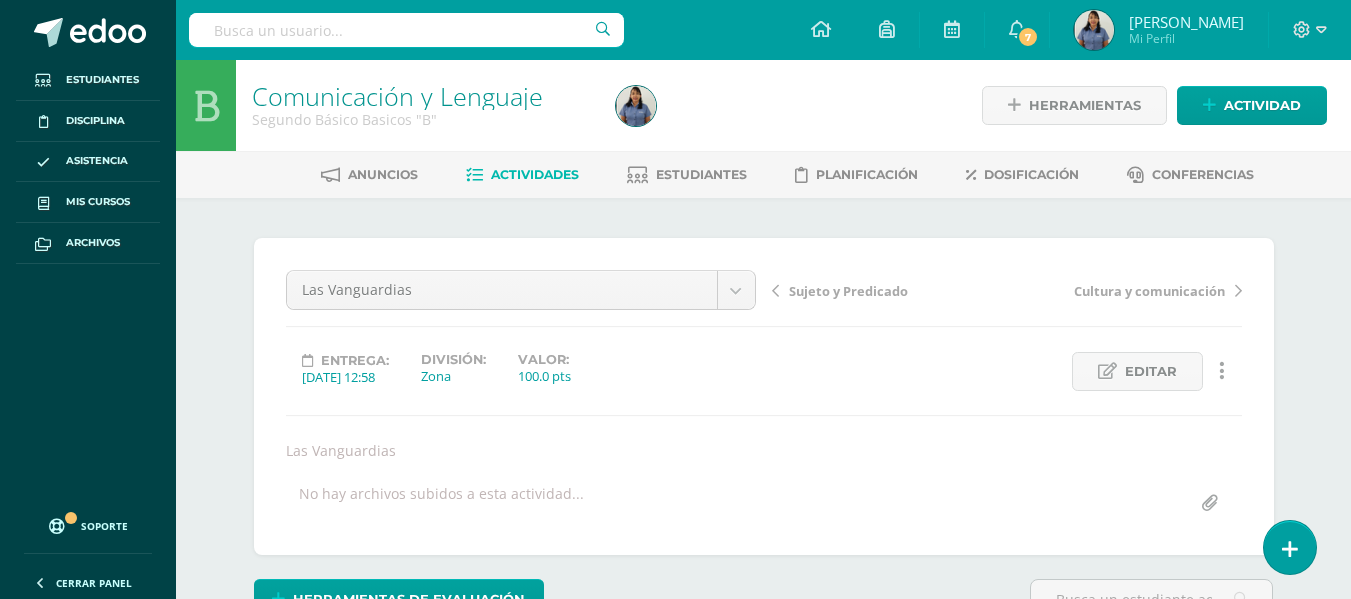 click on "Actividades" at bounding box center (535, 174) 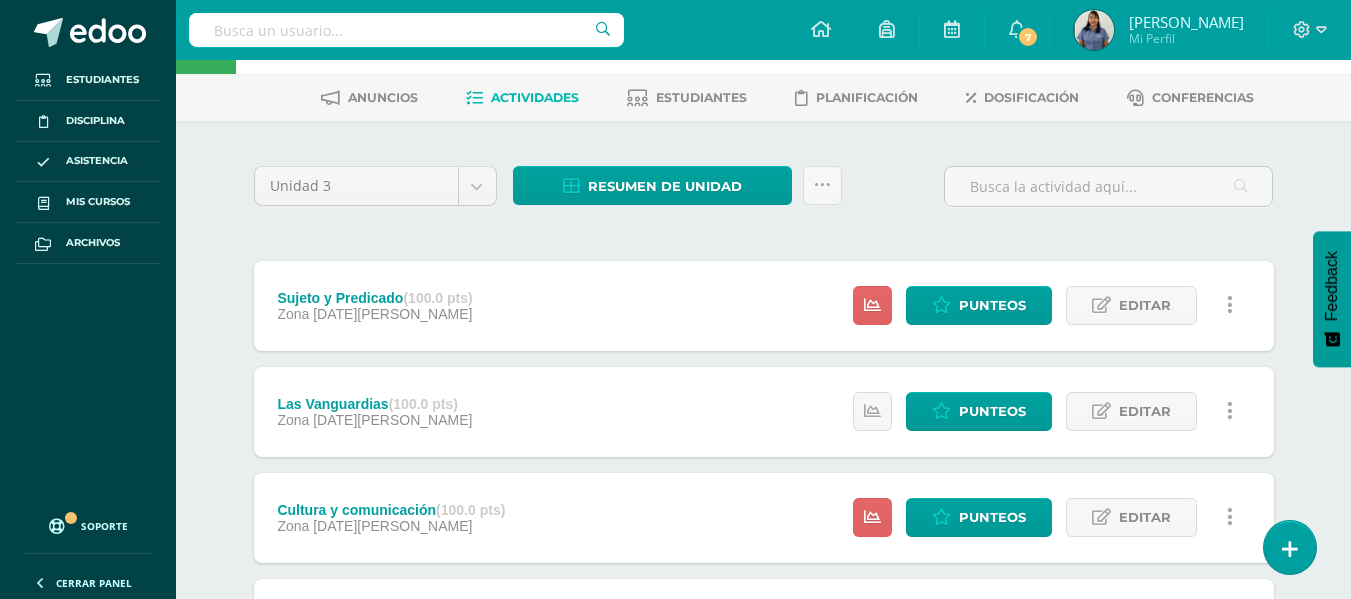scroll, scrollTop: 100, scrollLeft: 0, axis: vertical 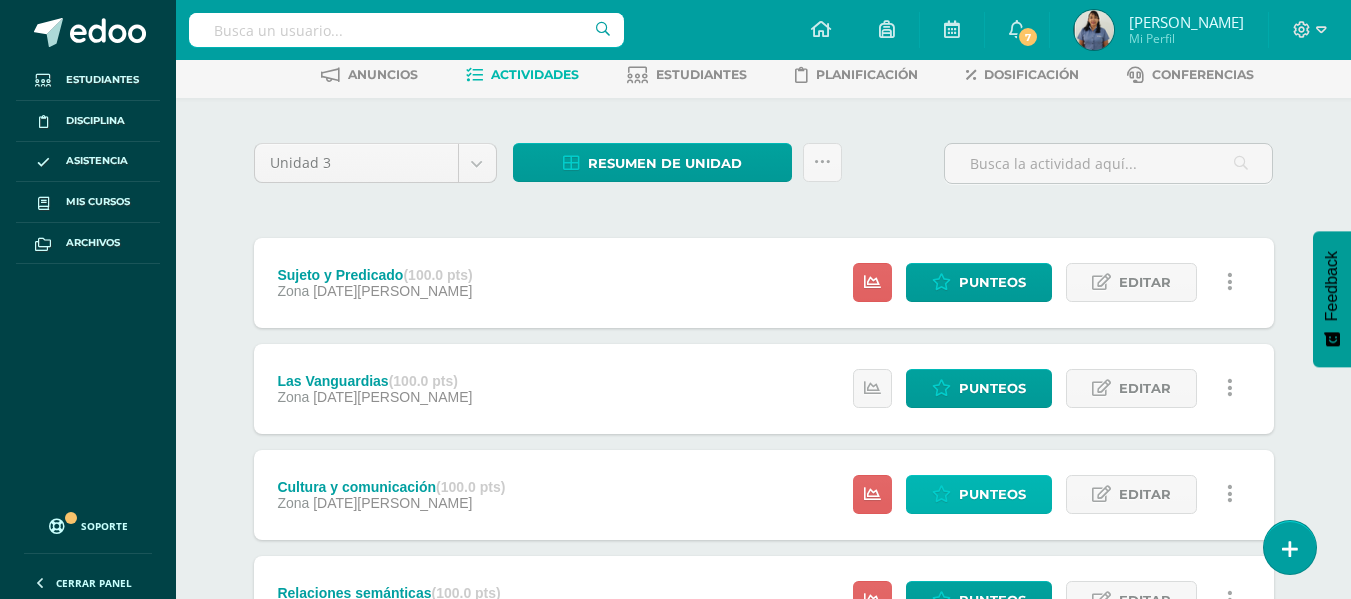 click on "Punteos" at bounding box center [992, 494] 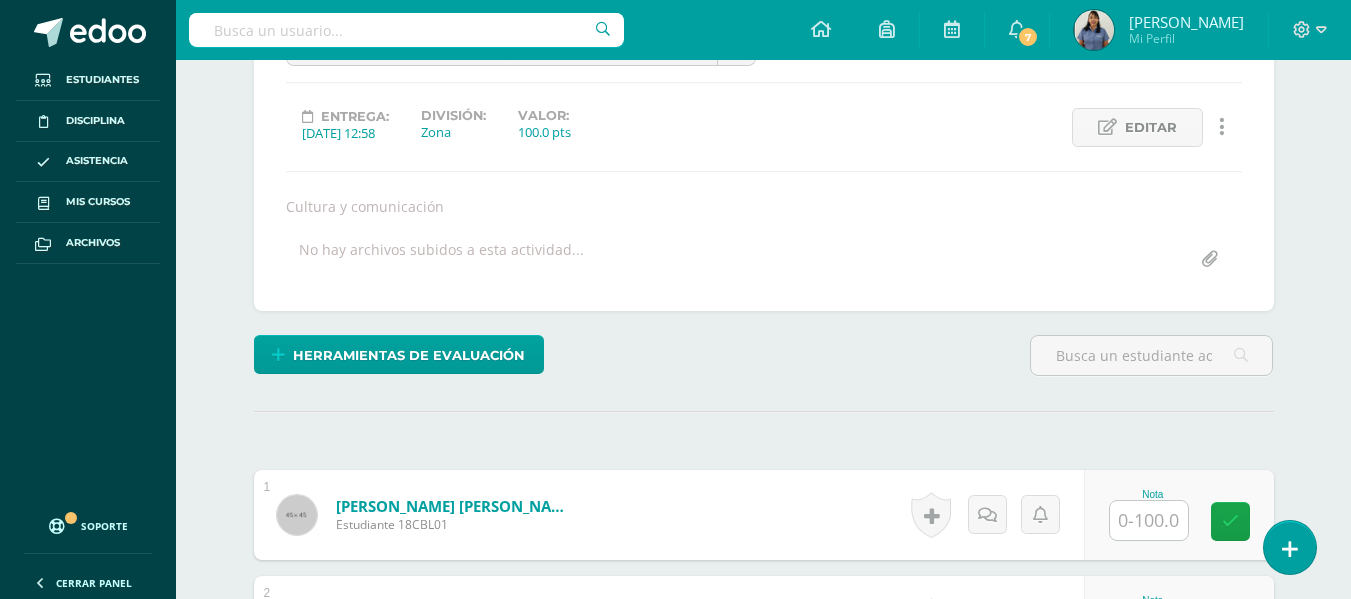 scroll, scrollTop: 330, scrollLeft: 0, axis: vertical 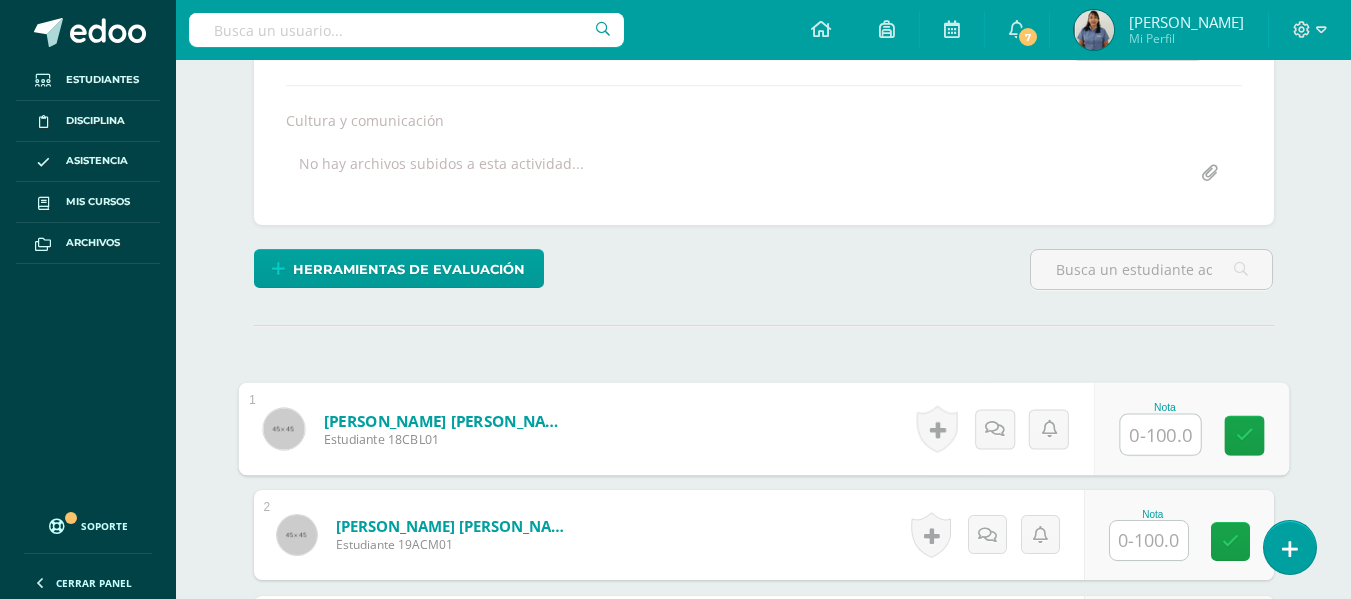 click at bounding box center (1160, 435) 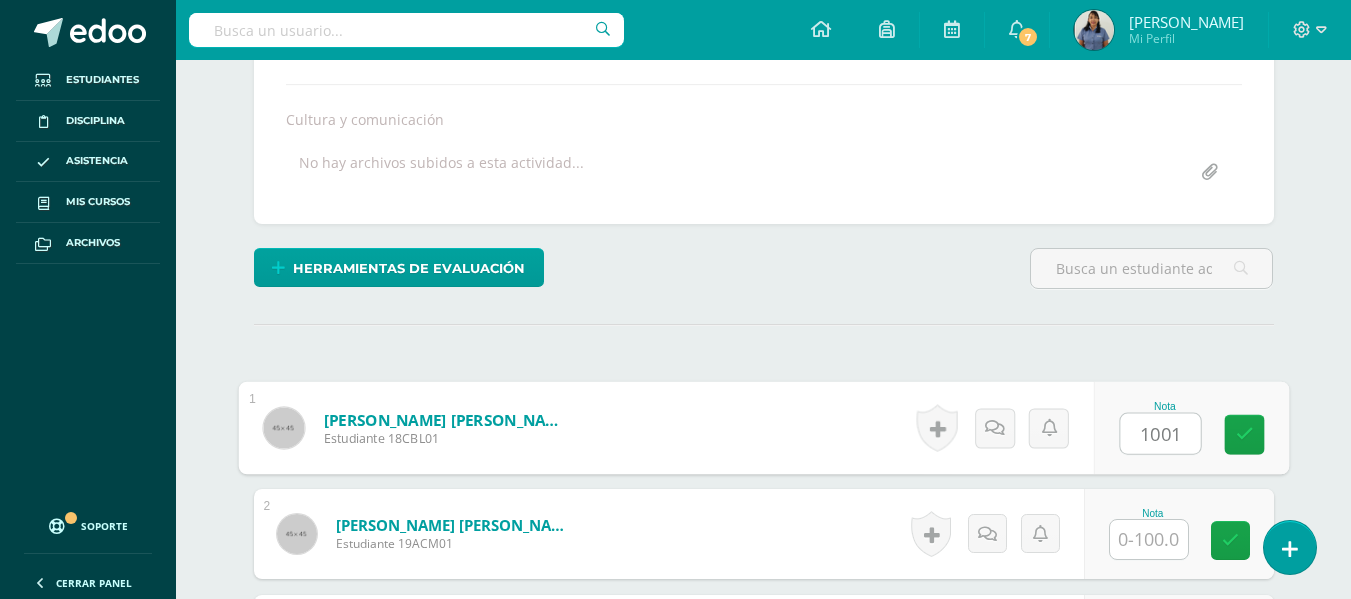 scroll, scrollTop: 332, scrollLeft: 0, axis: vertical 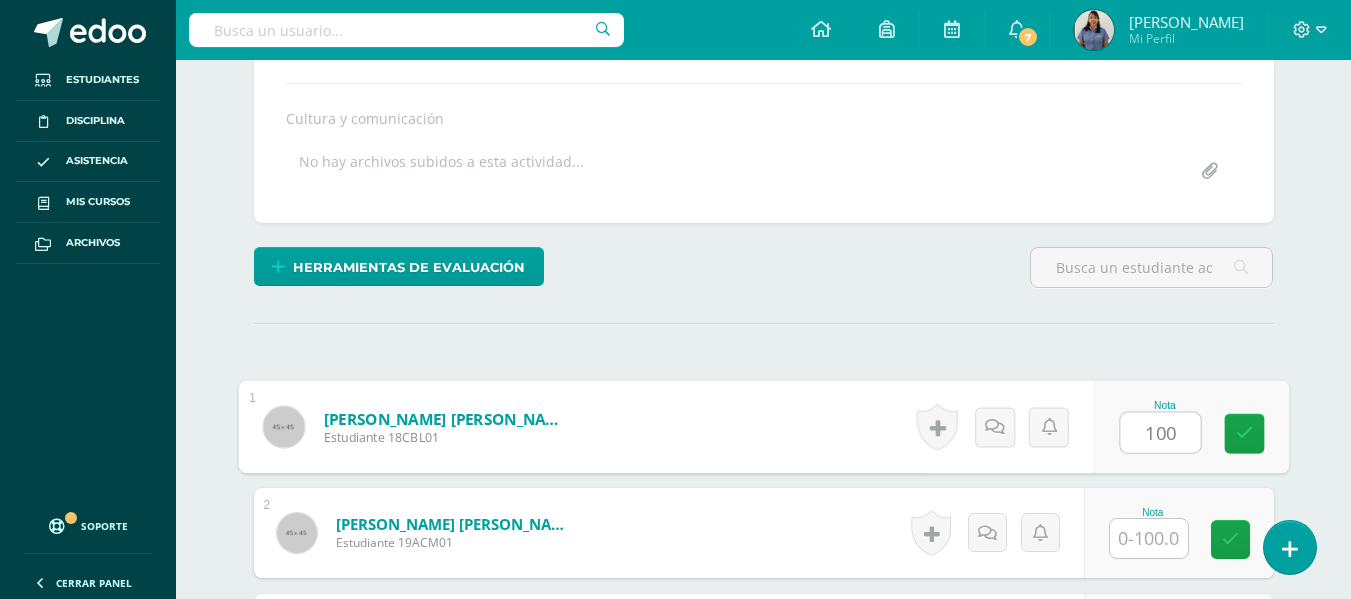 type on "100" 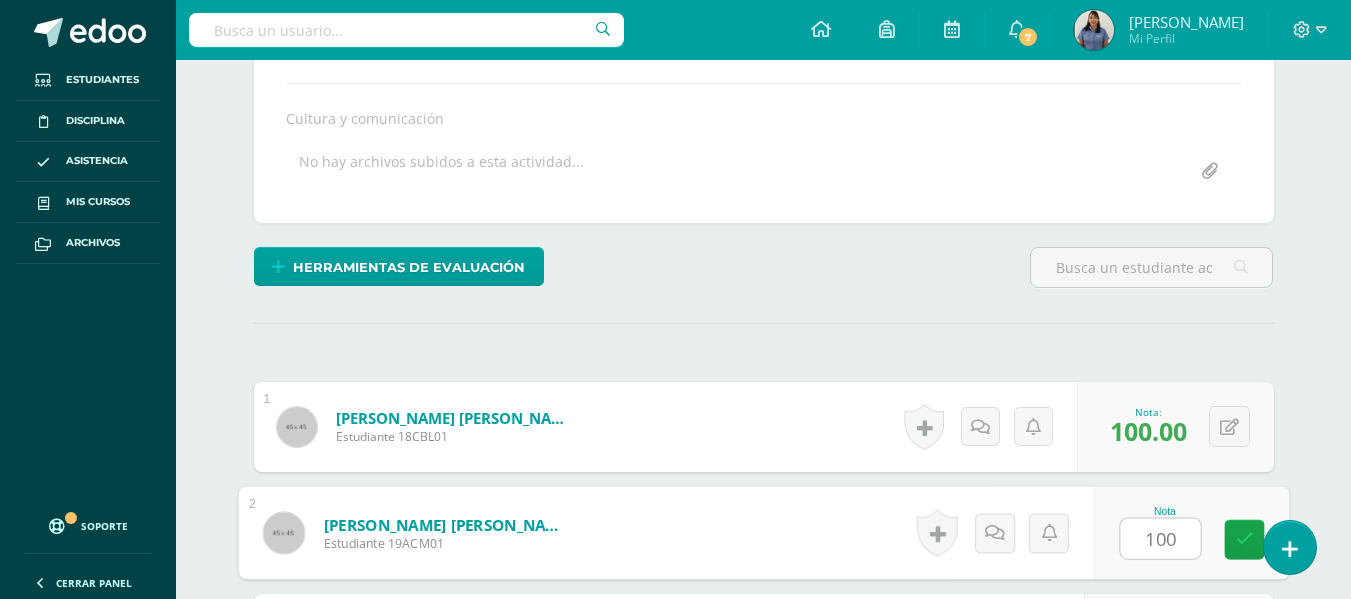 type on "100" 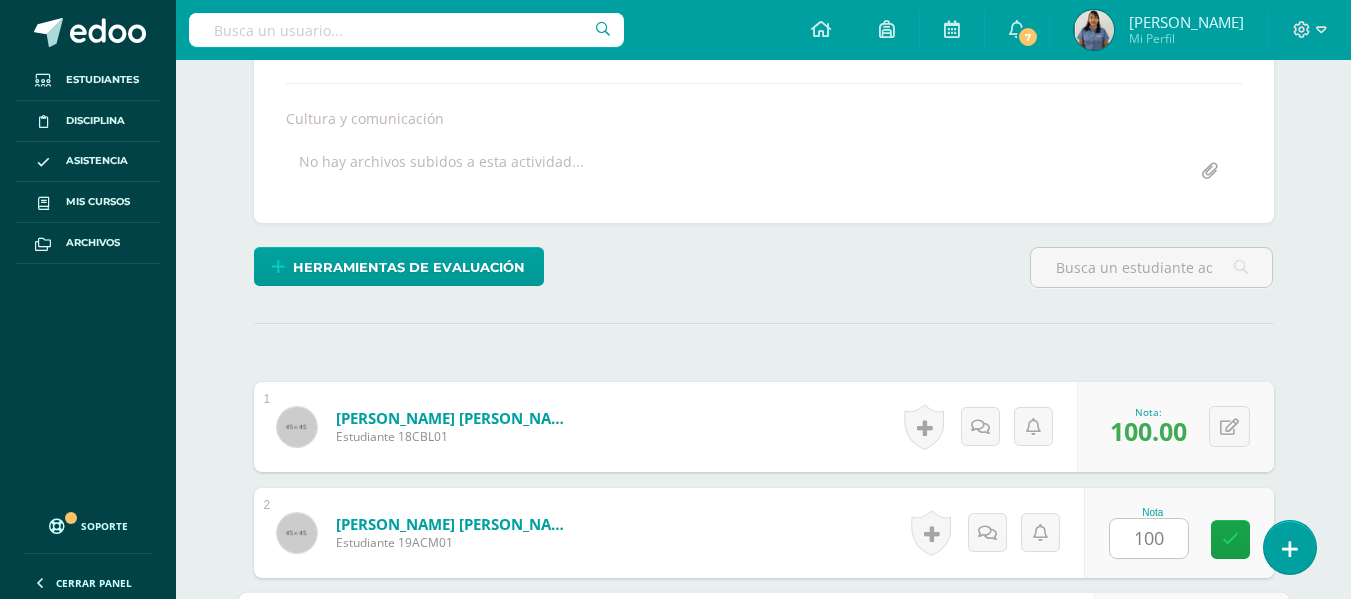 scroll, scrollTop: 677, scrollLeft: 0, axis: vertical 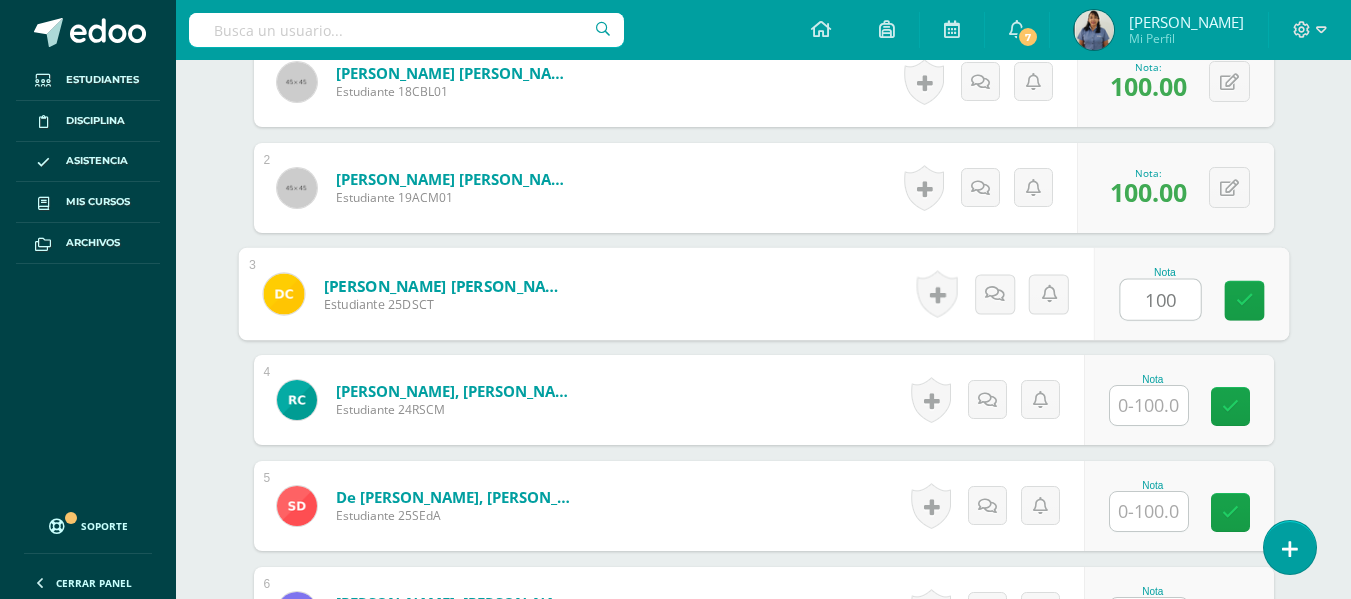 type on "100" 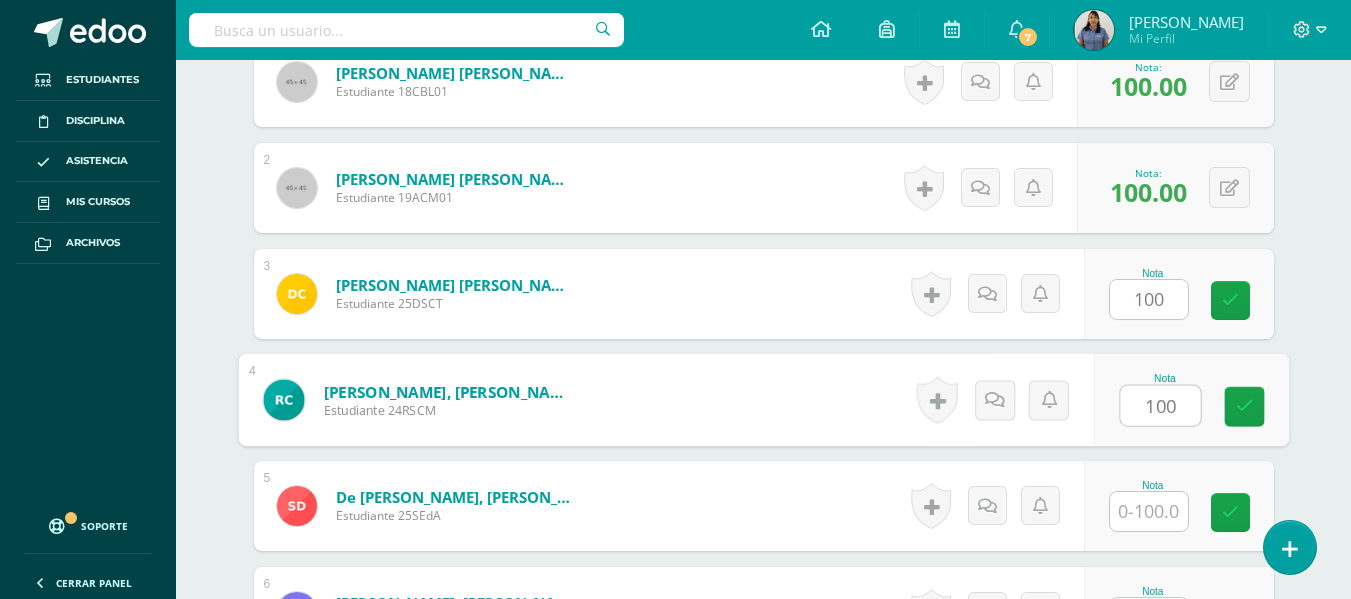 type on "100" 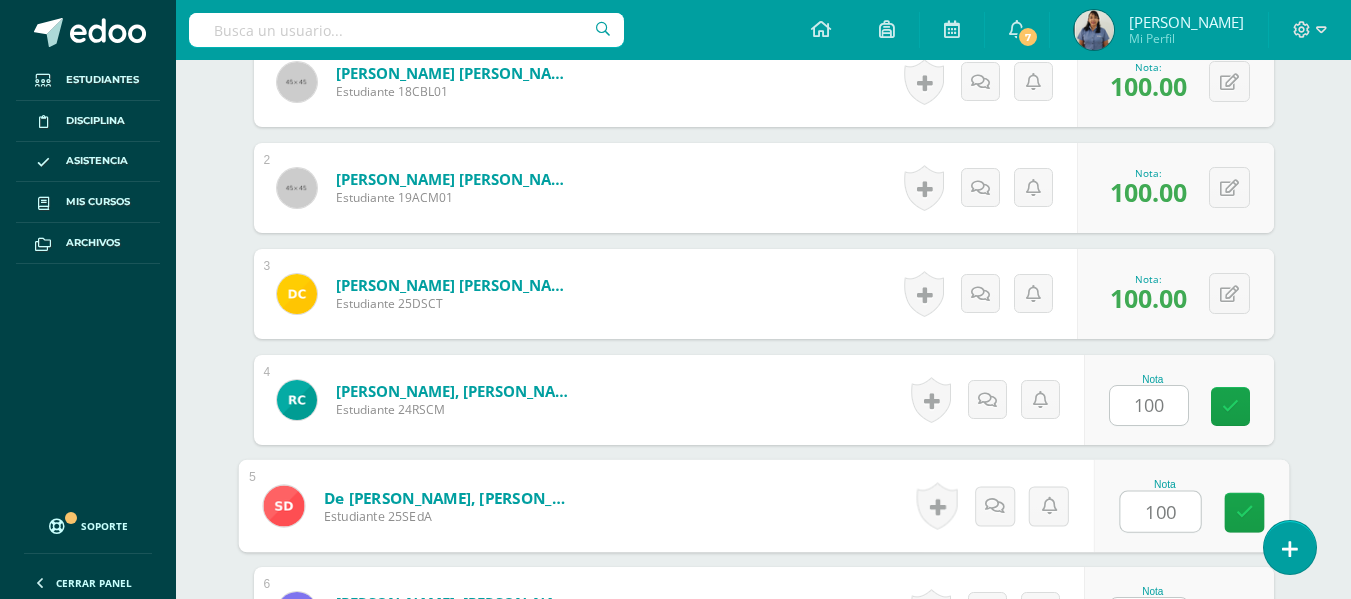 type on "100" 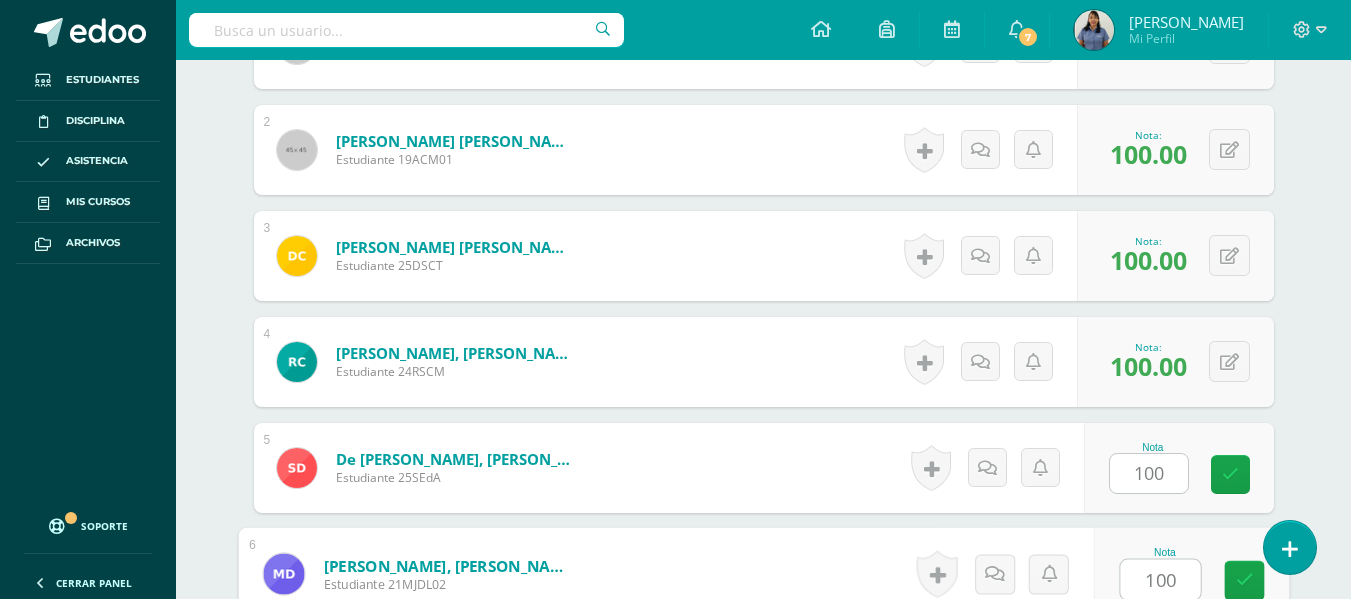 type on "100" 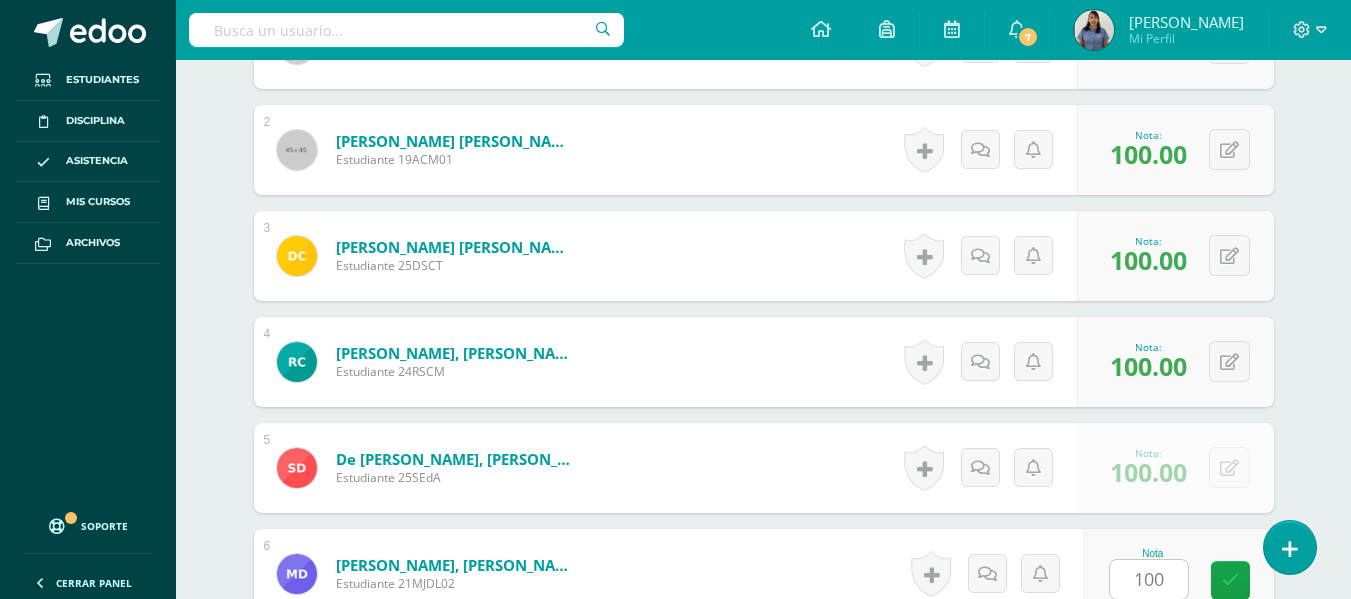 scroll, scrollTop: 1101, scrollLeft: 0, axis: vertical 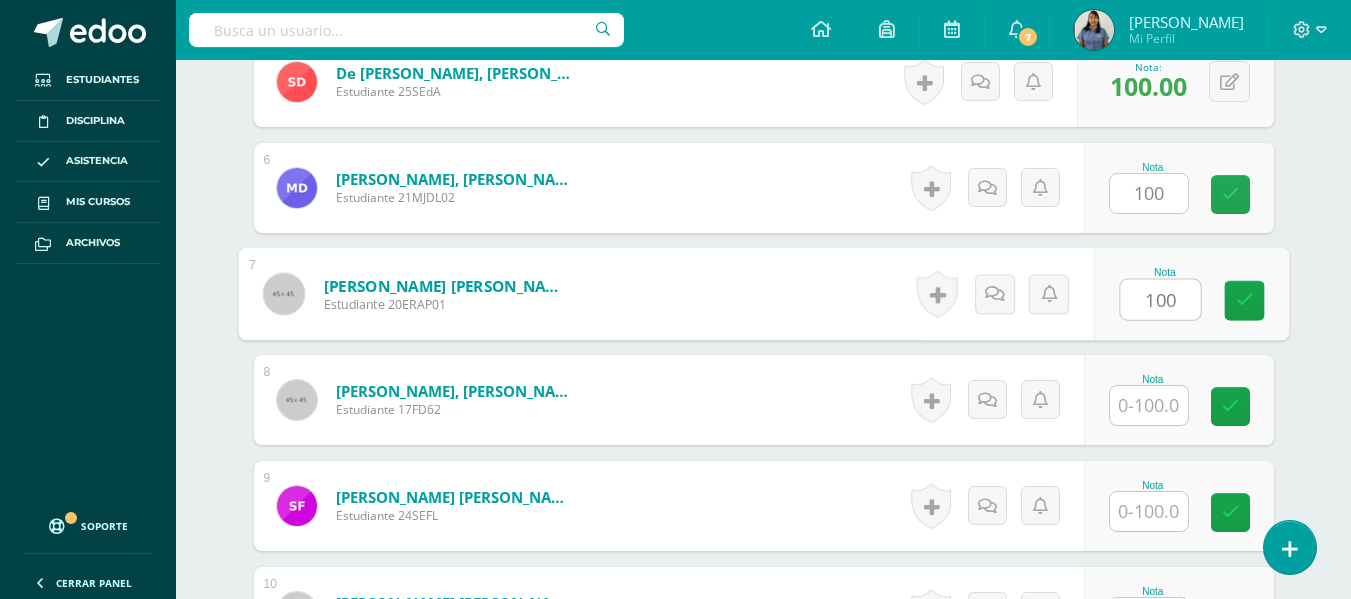 type on "100" 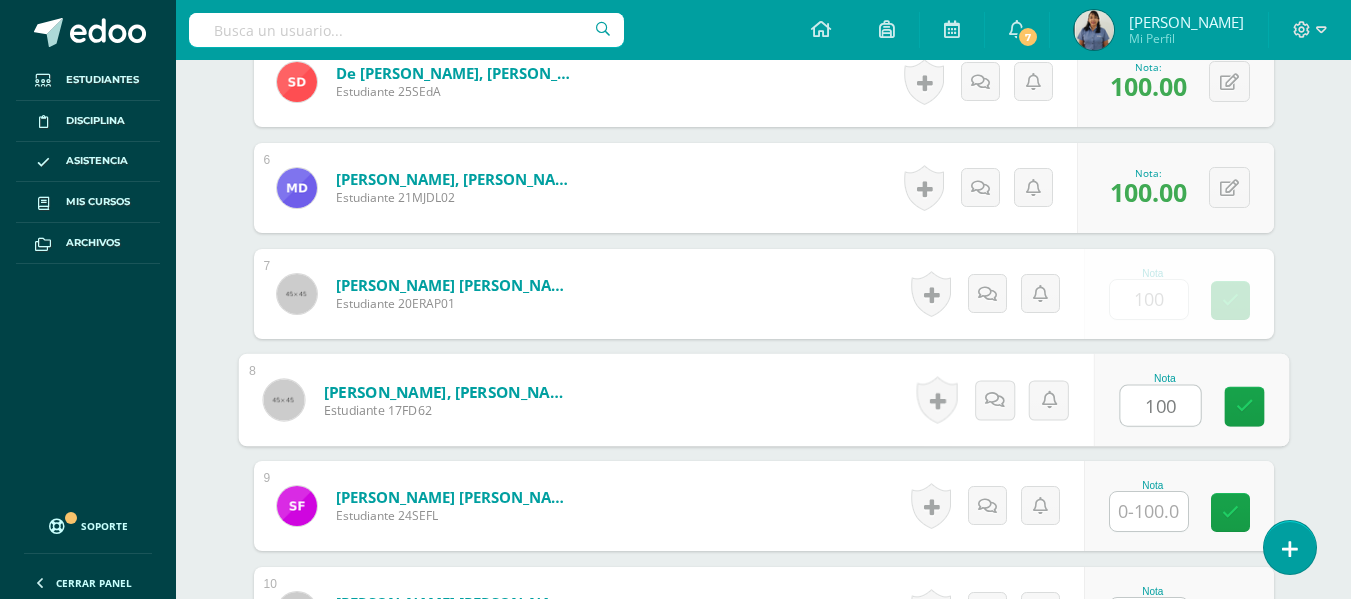 type on "100" 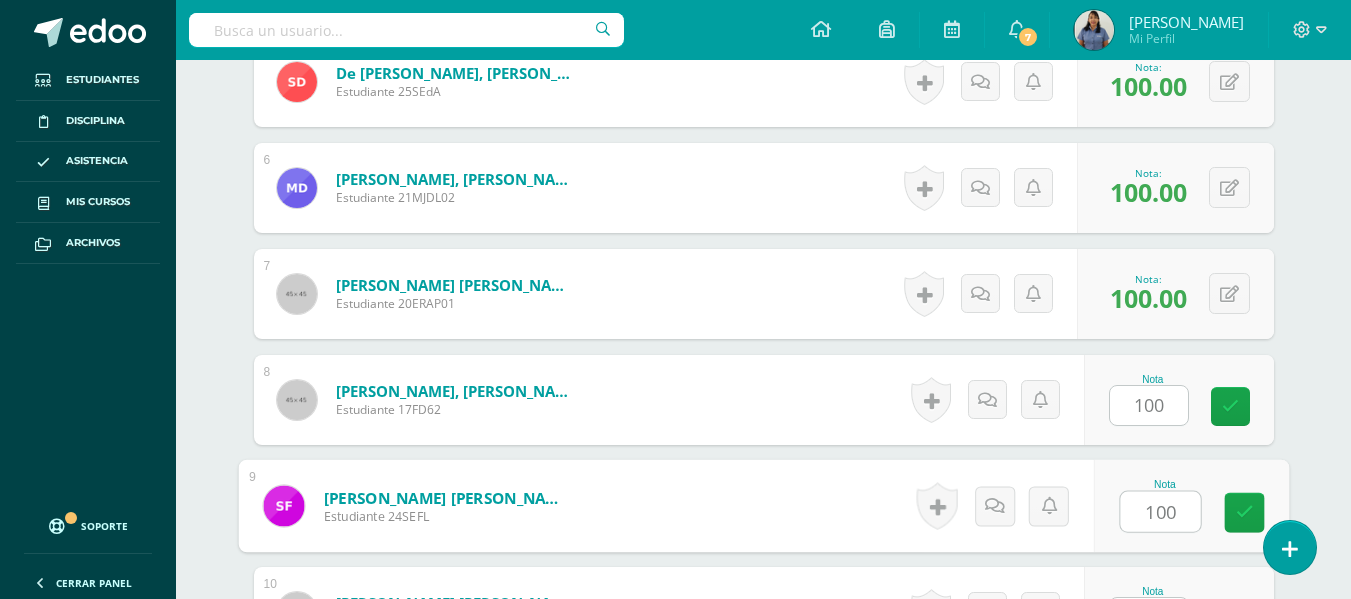 type on "100" 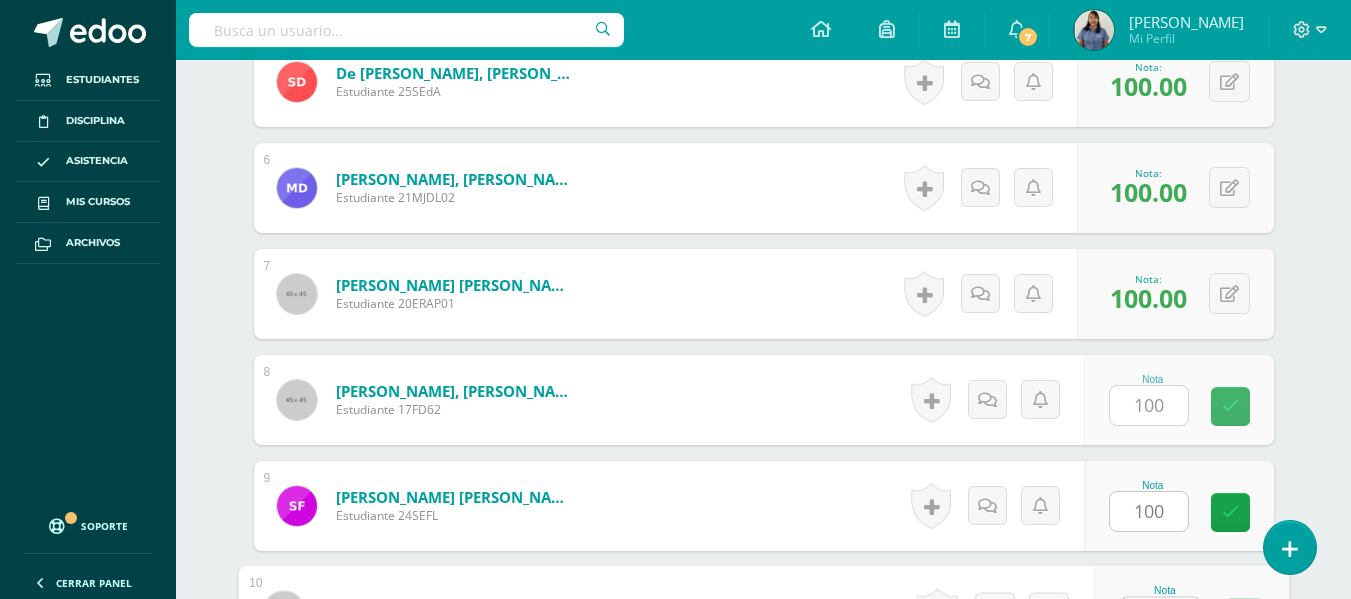 scroll, scrollTop: 1139, scrollLeft: 0, axis: vertical 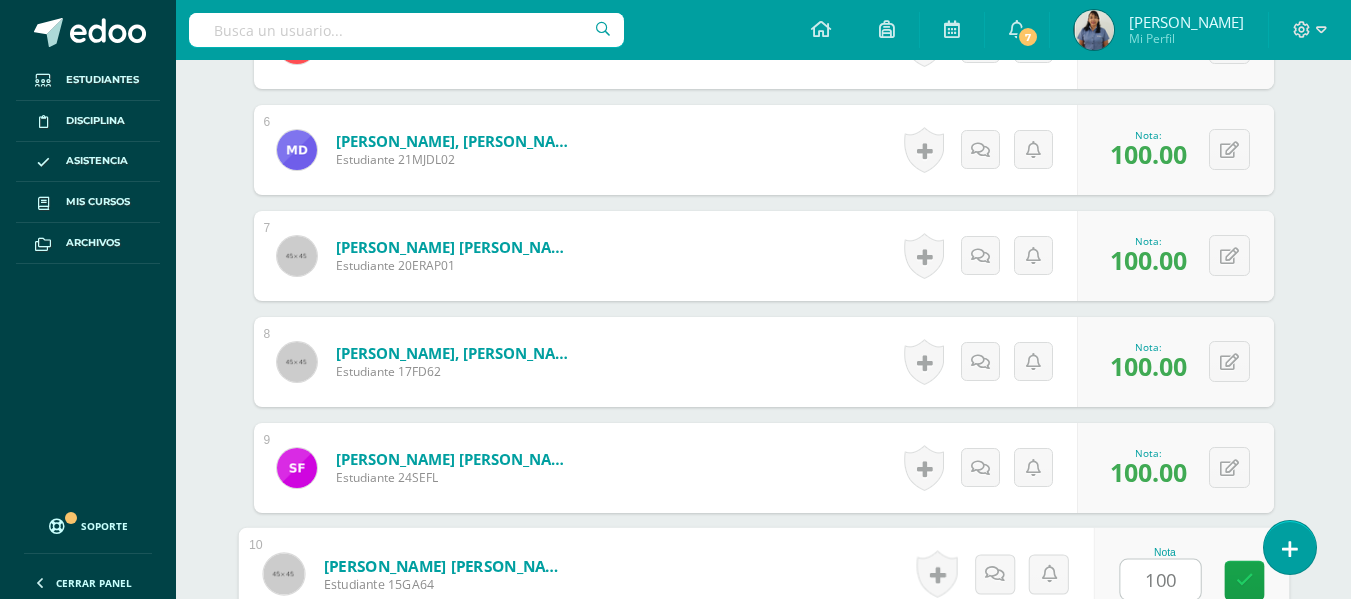 type on "100" 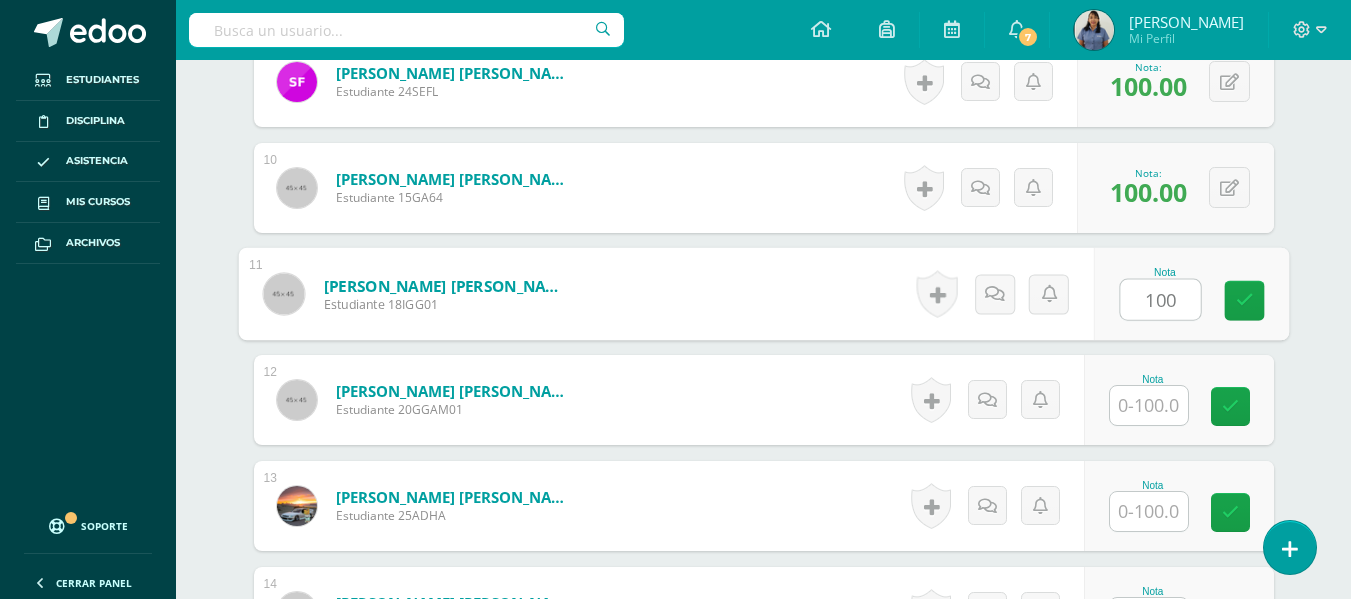 type on "100" 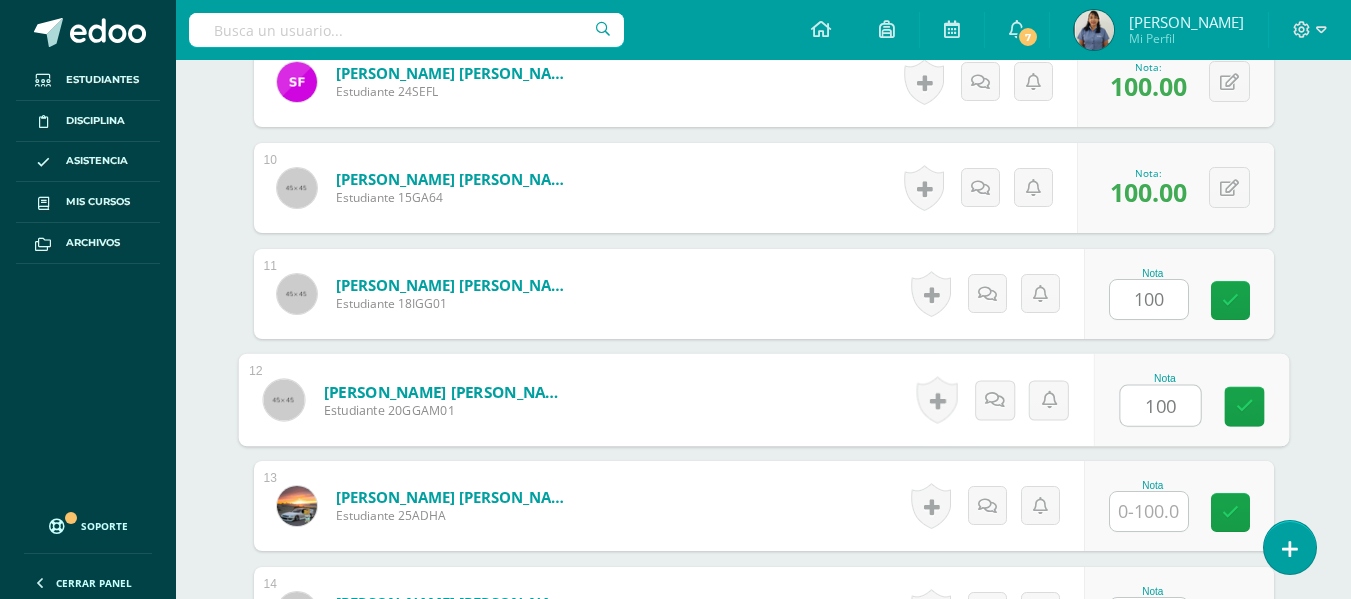 type on "100" 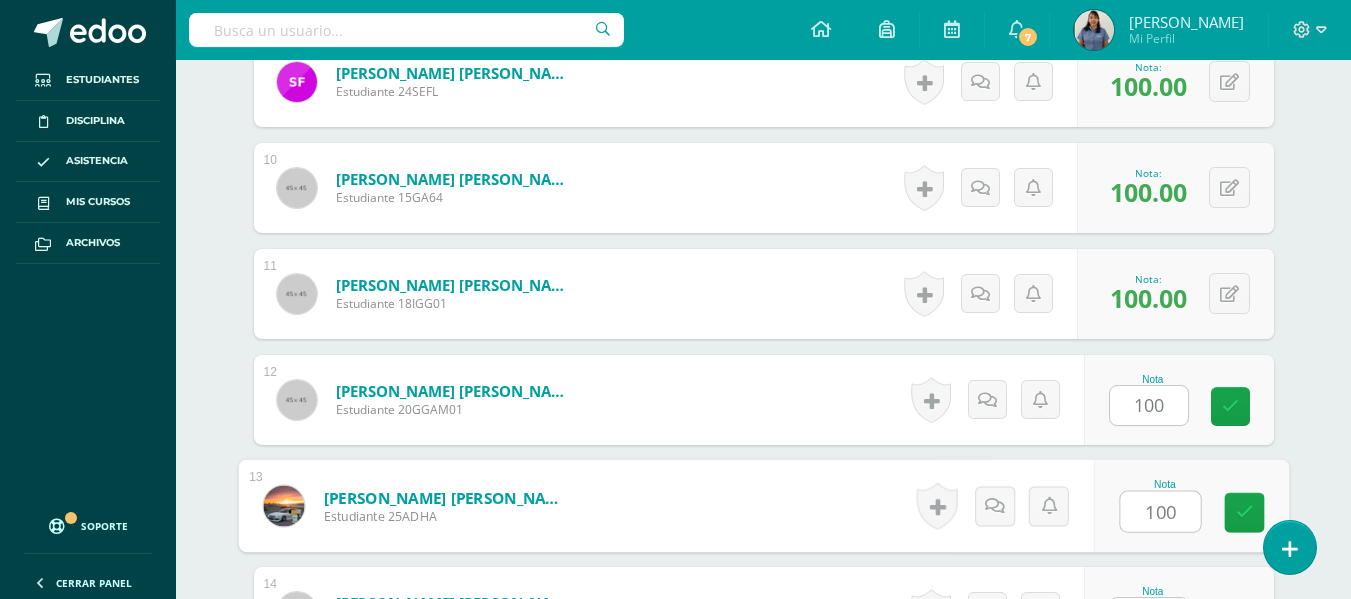 type on "100" 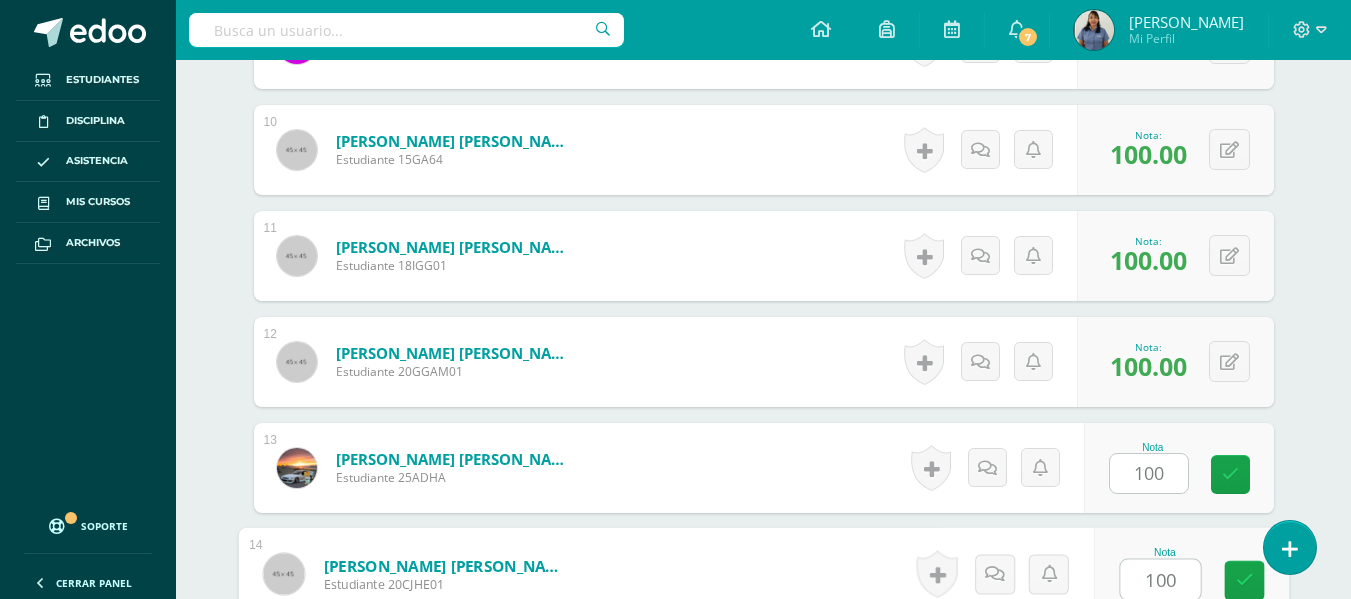 type on "100" 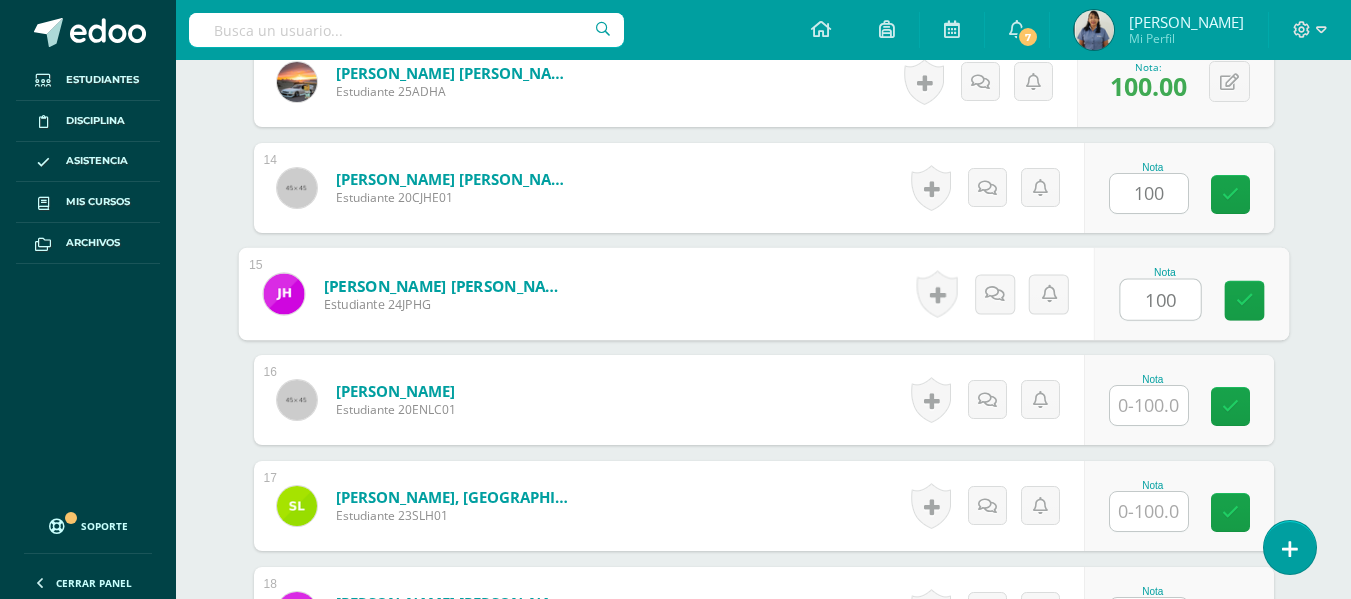 type on "100" 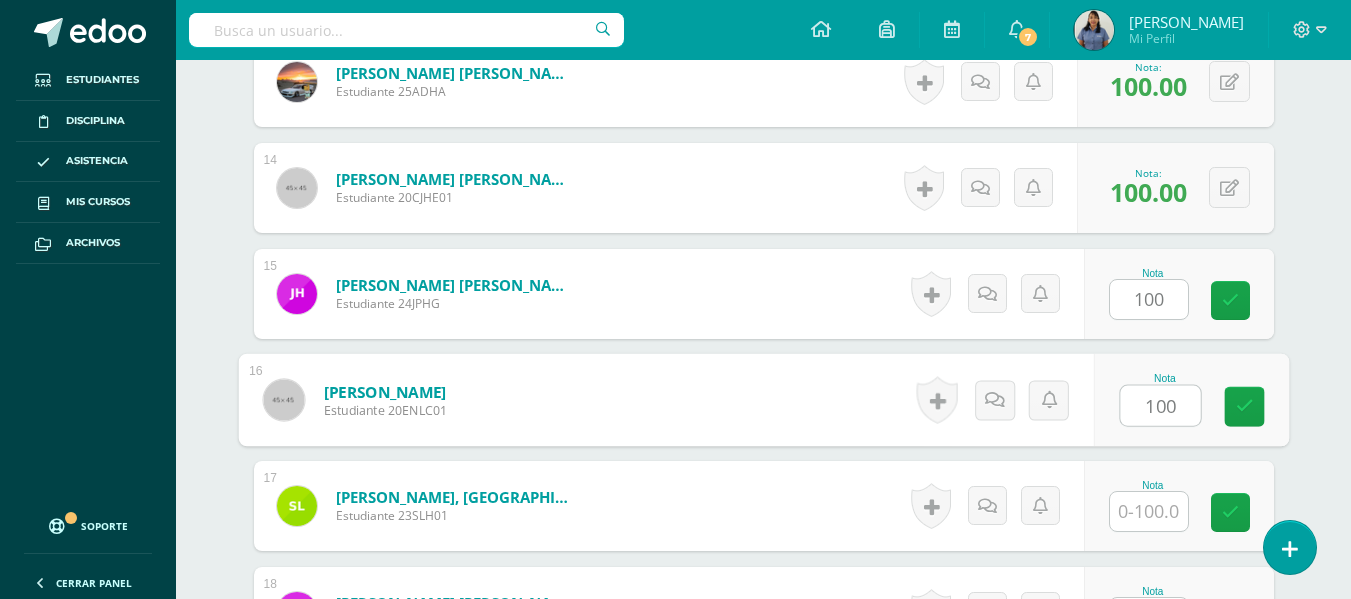 type on "100" 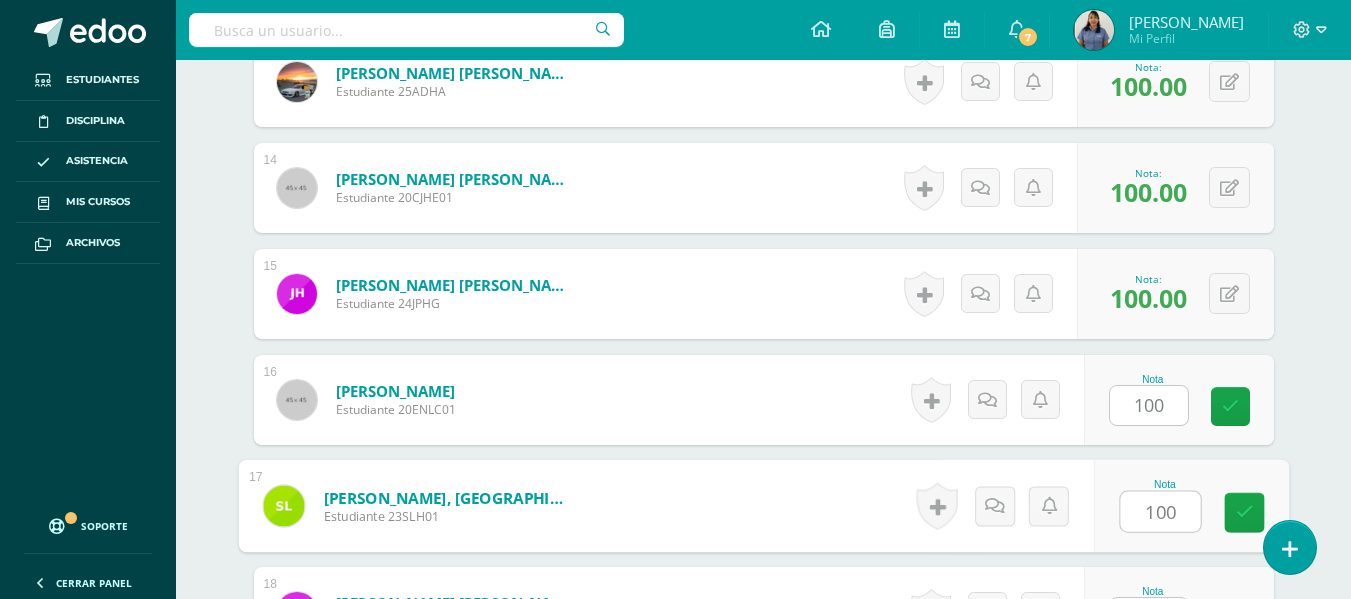 type on "100" 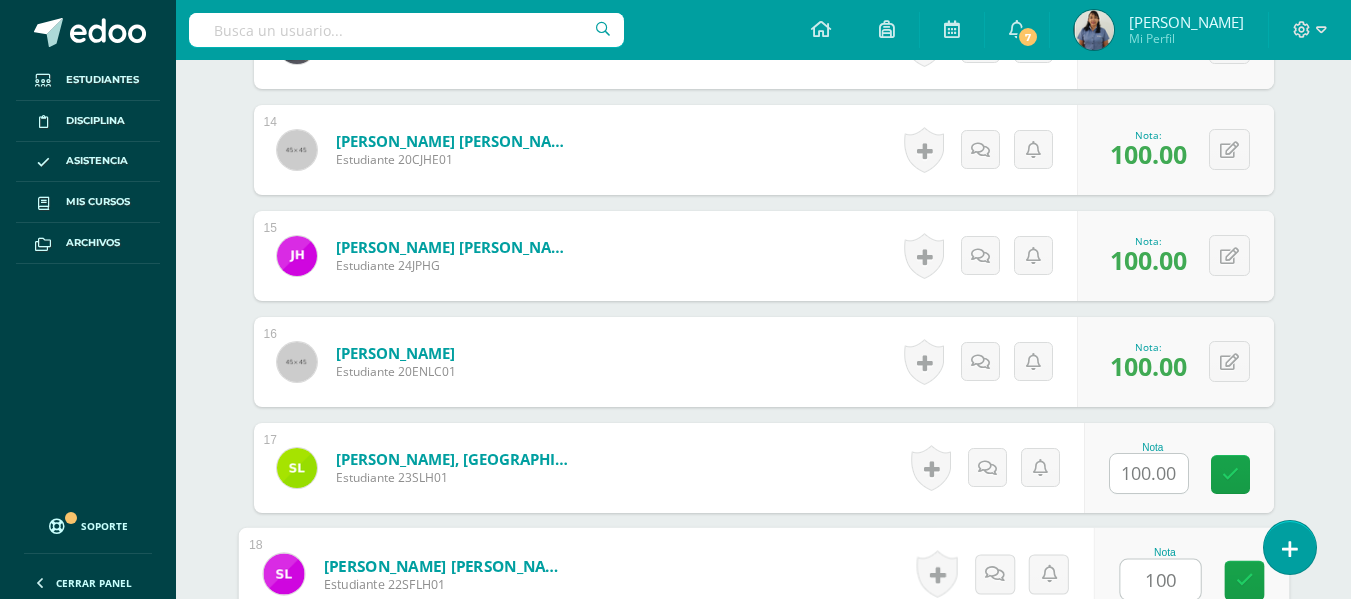 type on "100" 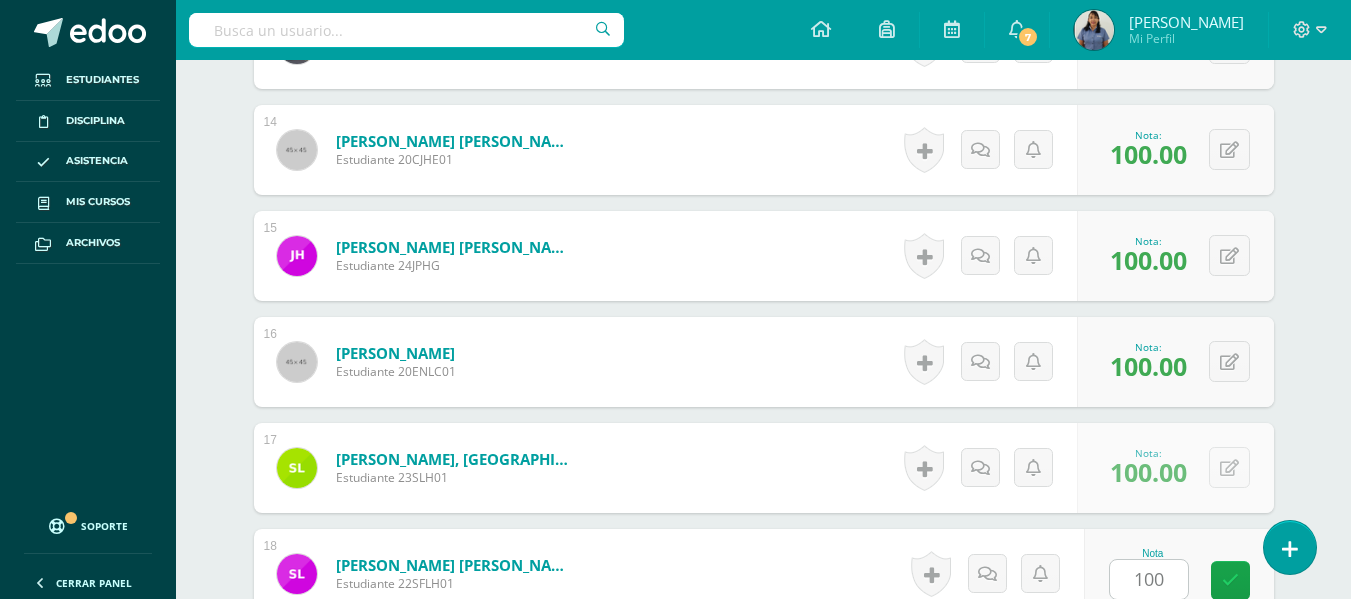 scroll, scrollTop: 2373, scrollLeft: 0, axis: vertical 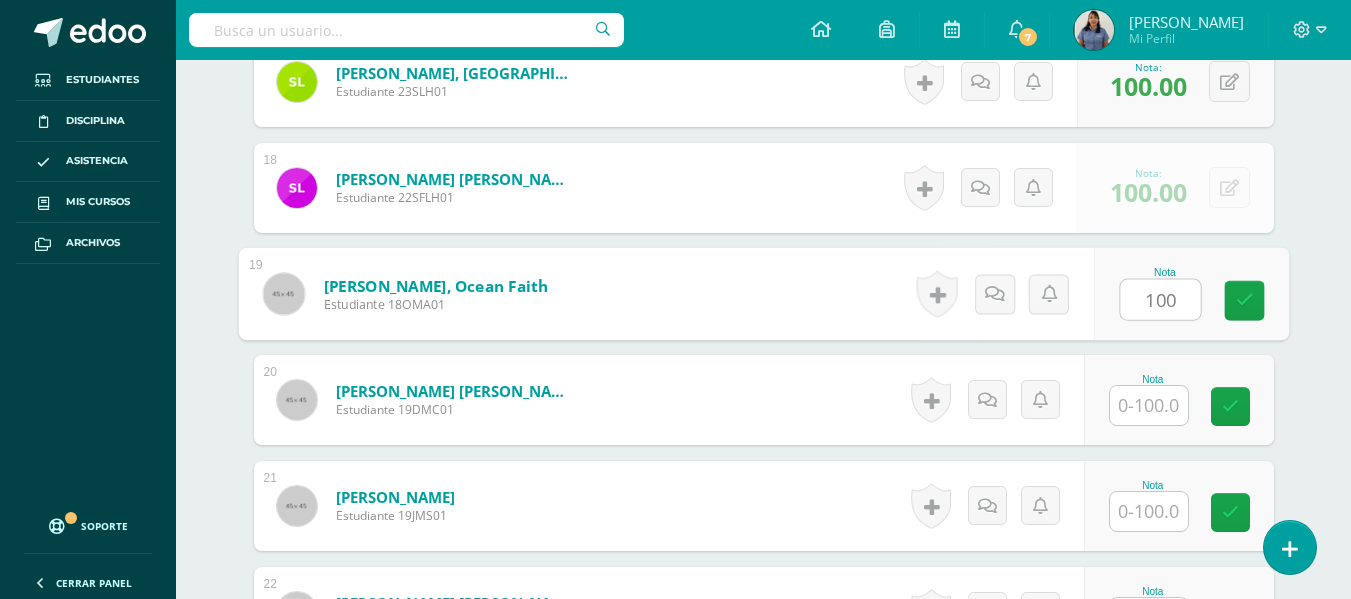 type on "100" 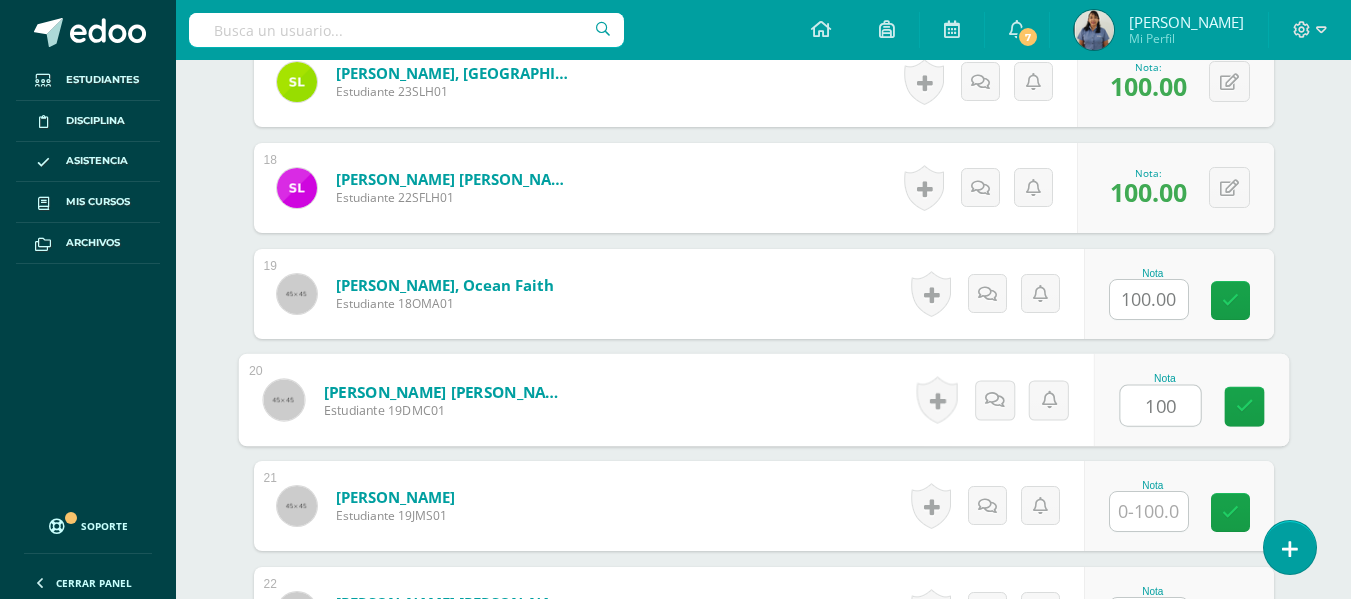 type on "100" 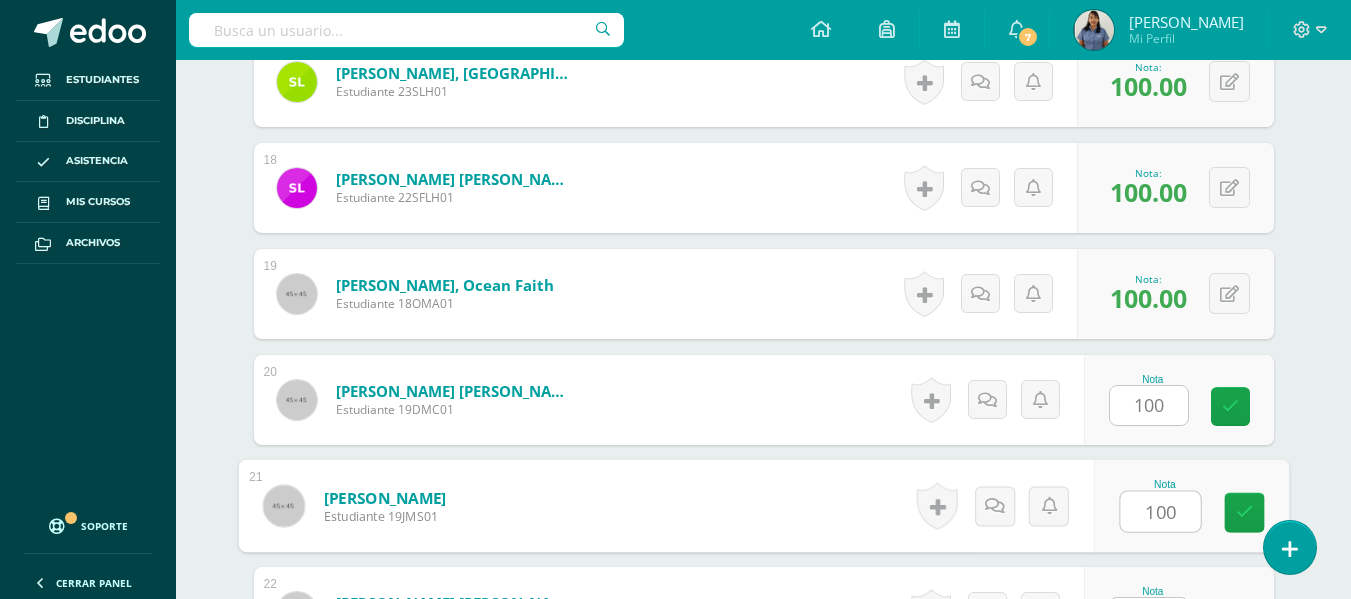 type on "100" 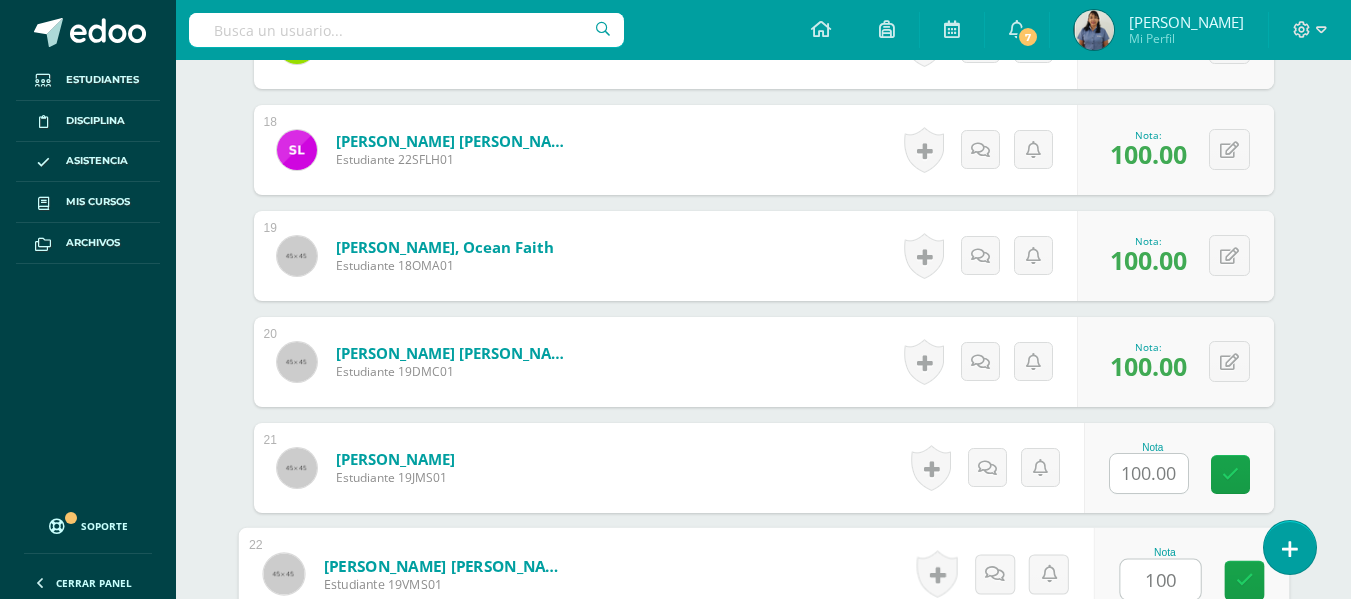 type on "100" 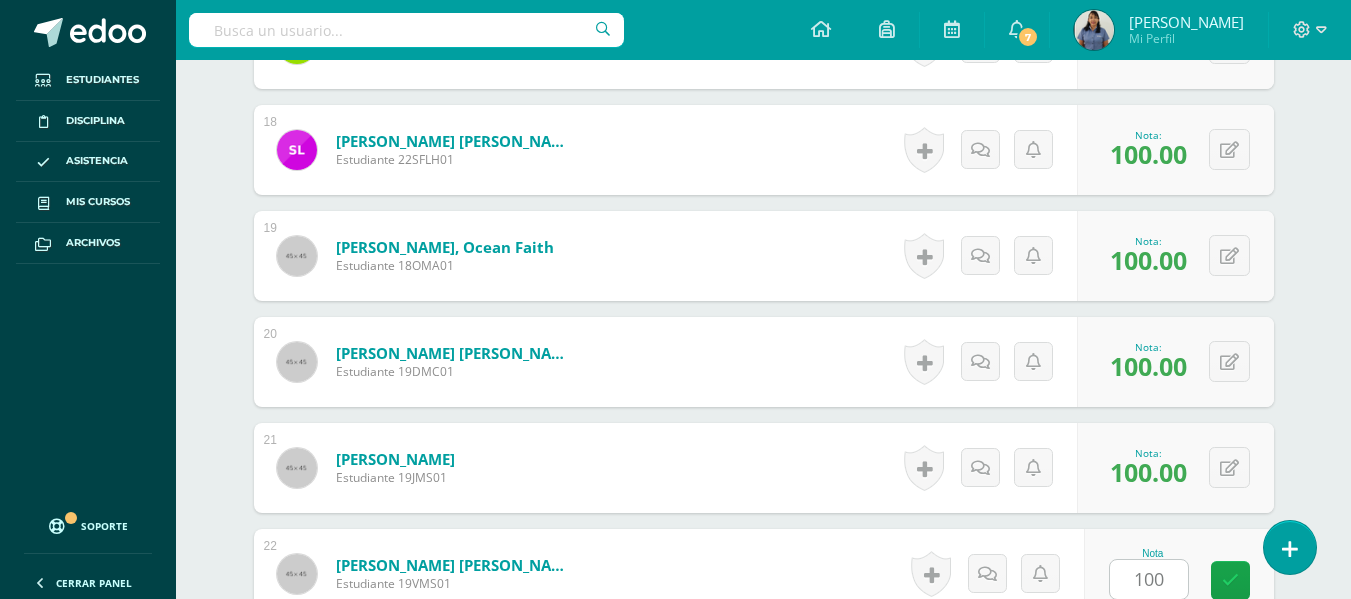 scroll, scrollTop: 2797, scrollLeft: 0, axis: vertical 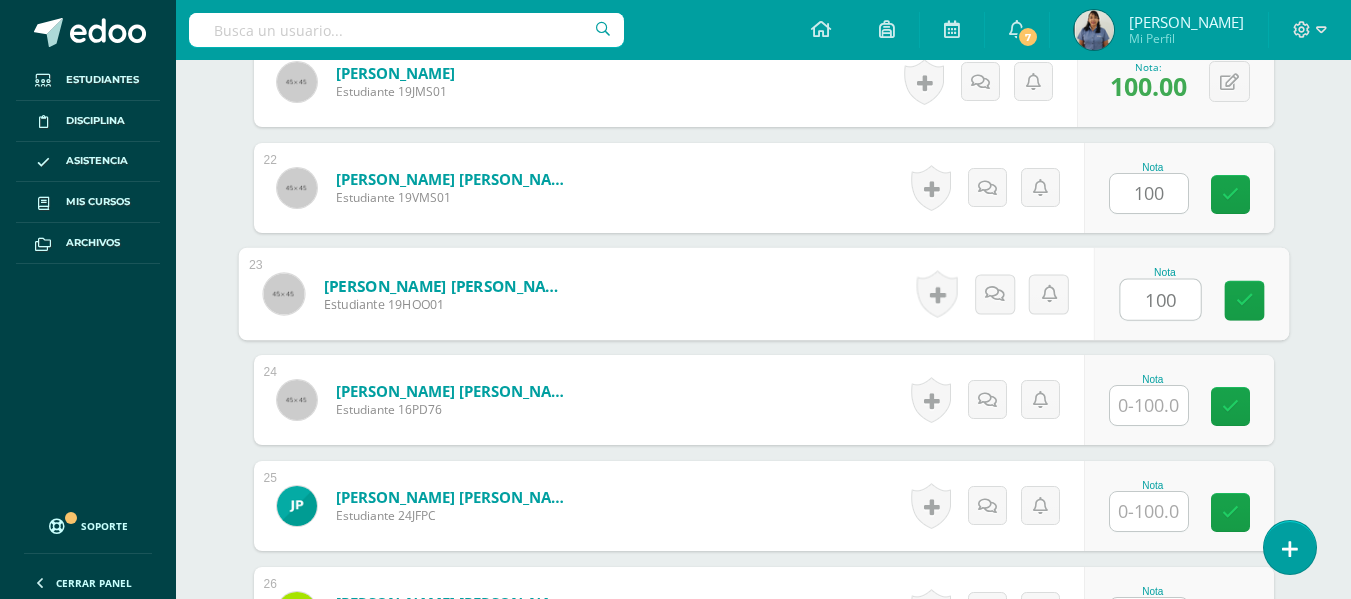 type on "100" 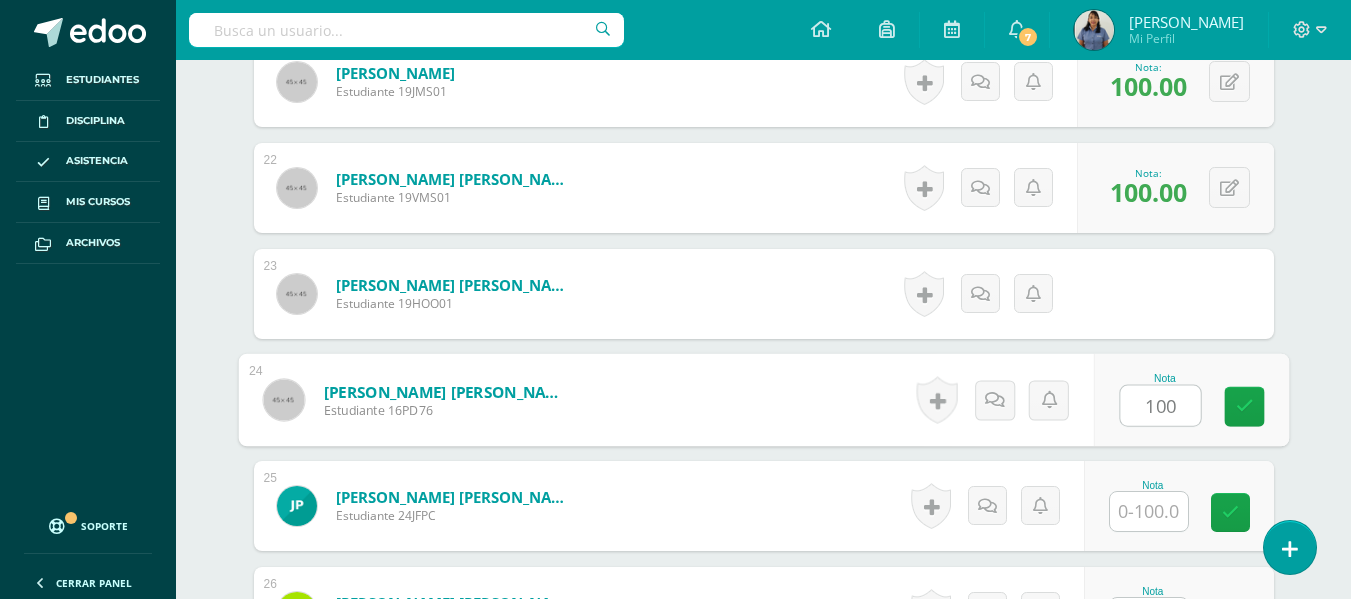 type on "100" 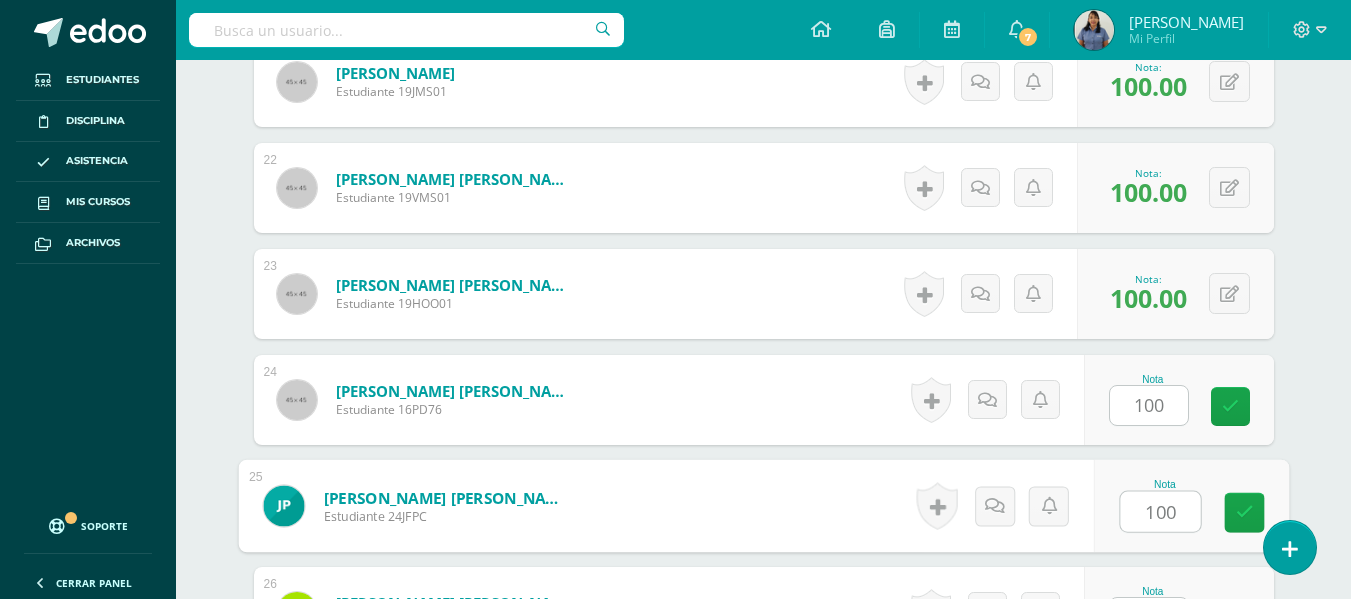 type on "100" 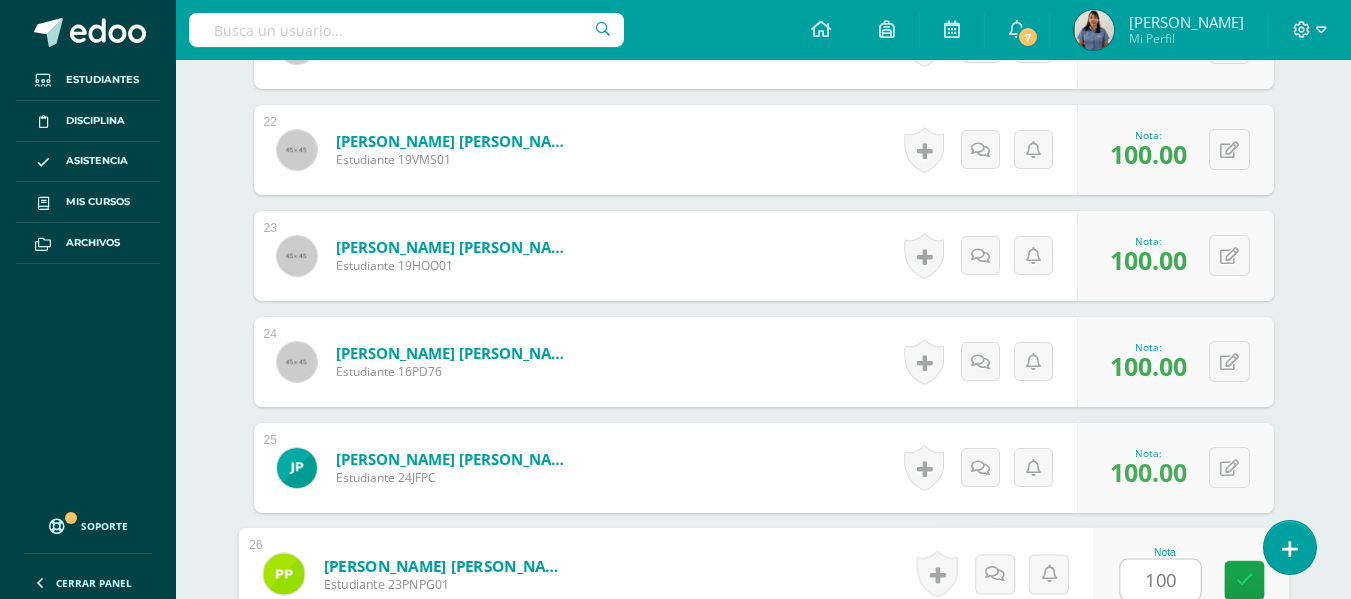 type on "100" 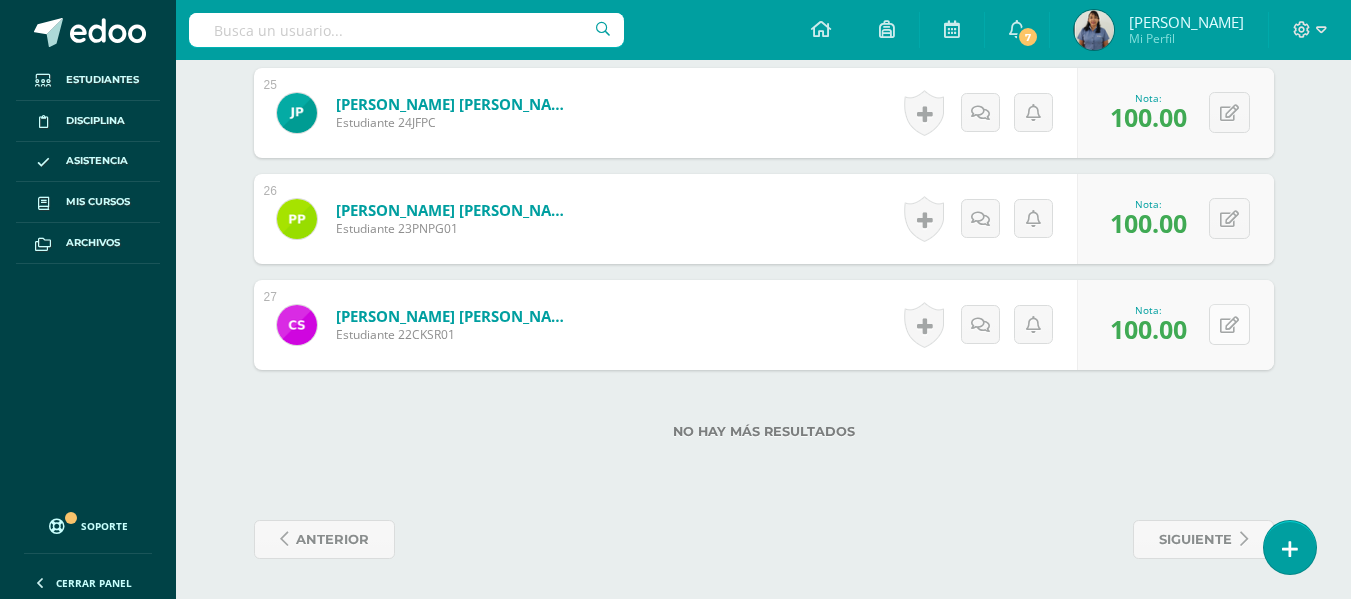 click at bounding box center (1229, 325) 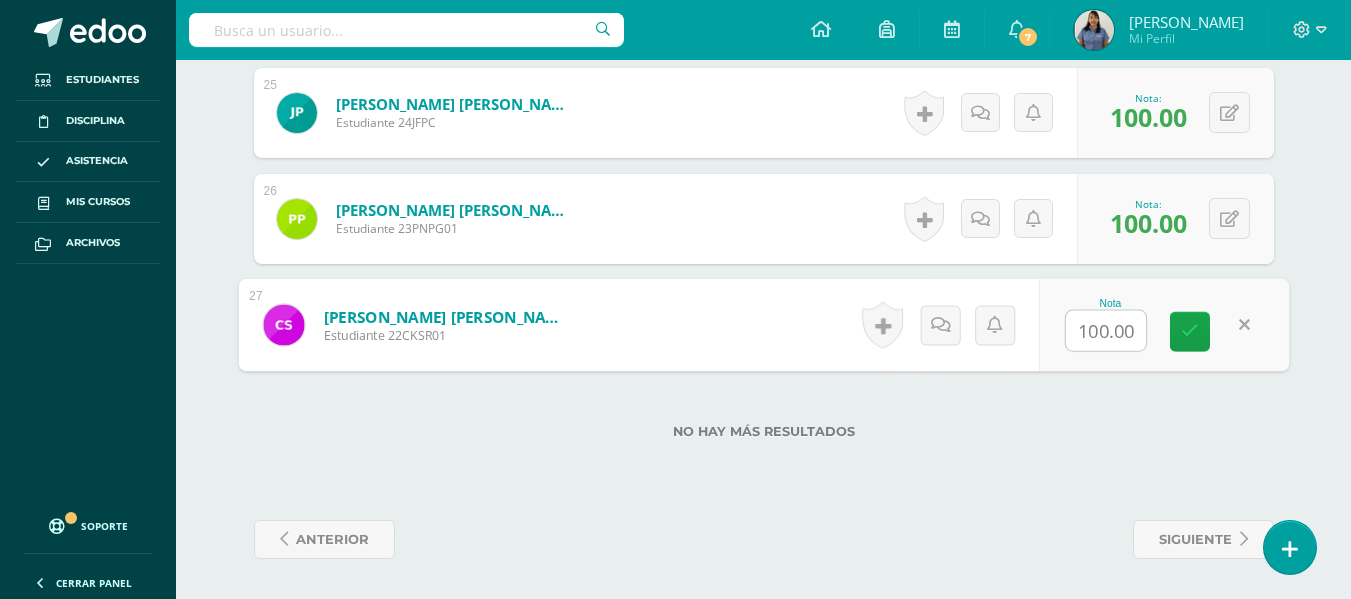 type on "7" 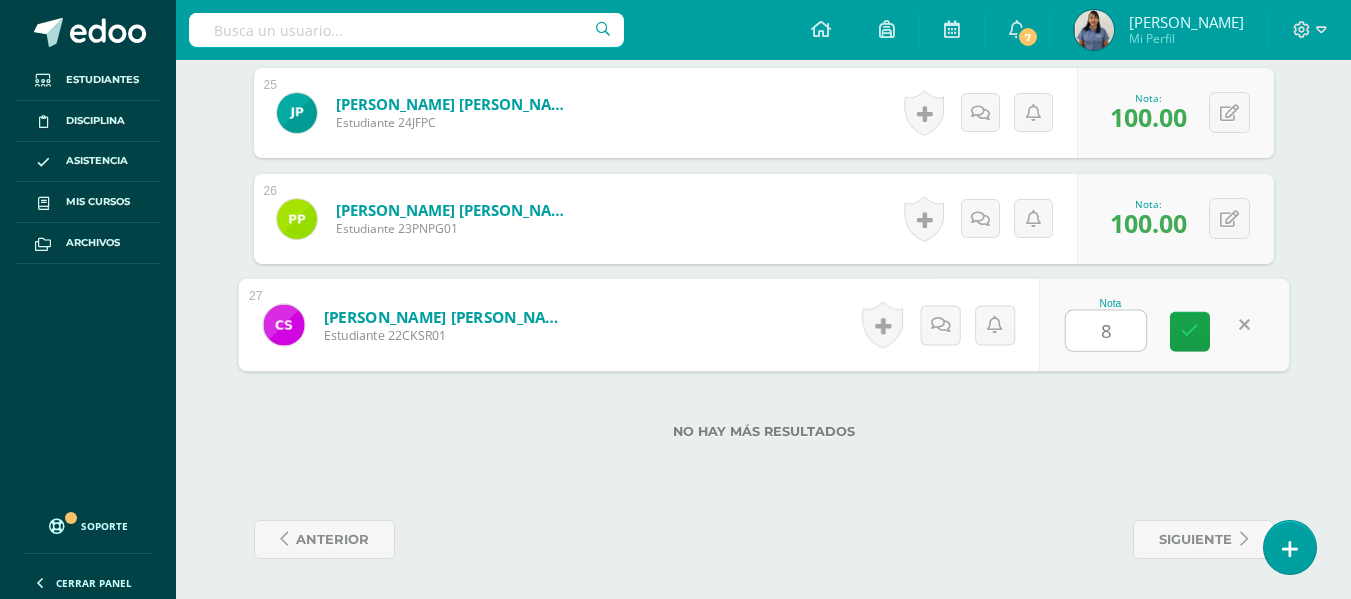 type on "80" 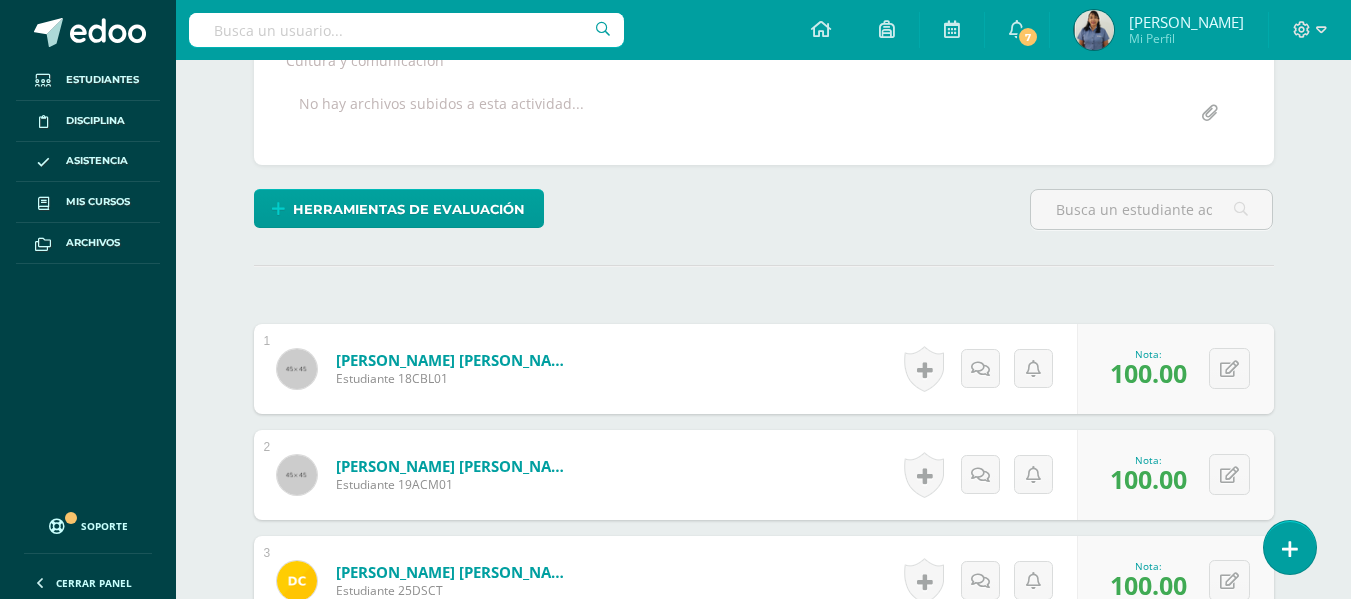 scroll, scrollTop: 0, scrollLeft: 0, axis: both 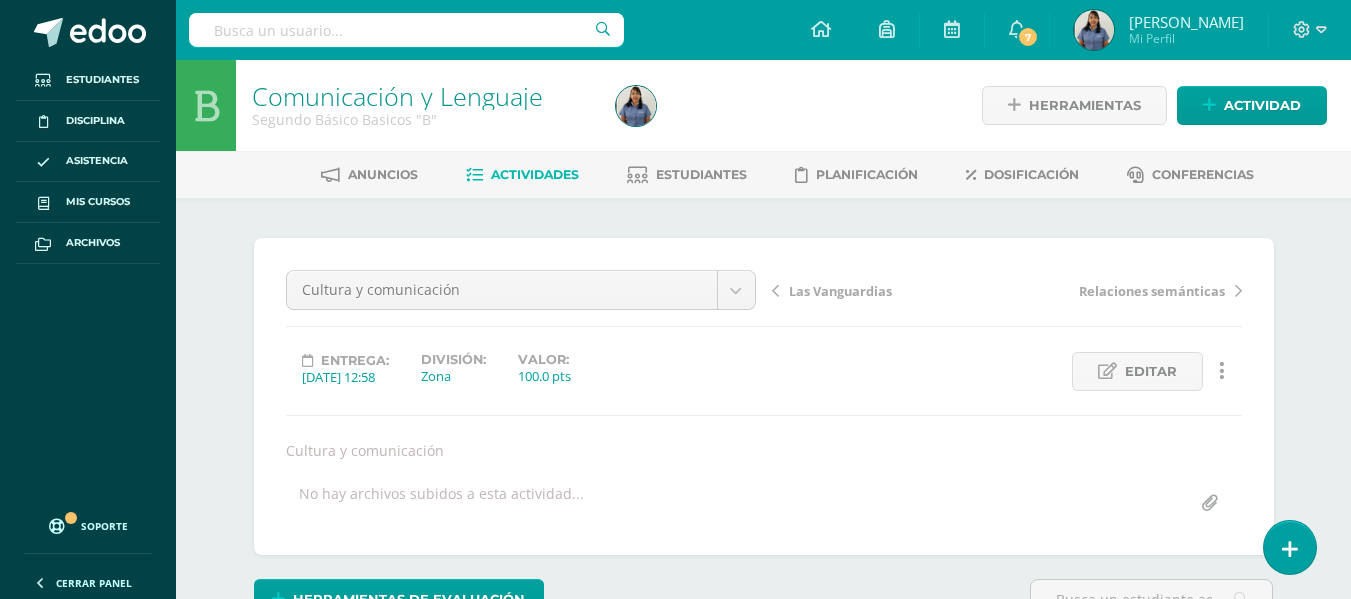 click on "Actividades" at bounding box center (535, 174) 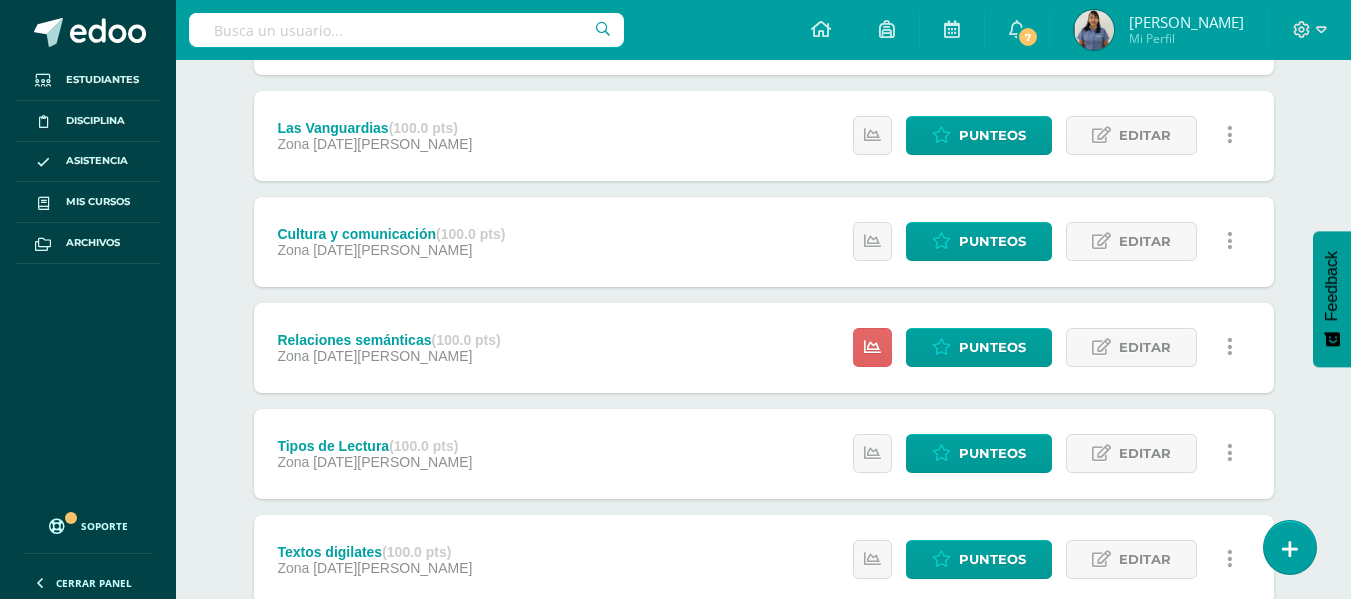 scroll, scrollTop: 400, scrollLeft: 0, axis: vertical 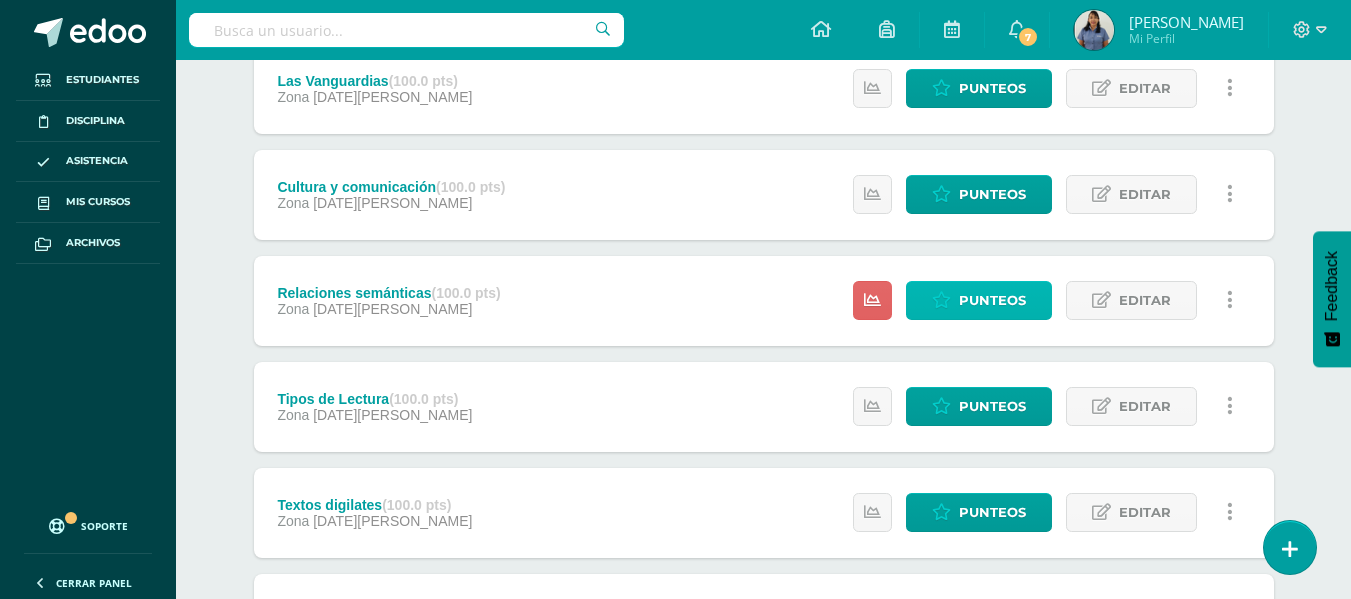 click on "Punteos" at bounding box center [992, 300] 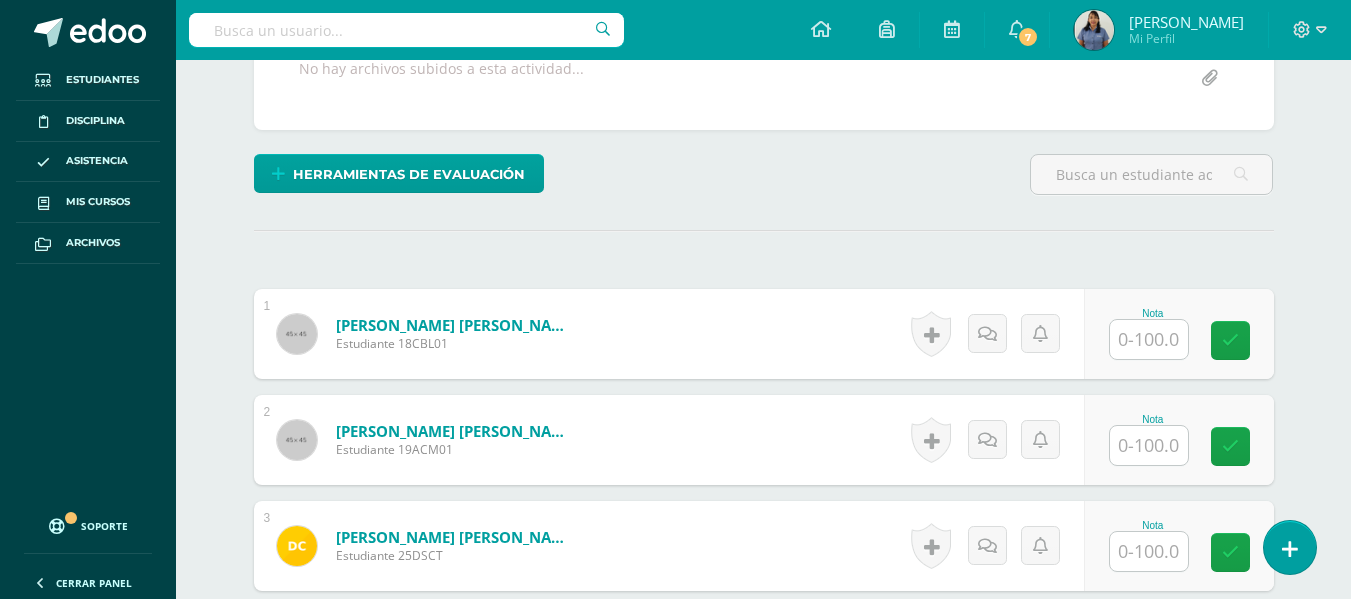 scroll, scrollTop: 426, scrollLeft: 0, axis: vertical 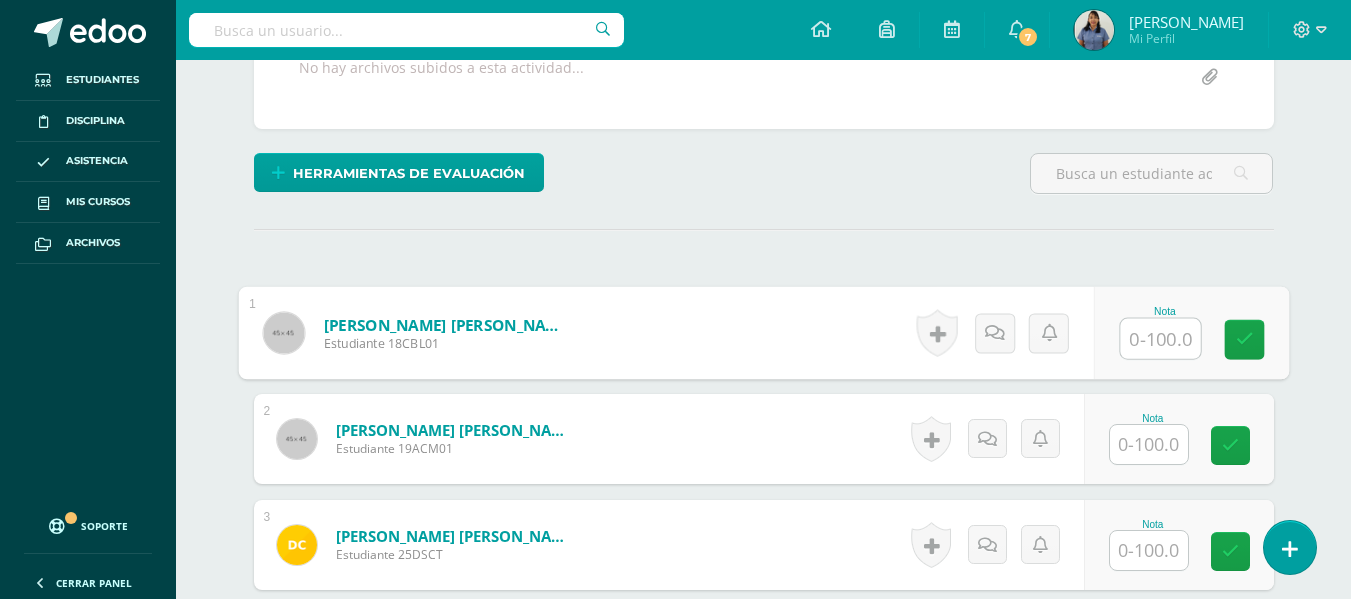 click at bounding box center (1160, 339) 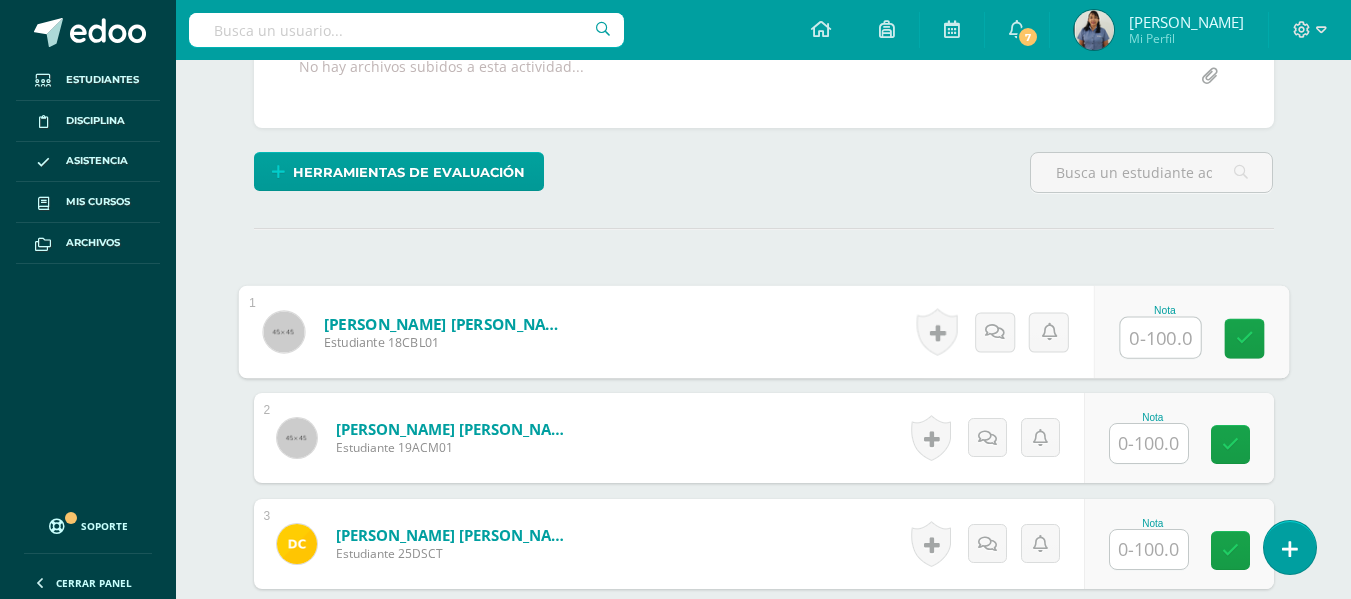 scroll, scrollTop: 428, scrollLeft: 0, axis: vertical 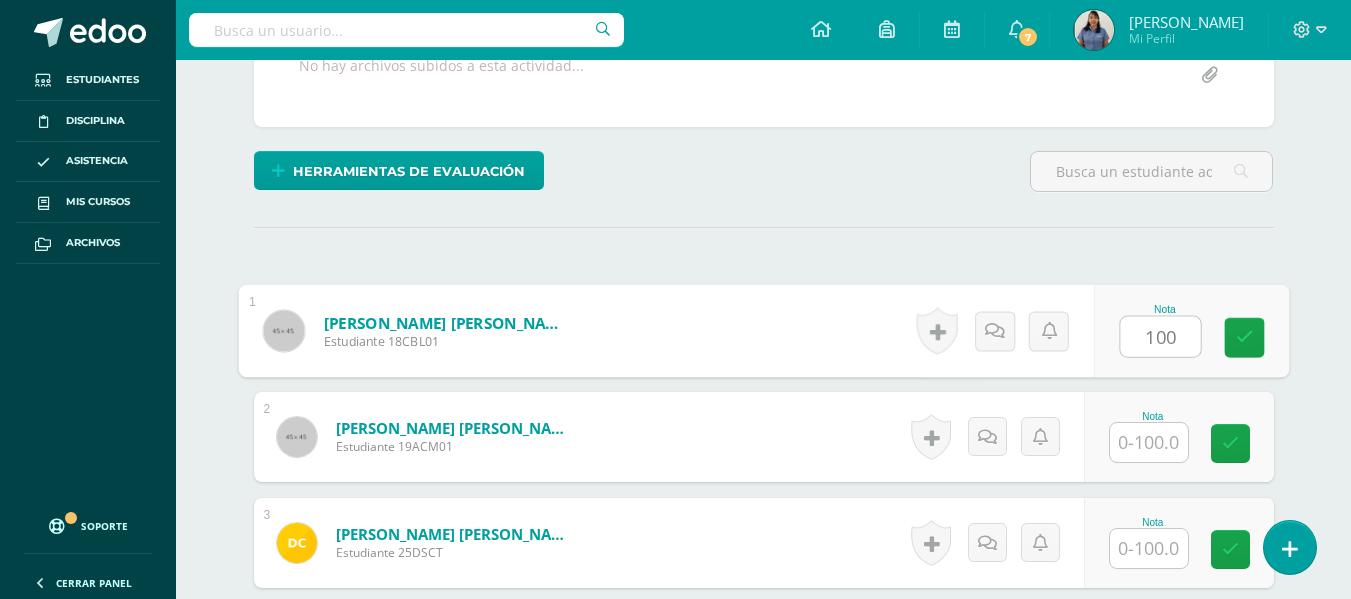 type on "100" 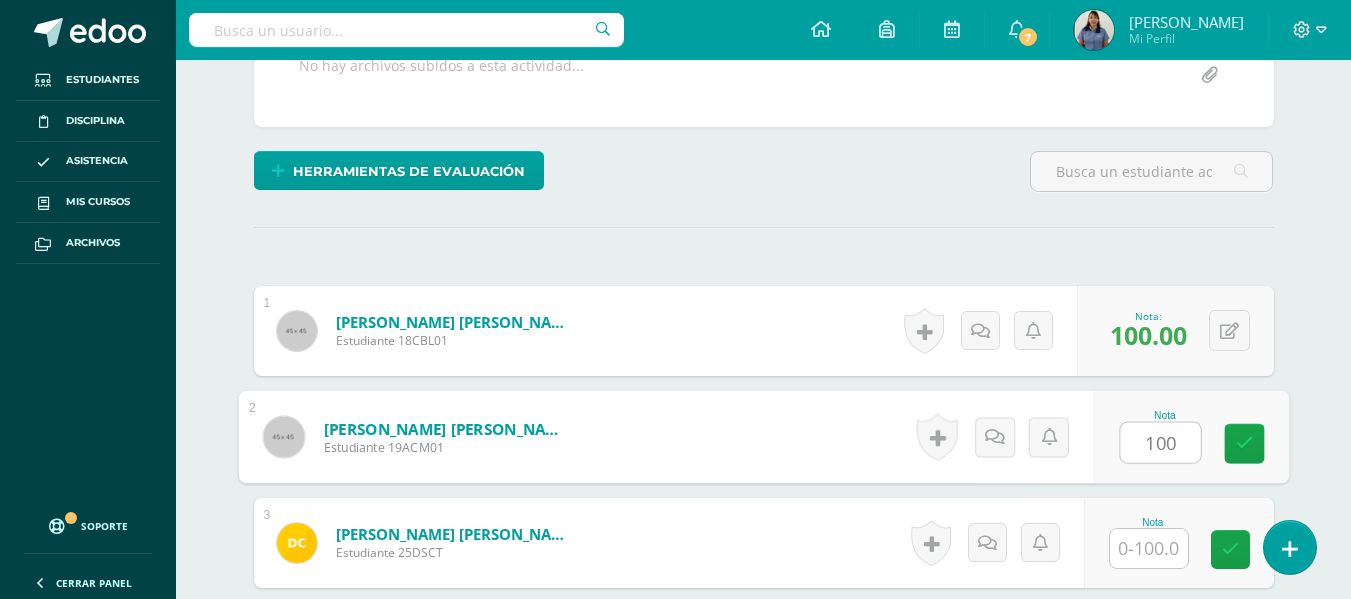 type on "100" 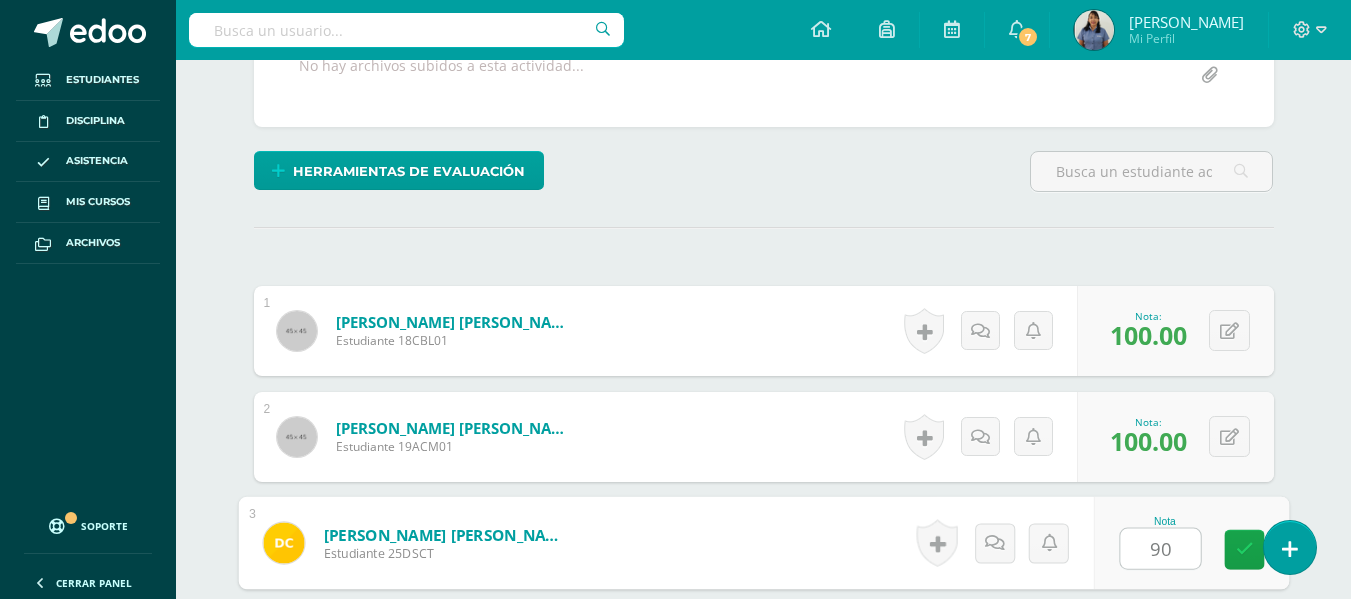 type on "90" 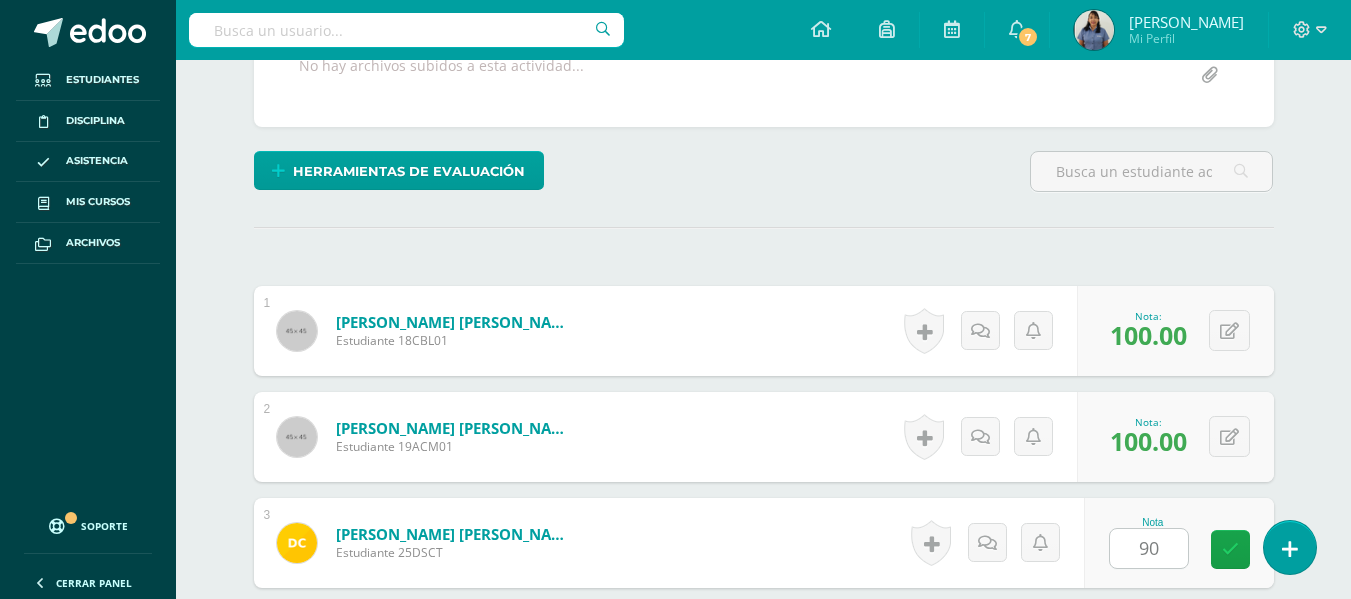 scroll, scrollTop: 783, scrollLeft: 0, axis: vertical 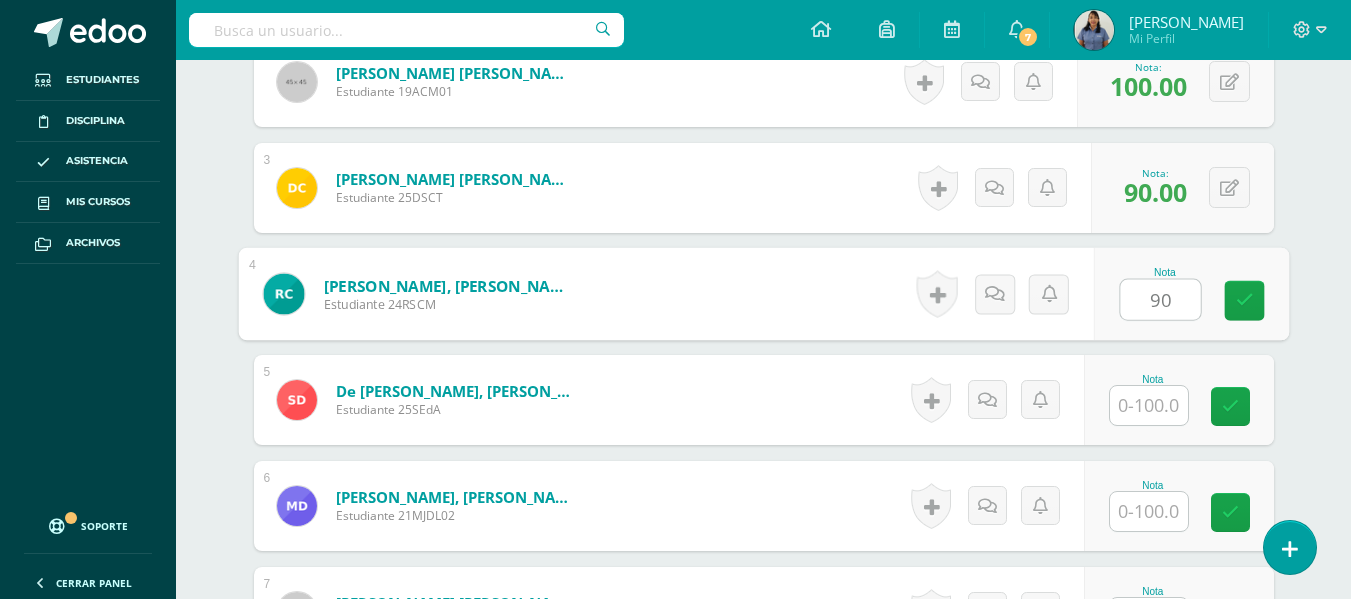 type on "90" 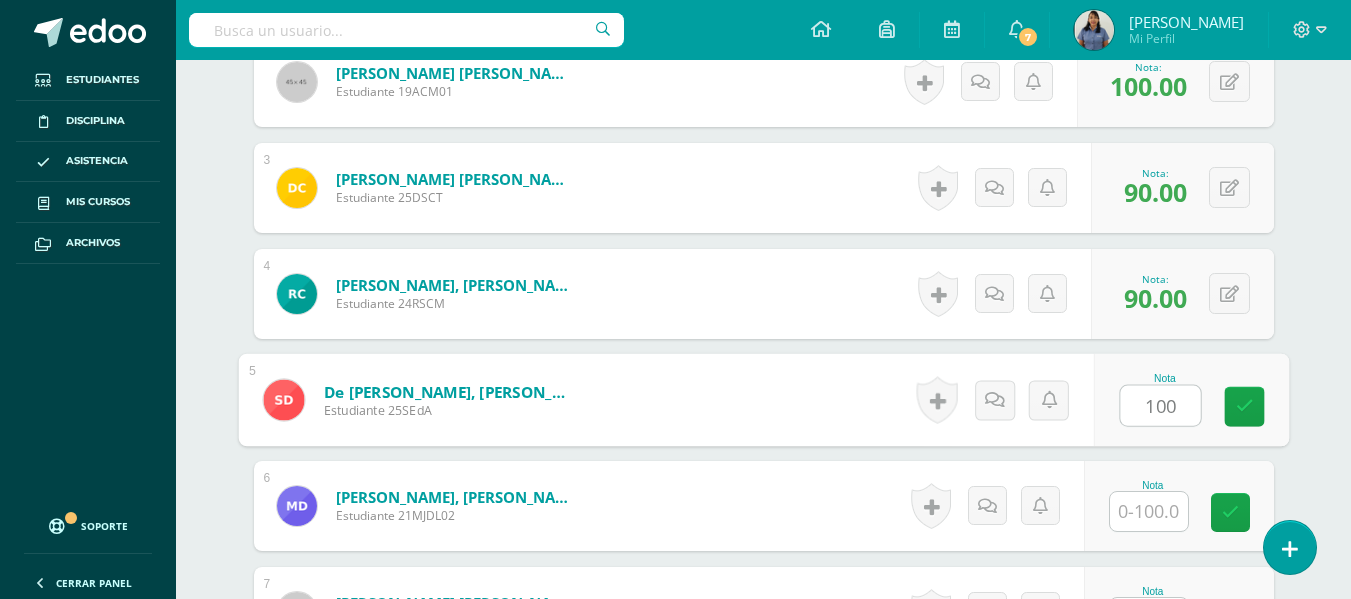 type on "100" 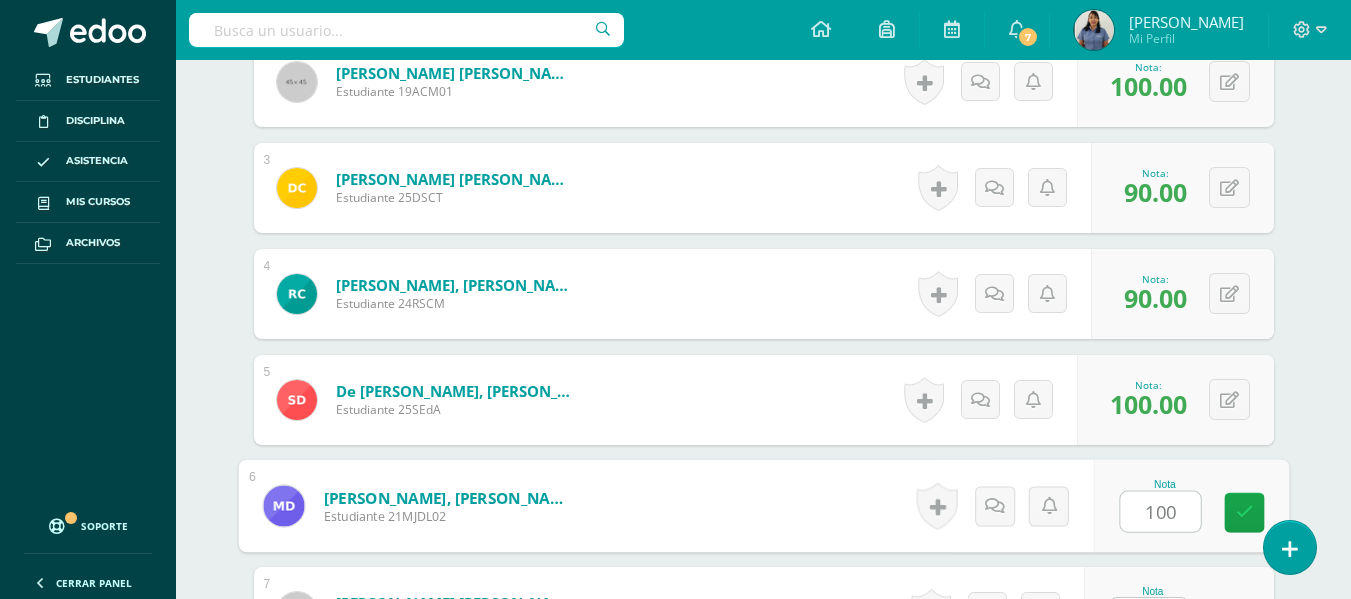 type on "100" 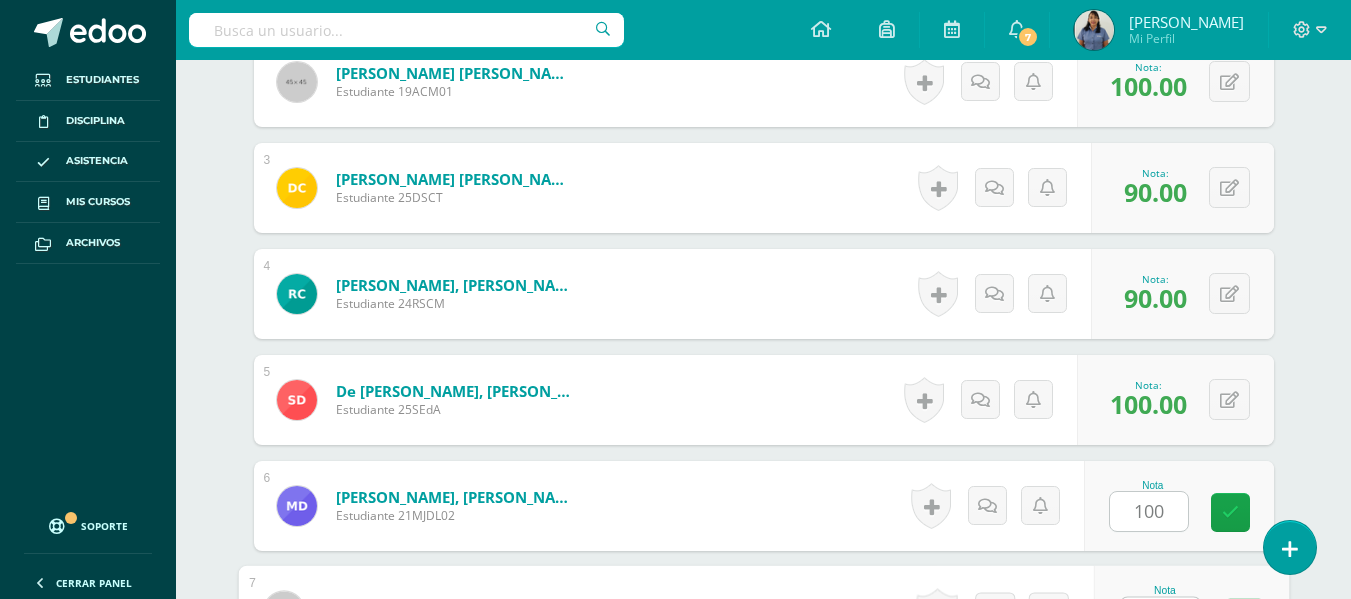 scroll, scrollTop: 821, scrollLeft: 0, axis: vertical 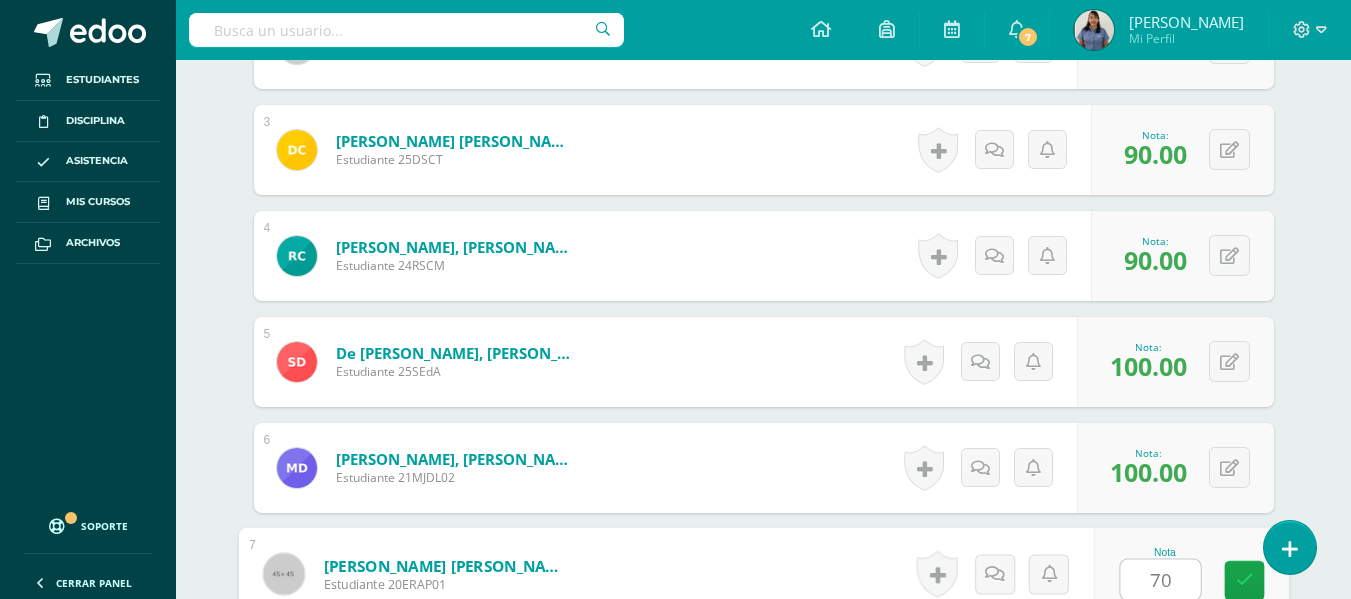 type on "70" 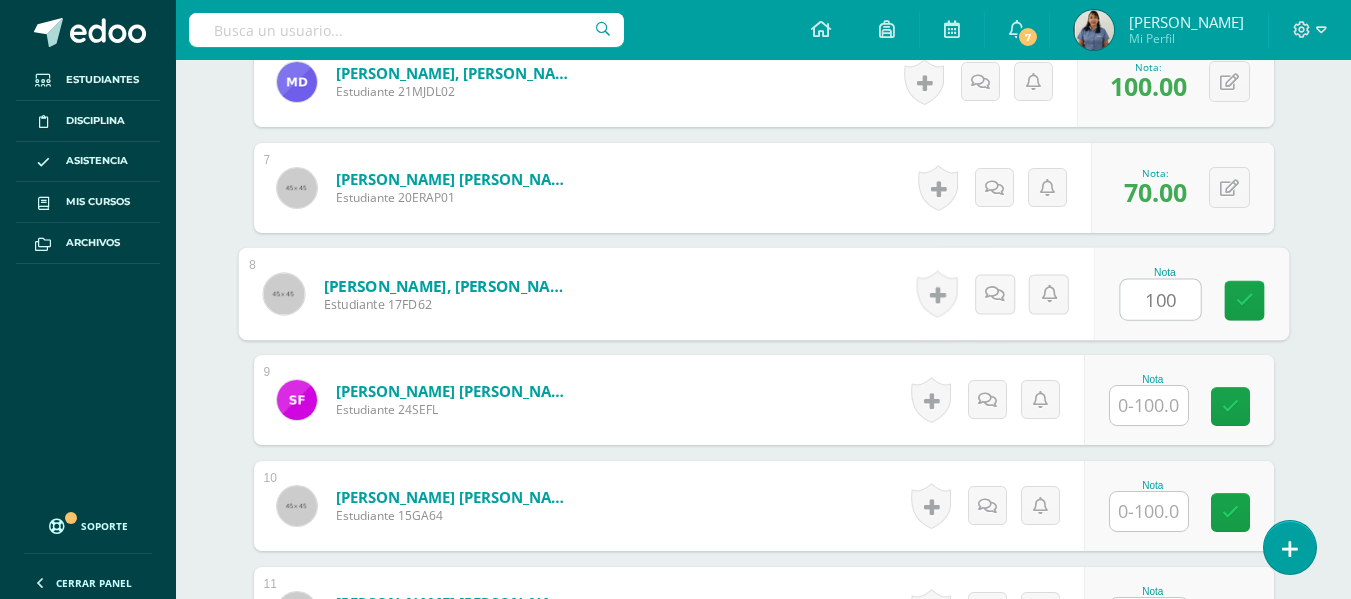 type on "100" 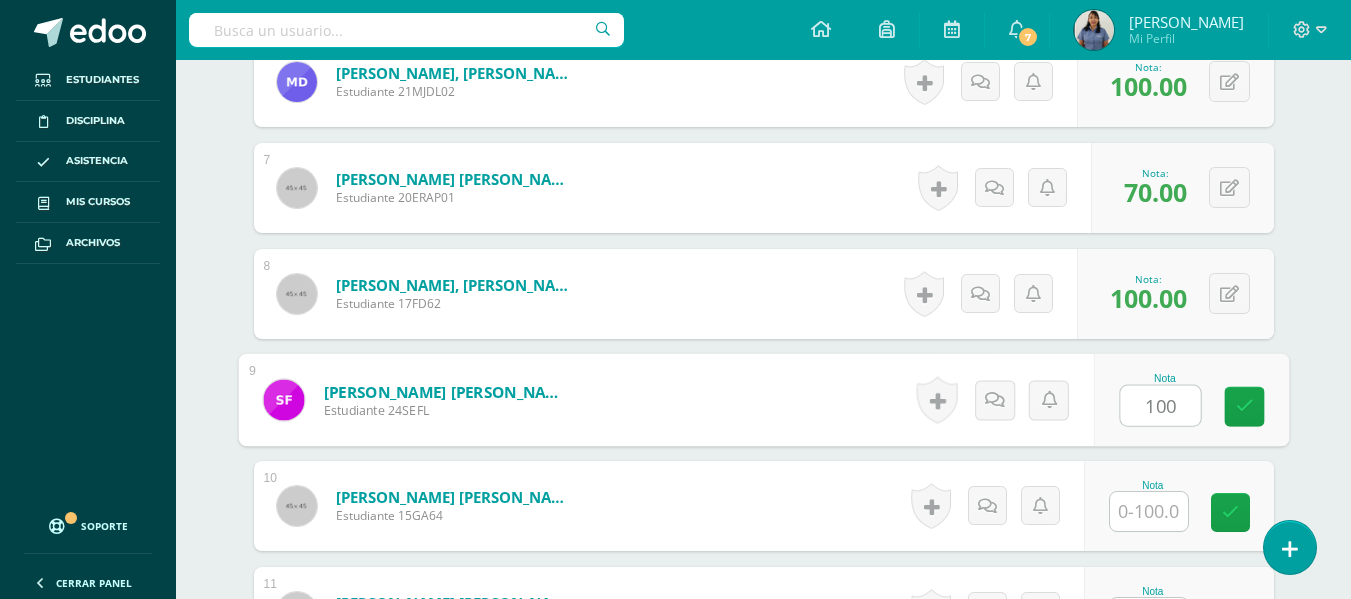 type on "100" 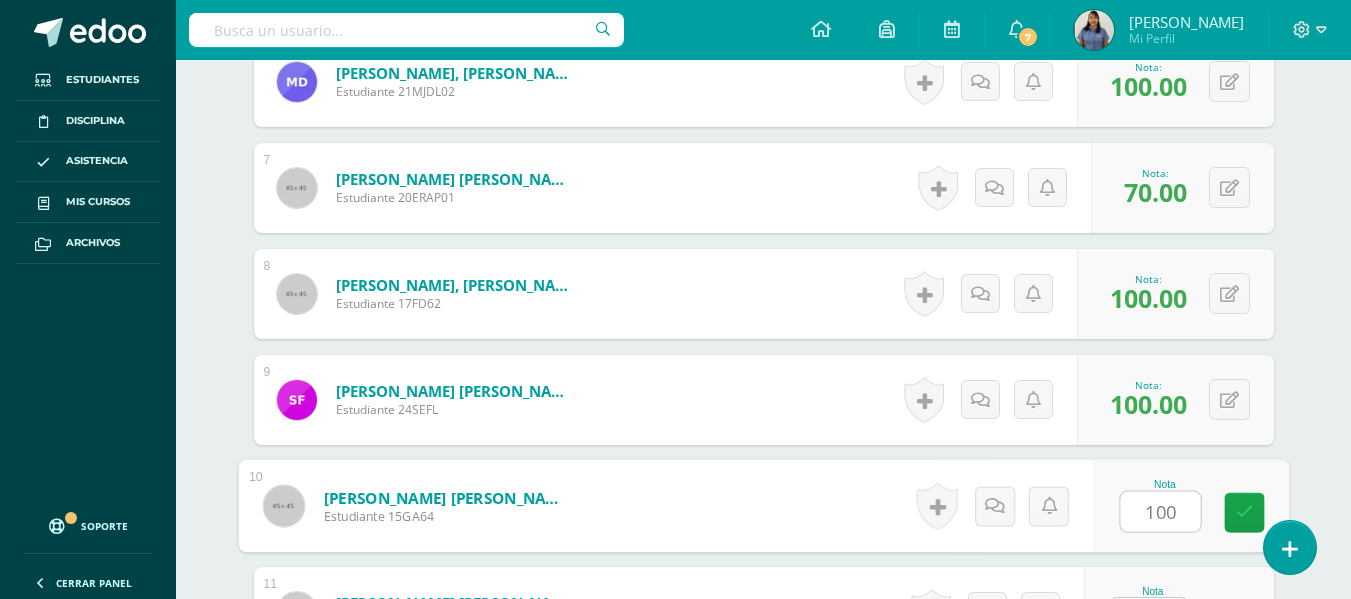 type on "100" 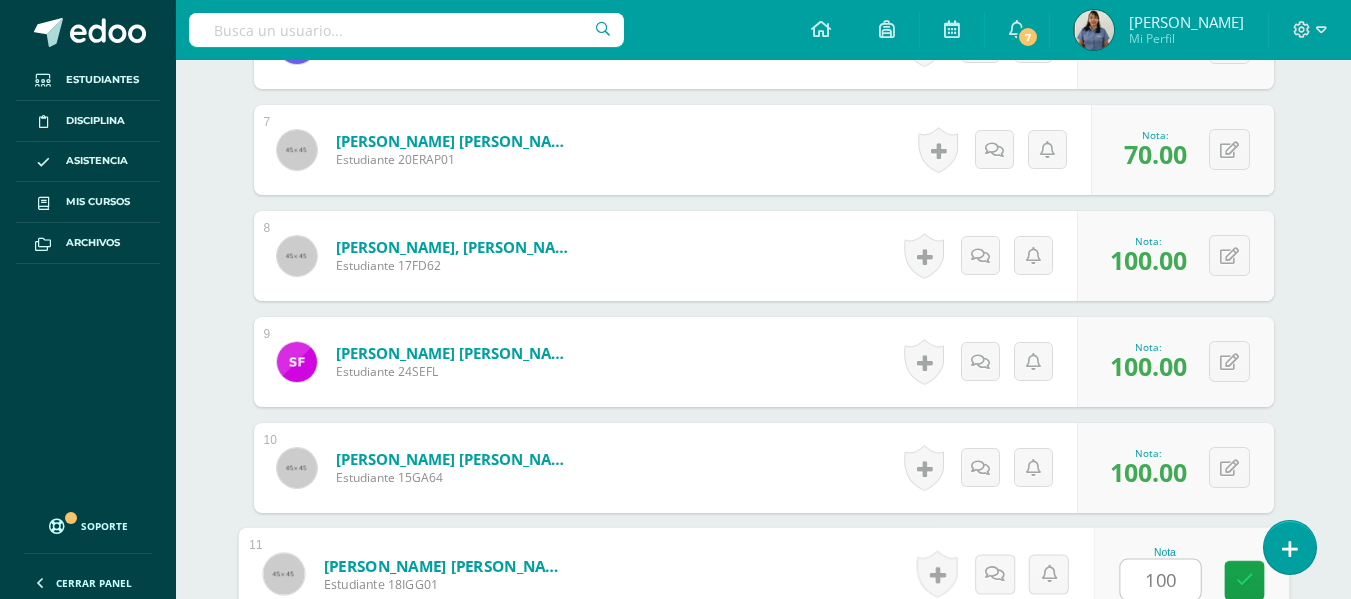 type on "100" 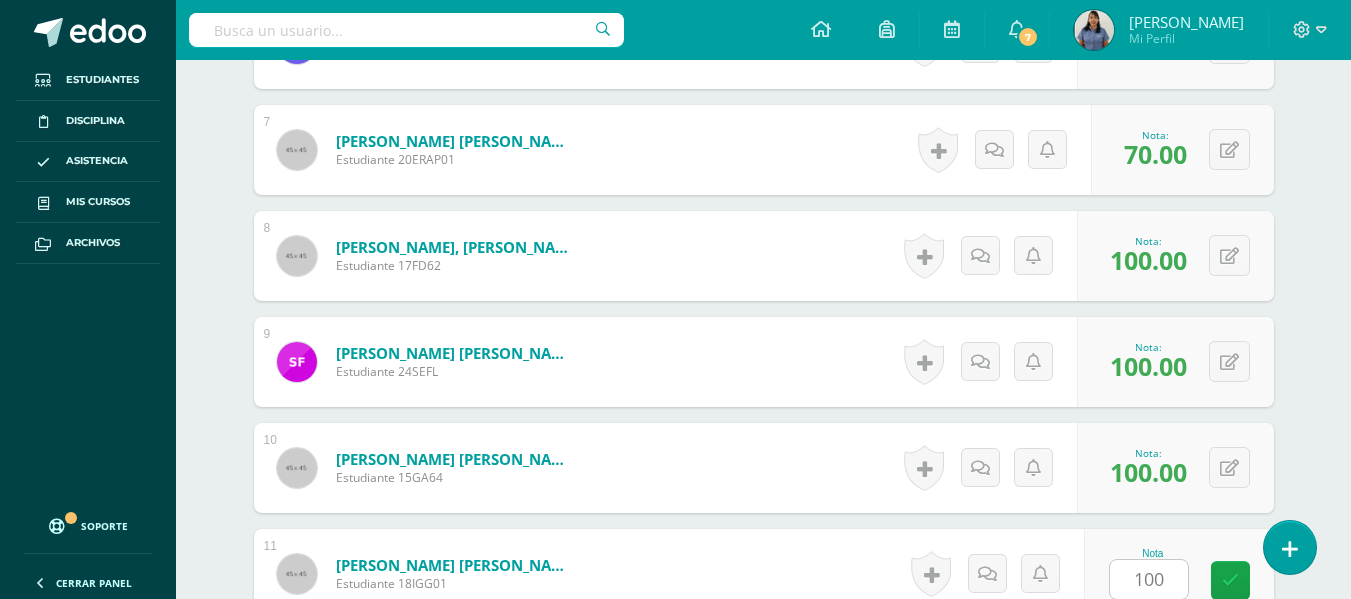 scroll, scrollTop: 1631, scrollLeft: 0, axis: vertical 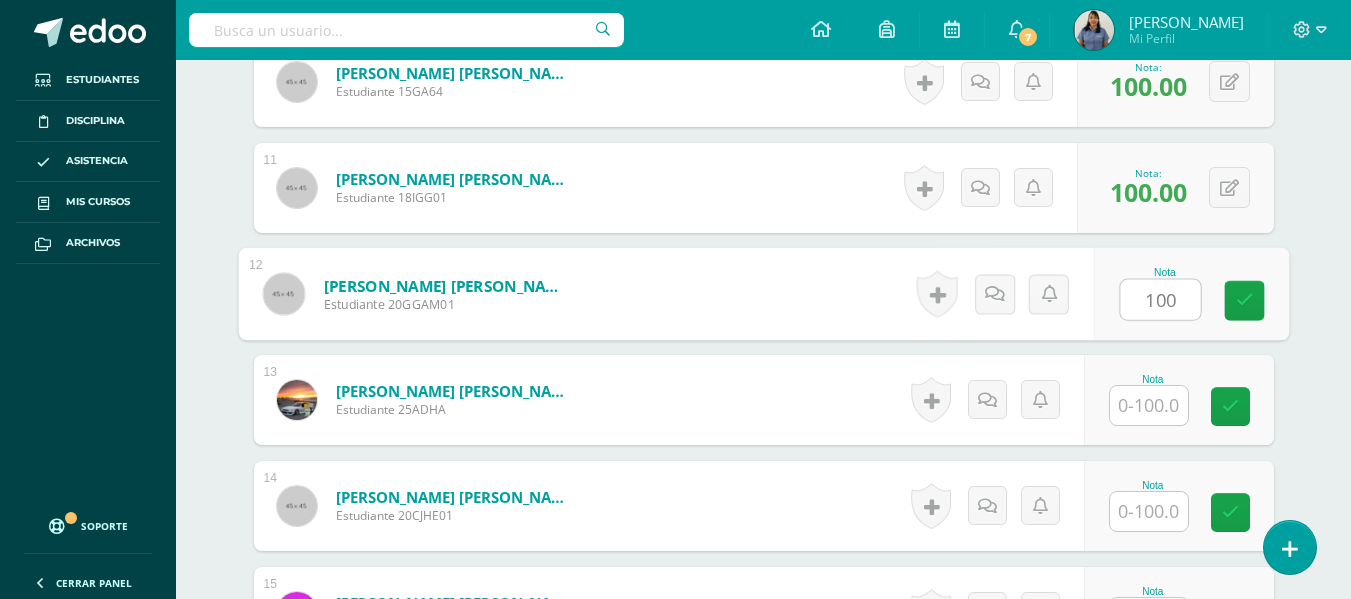 type on "100" 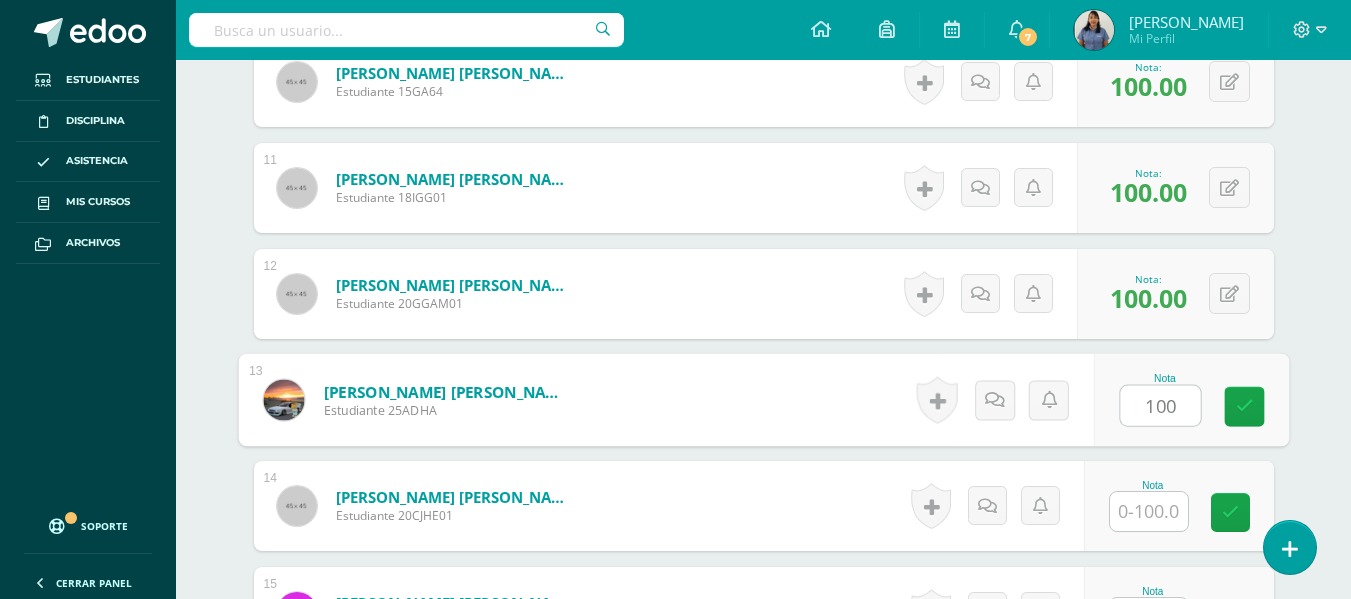 type on "100" 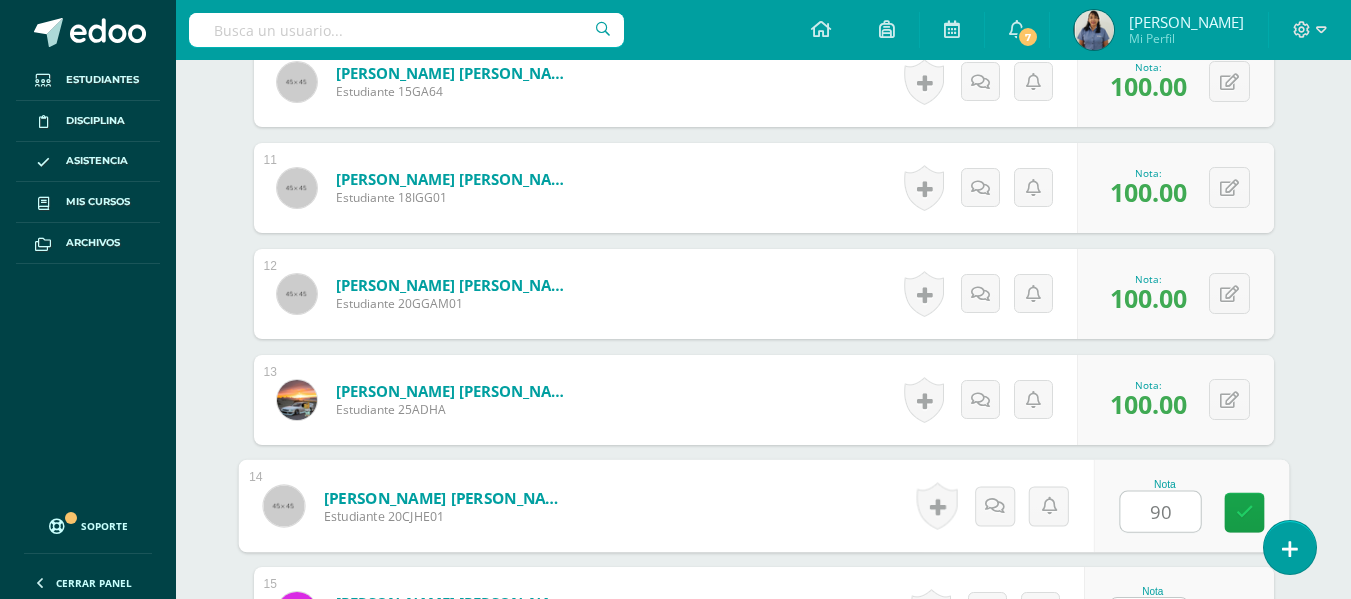 type on "90" 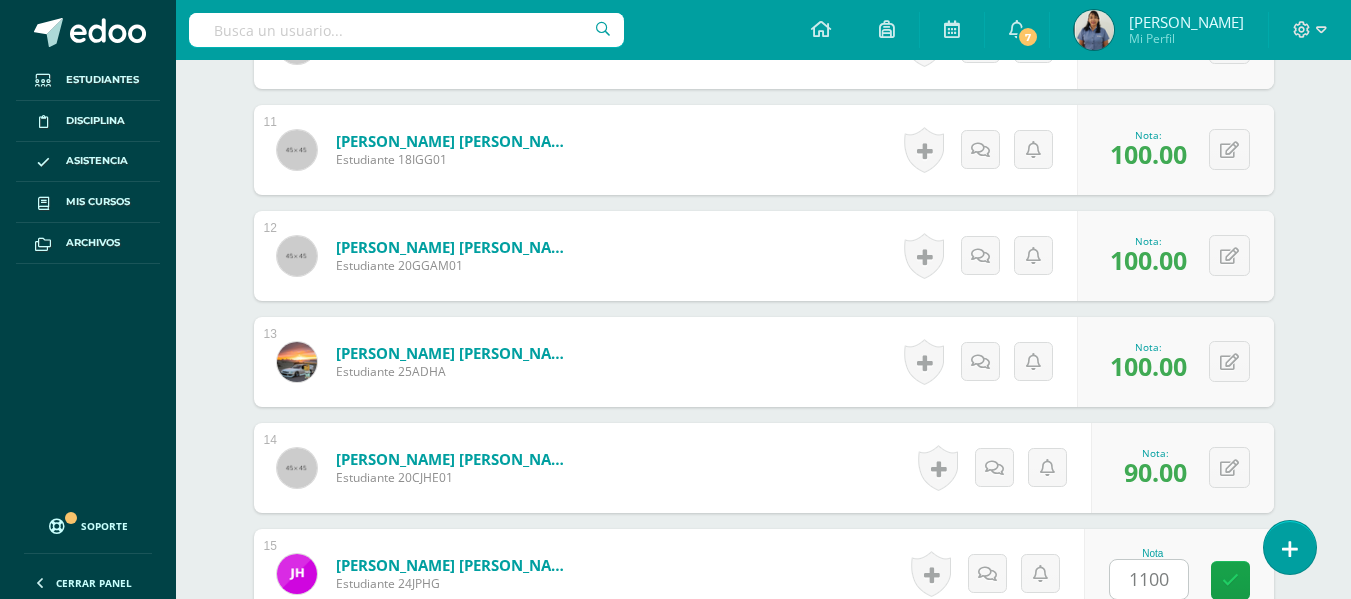 scroll, scrollTop: 2055, scrollLeft: 0, axis: vertical 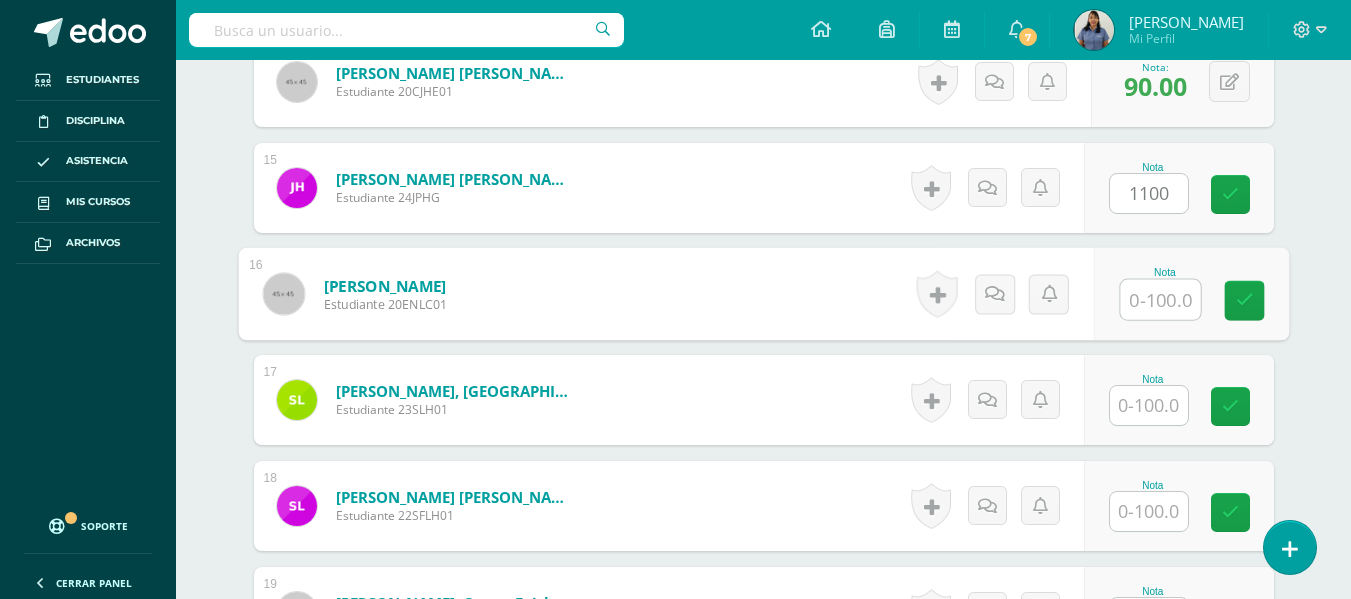 type on "0" 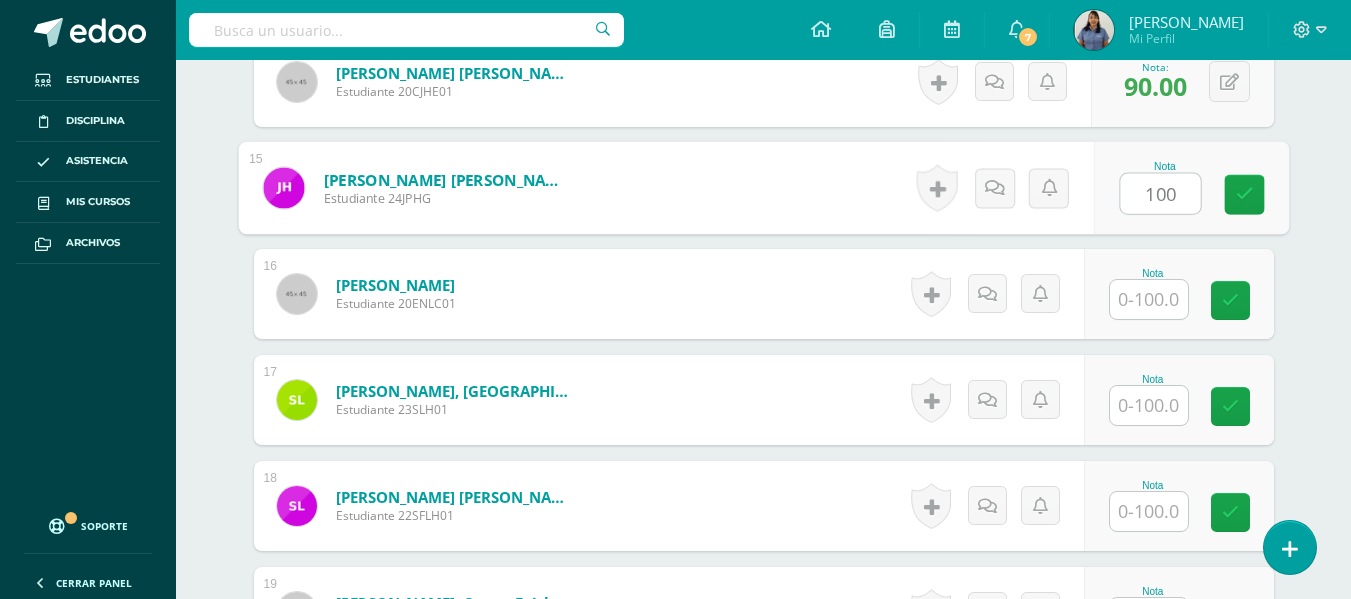 type on "100" 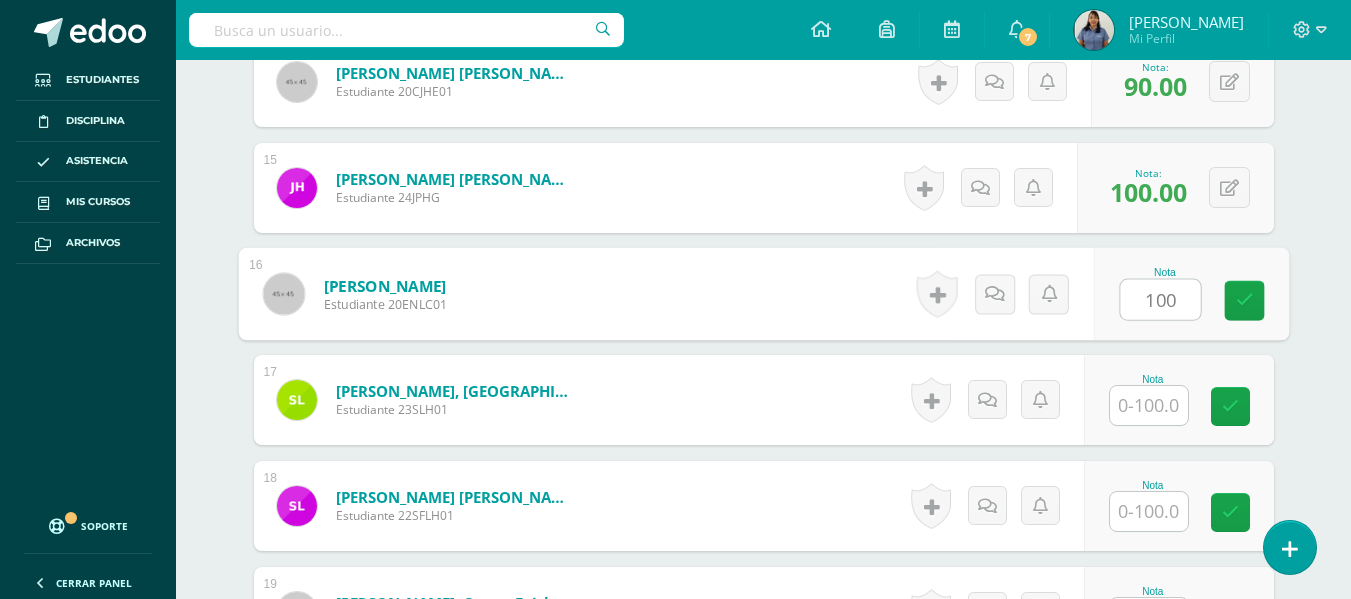 type on "100" 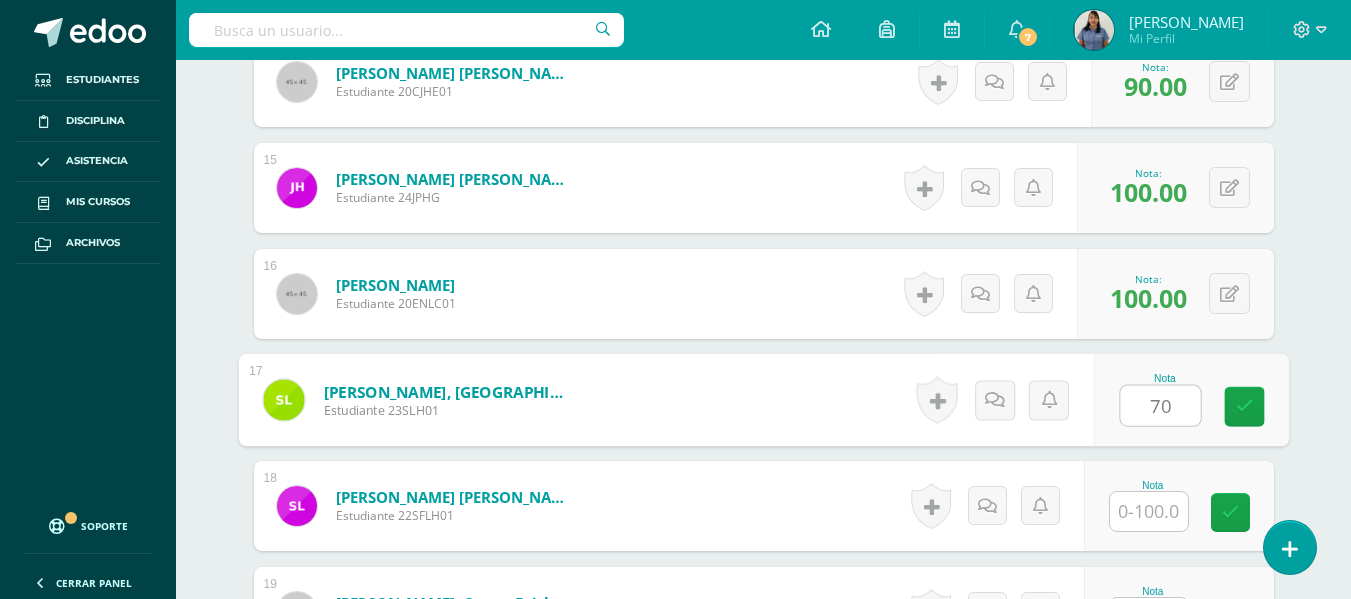 type on "70" 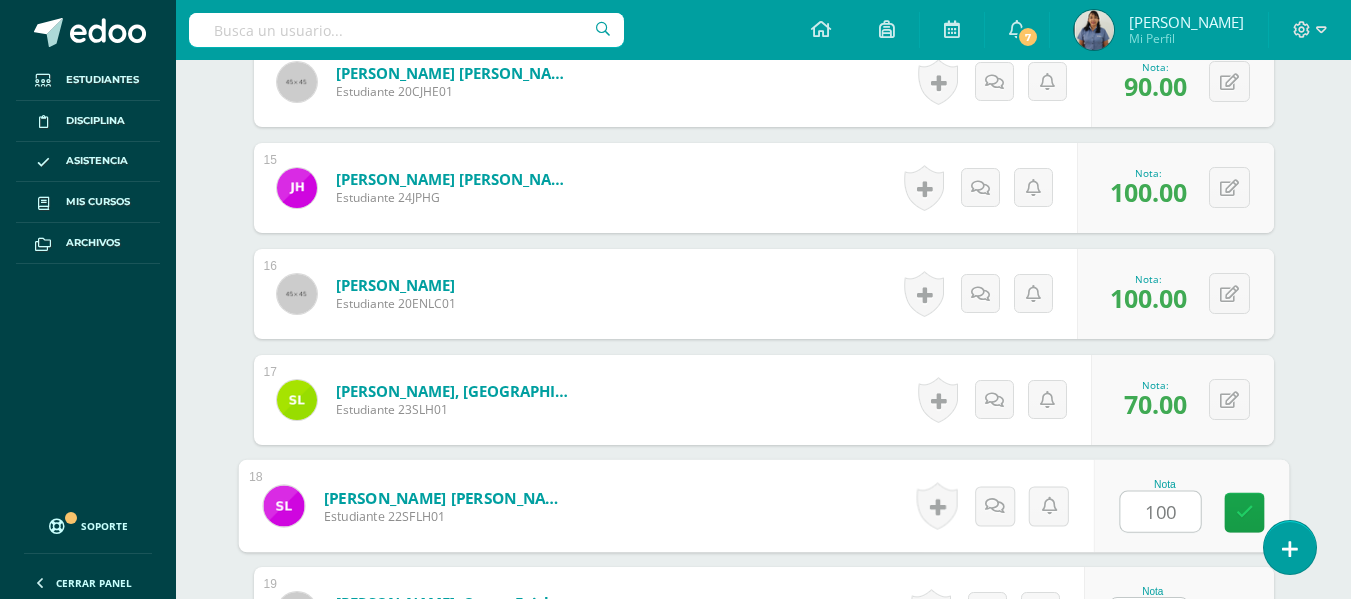type on "100" 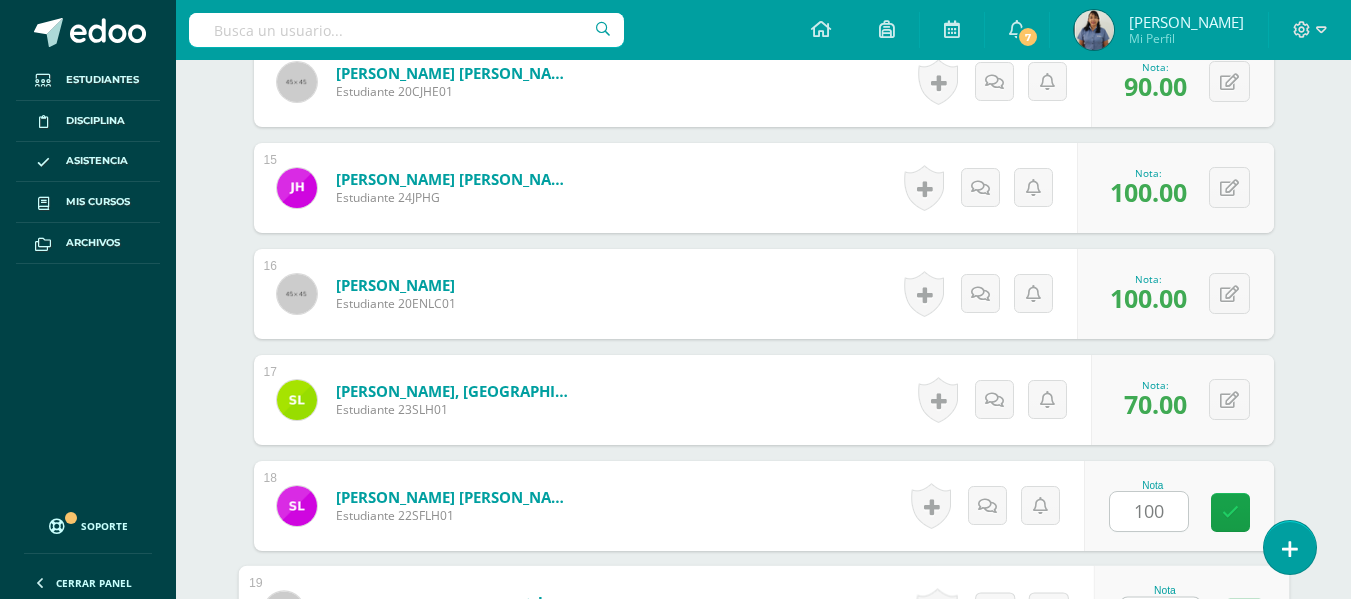 scroll, scrollTop: 2093, scrollLeft: 0, axis: vertical 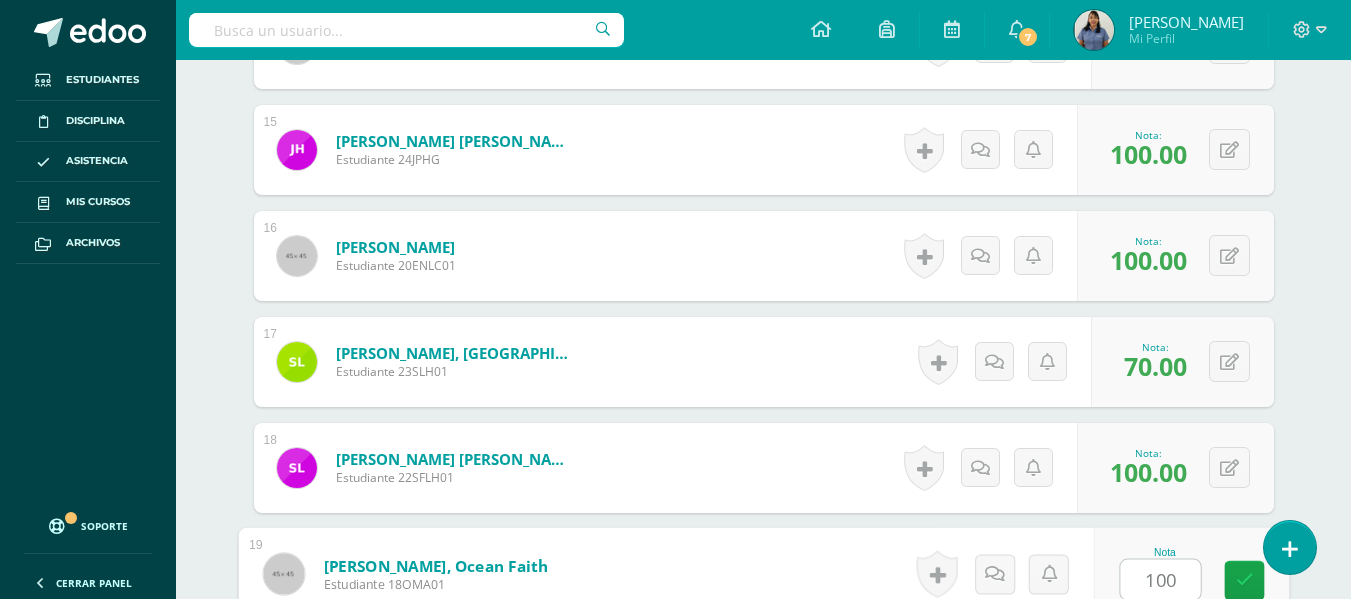 type on "100" 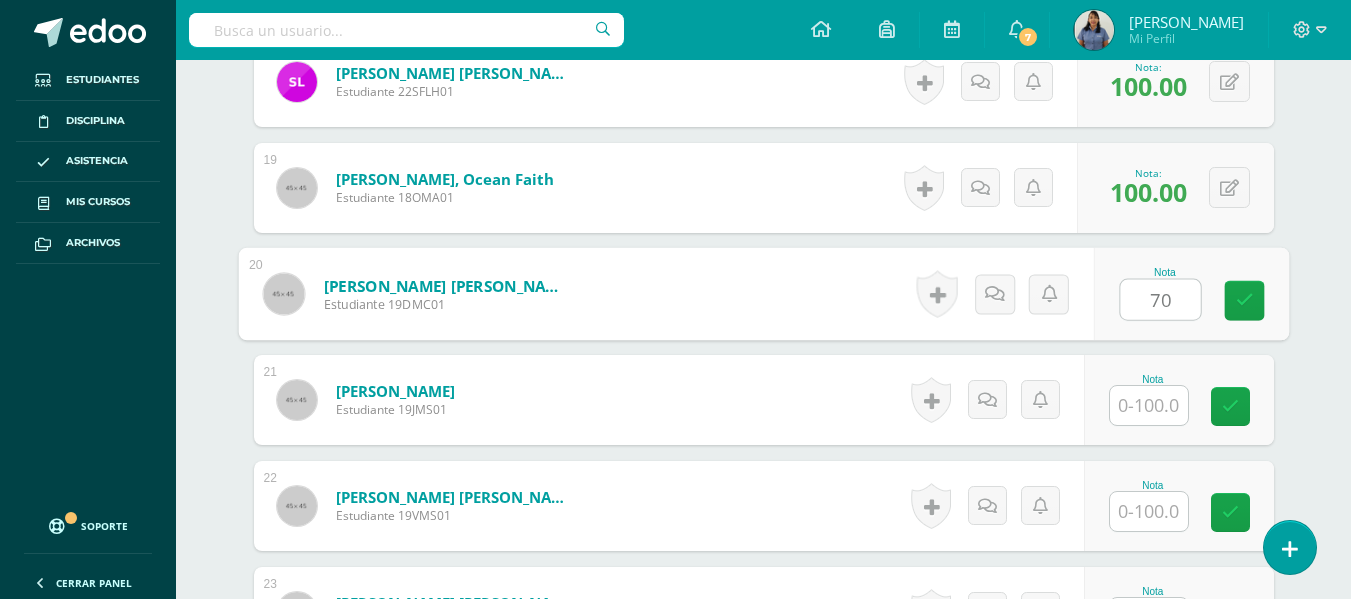 type on "70" 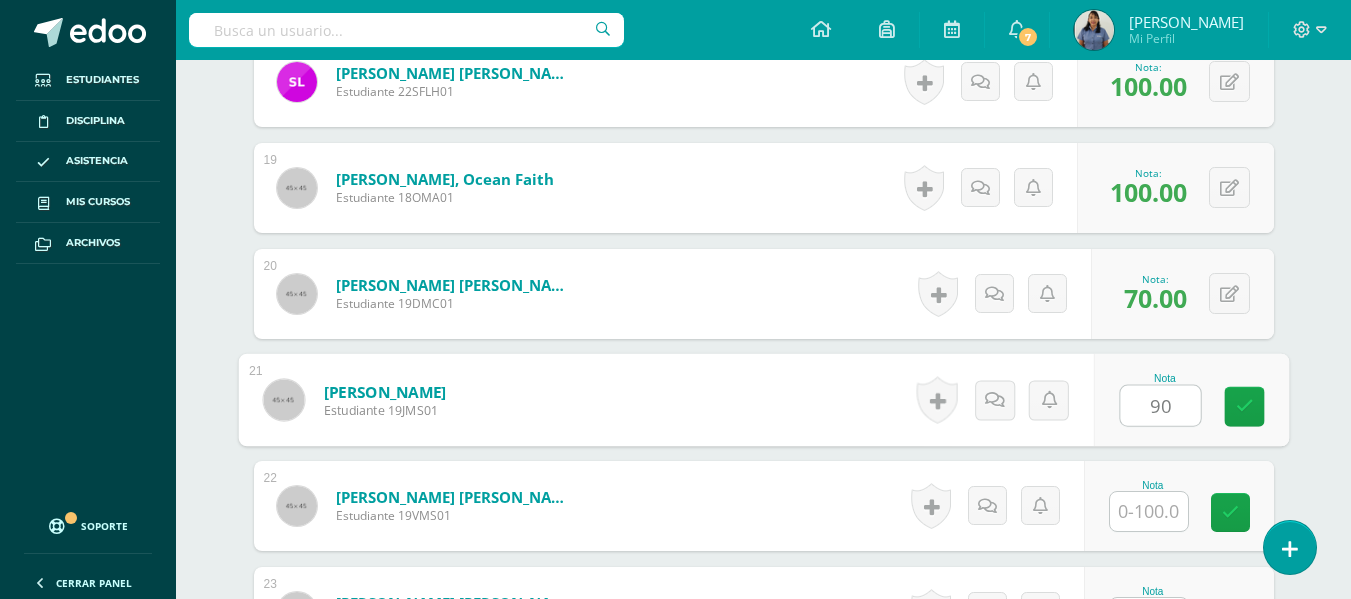 type on "90" 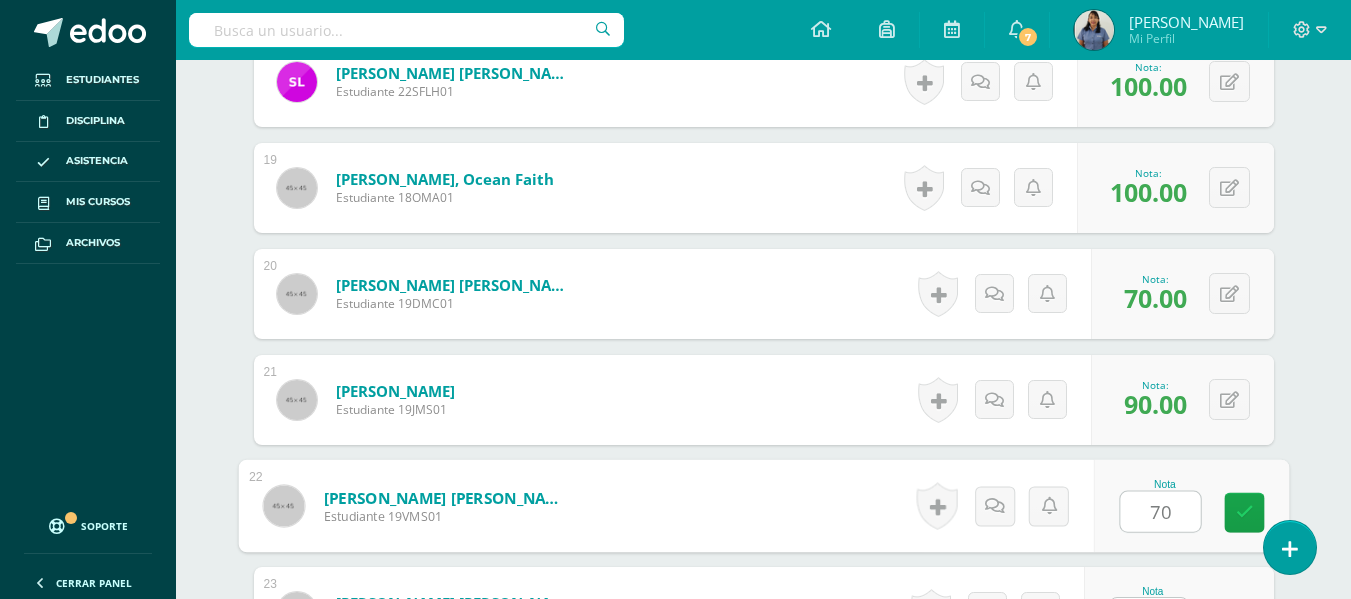 type on "70" 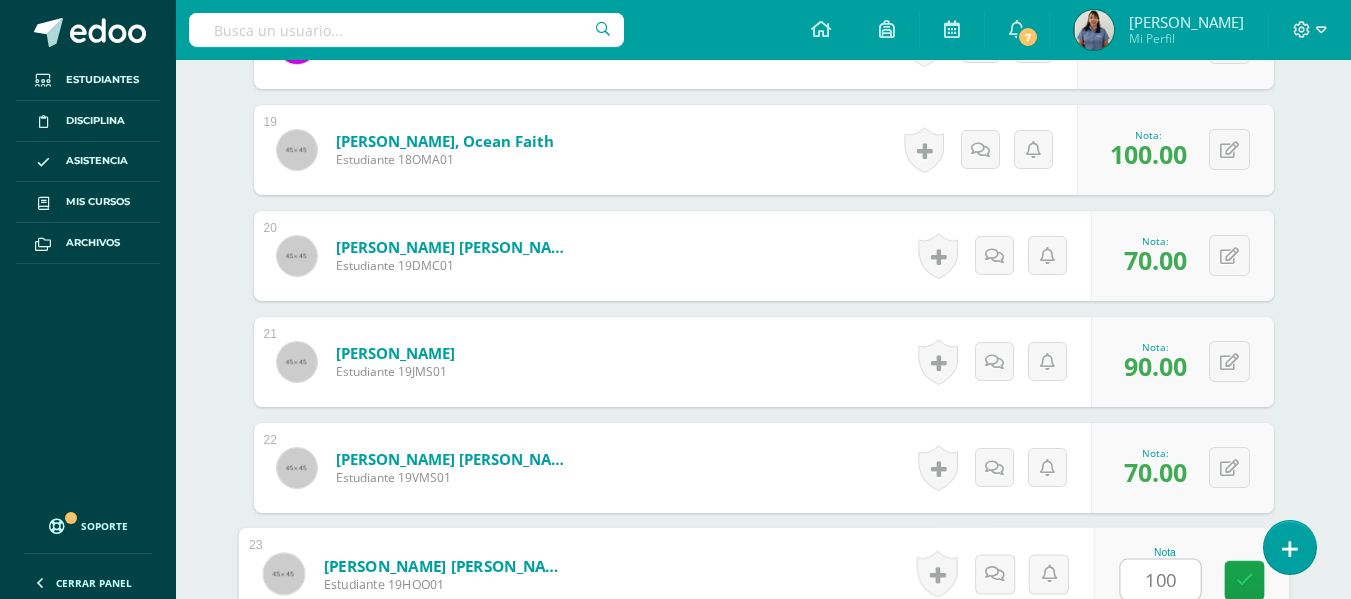 type on "100" 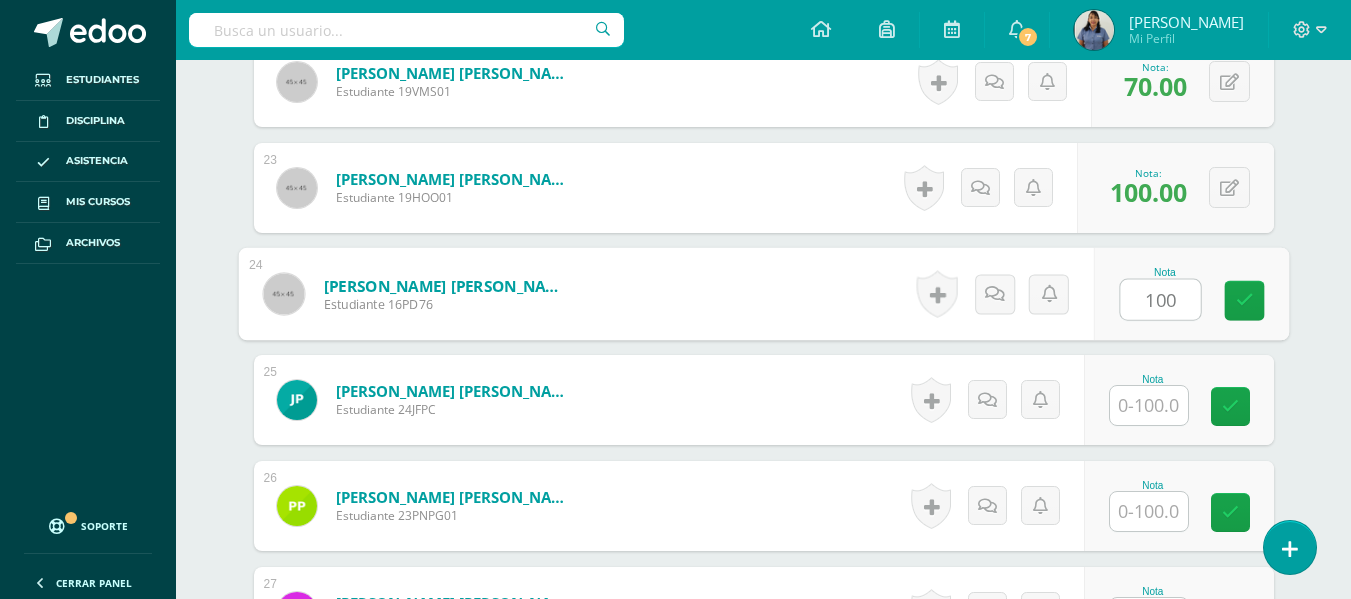 type on "100" 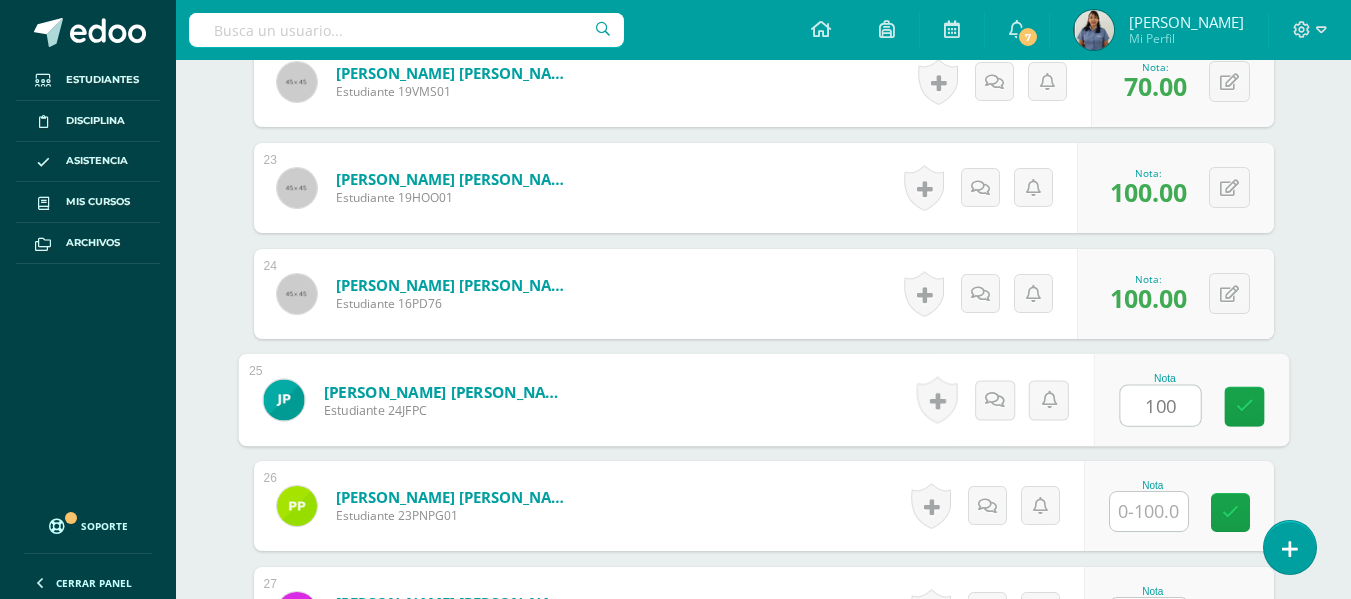 type on "100" 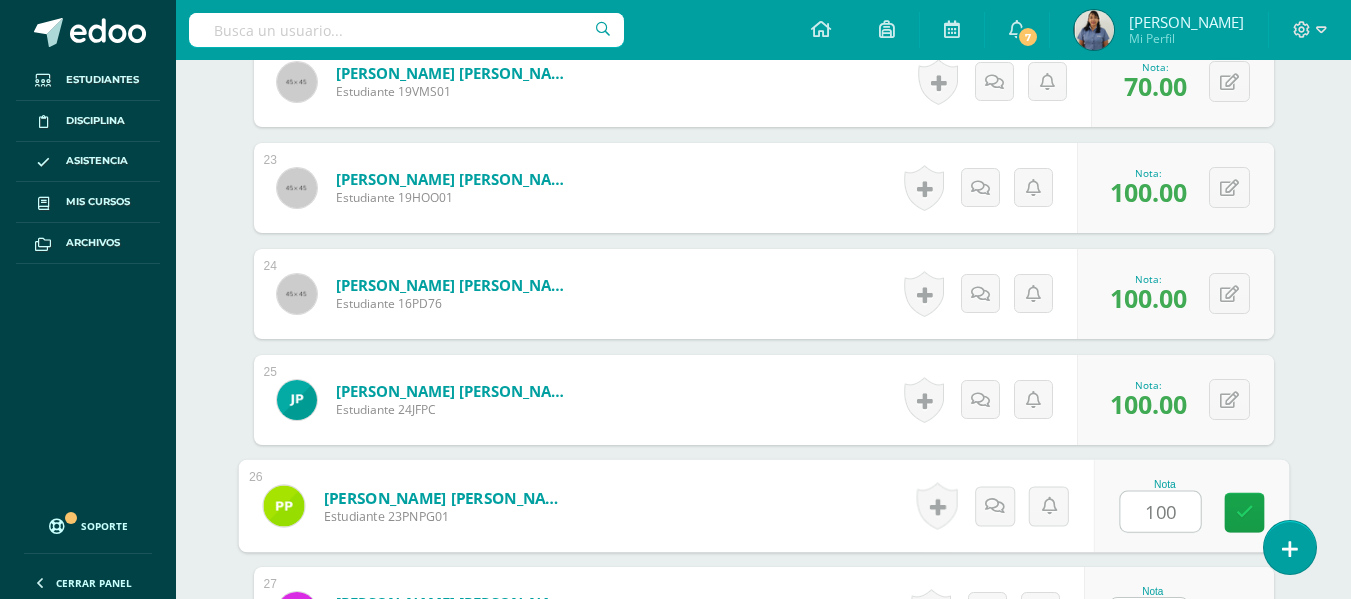 type on "100" 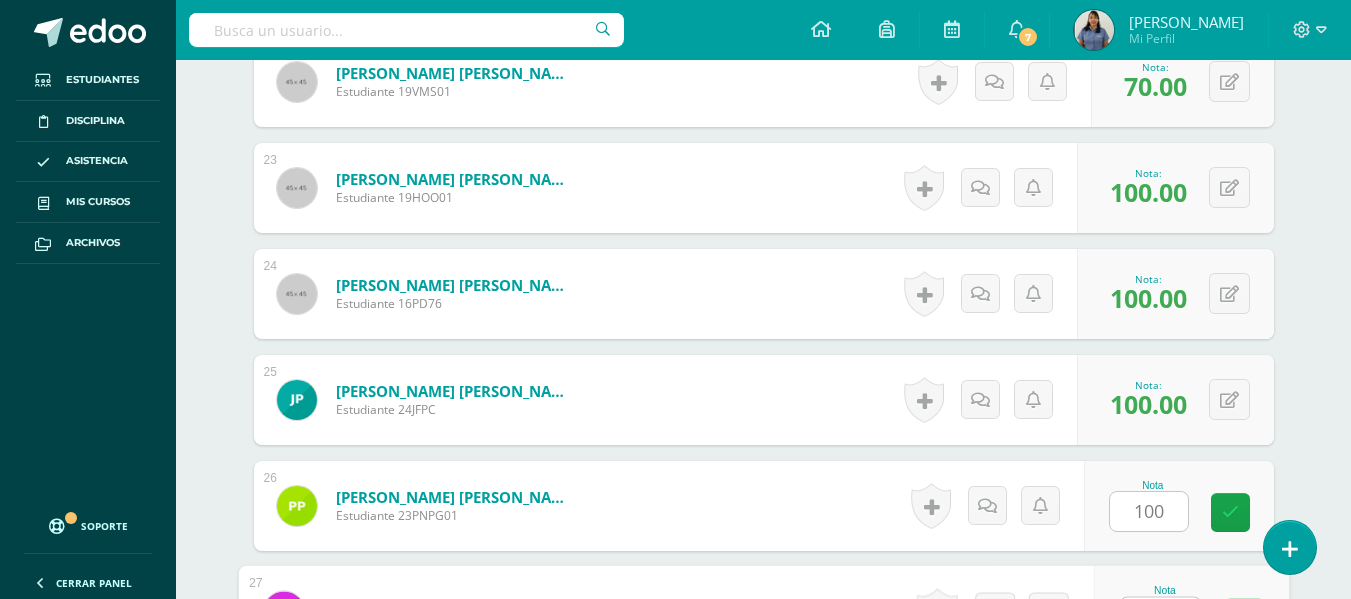 scroll, scrollTop: 2941, scrollLeft: 0, axis: vertical 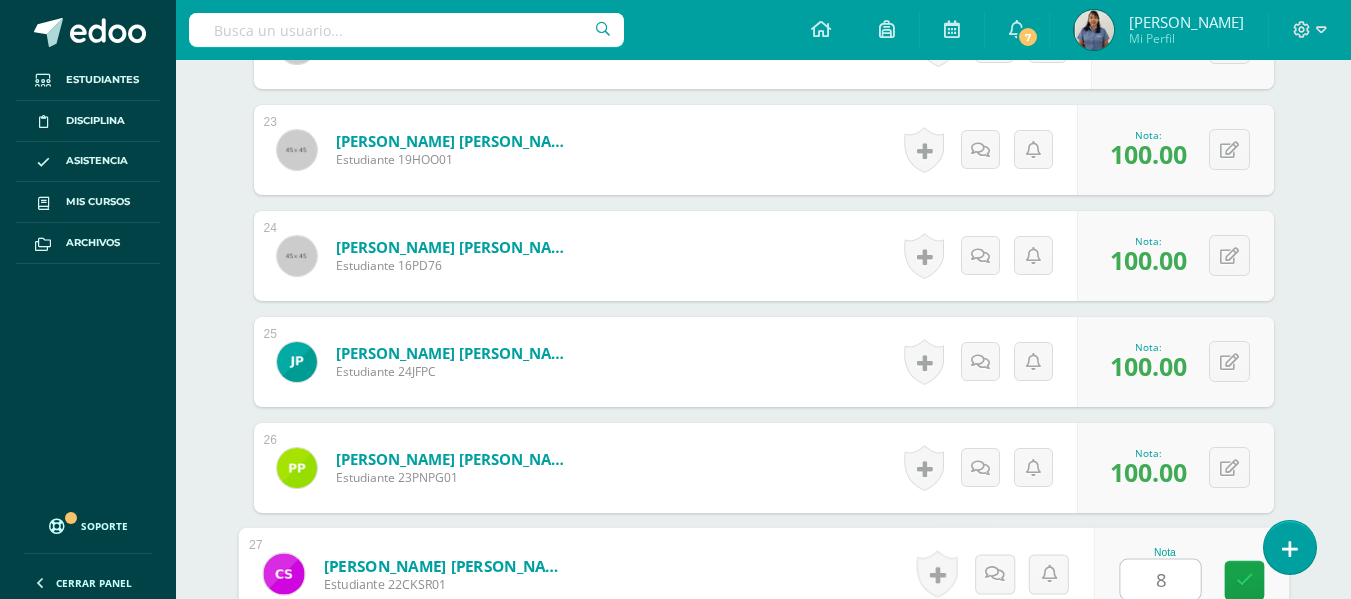 type on "80" 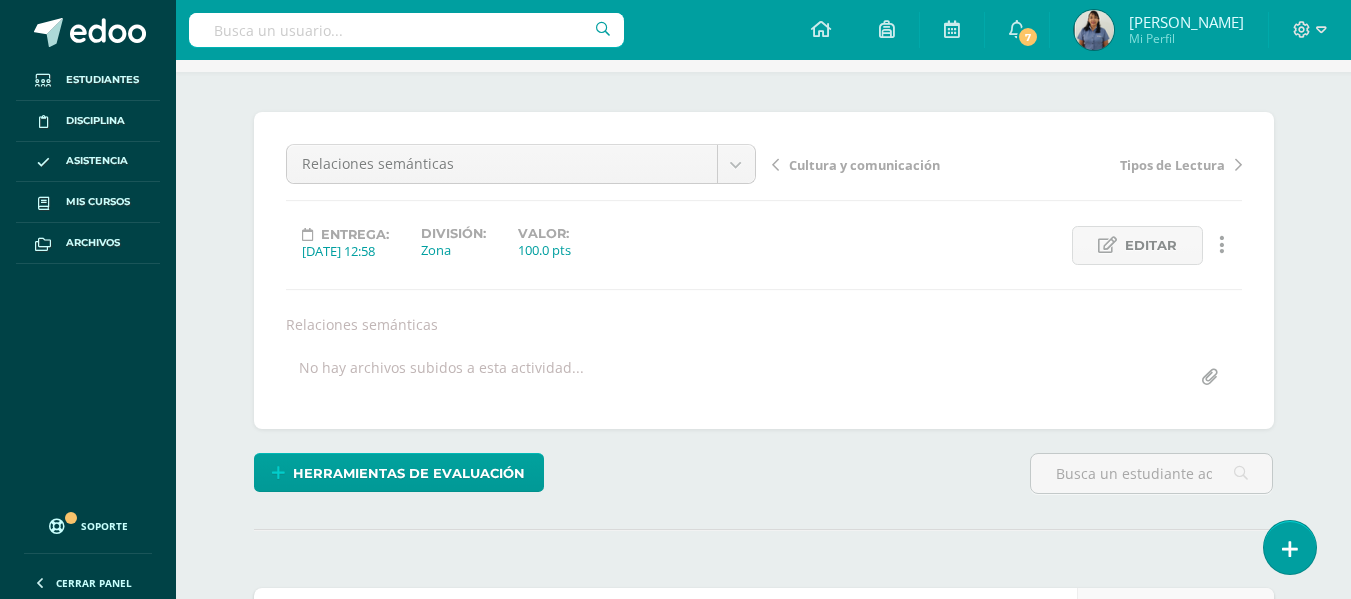 scroll, scrollTop: 0, scrollLeft: 0, axis: both 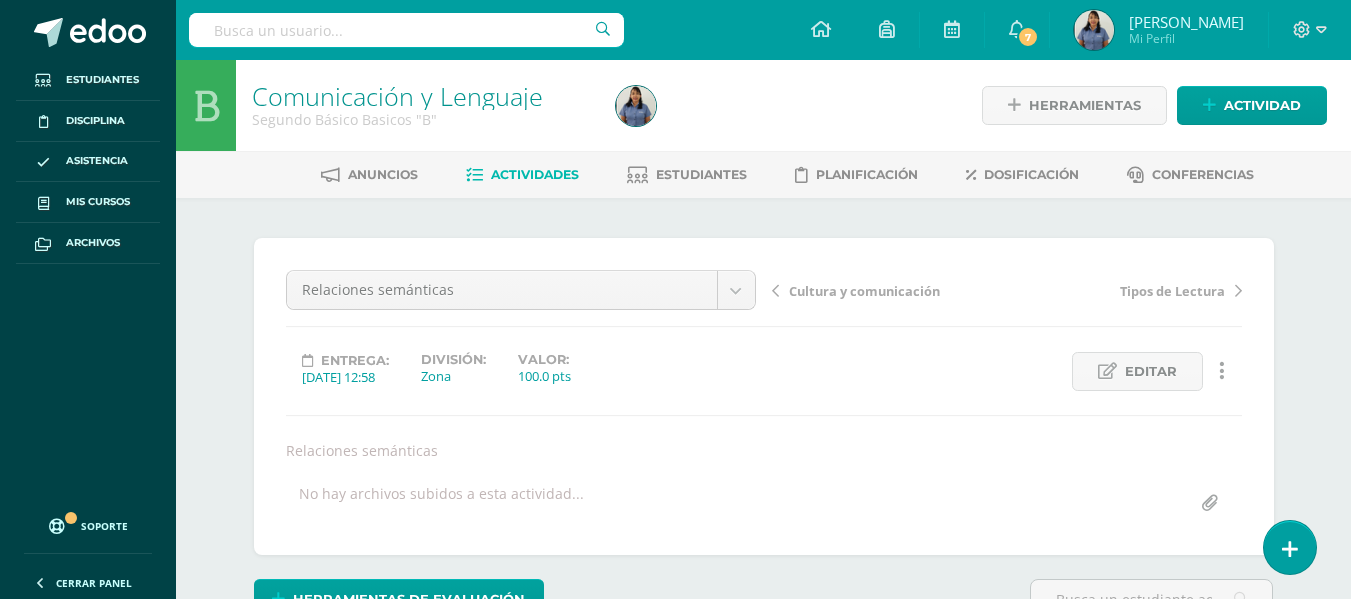 click on "Actividades" at bounding box center [535, 174] 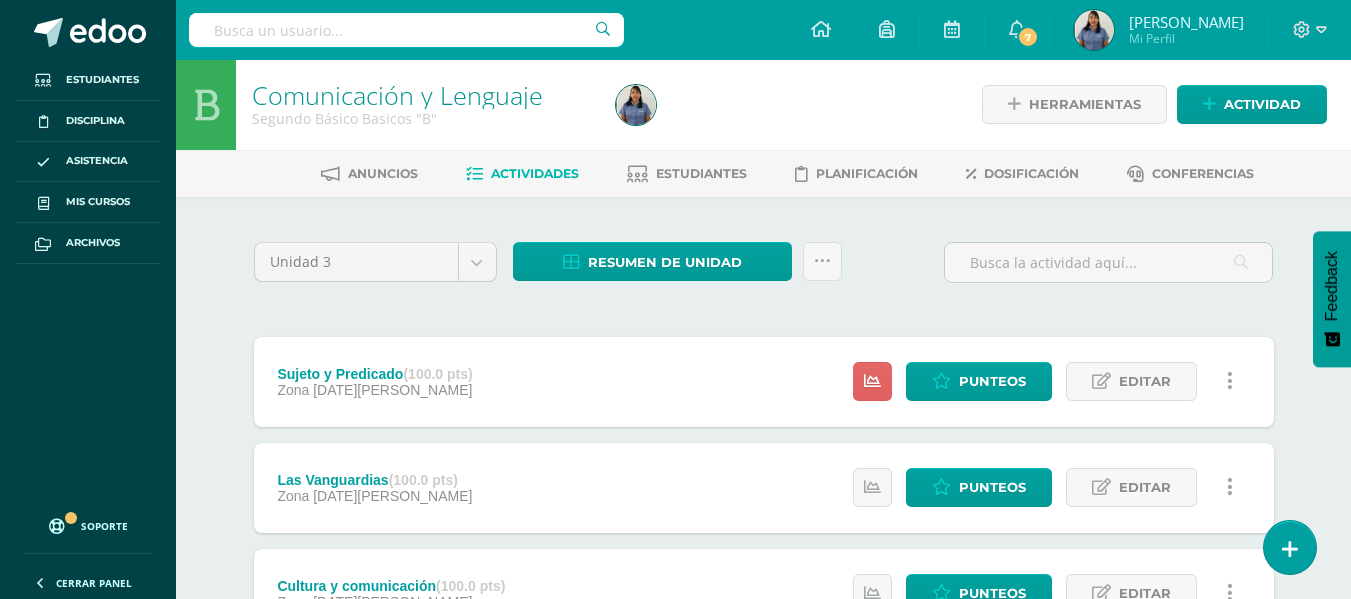 scroll, scrollTop: 0, scrollLeft: 0, axis: both 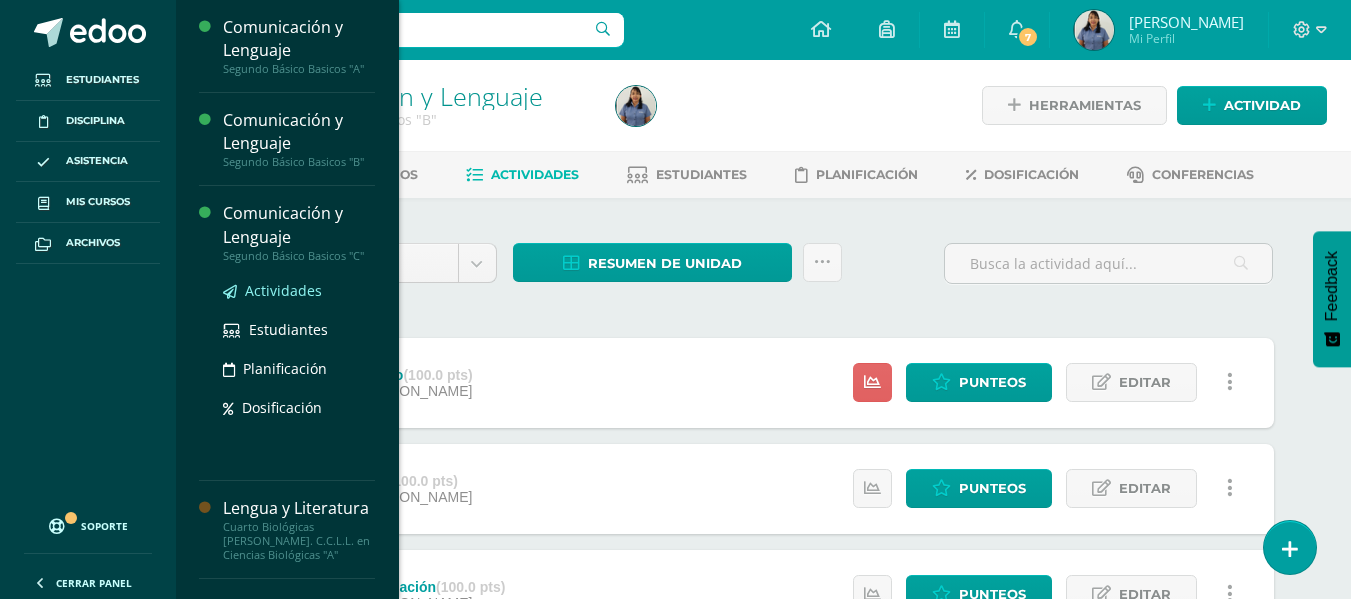 click on "Actividades" at bounding box center (283, 290) 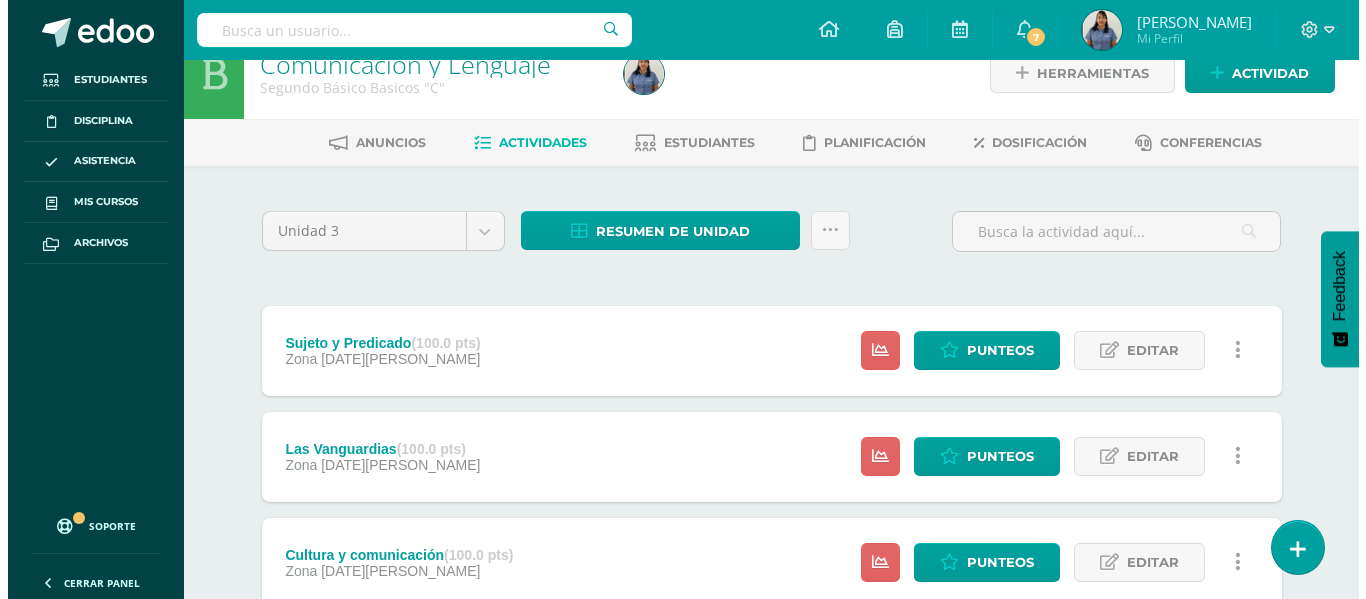 scroll, scrollTop: 0, scrollLeft: 0, axis: both 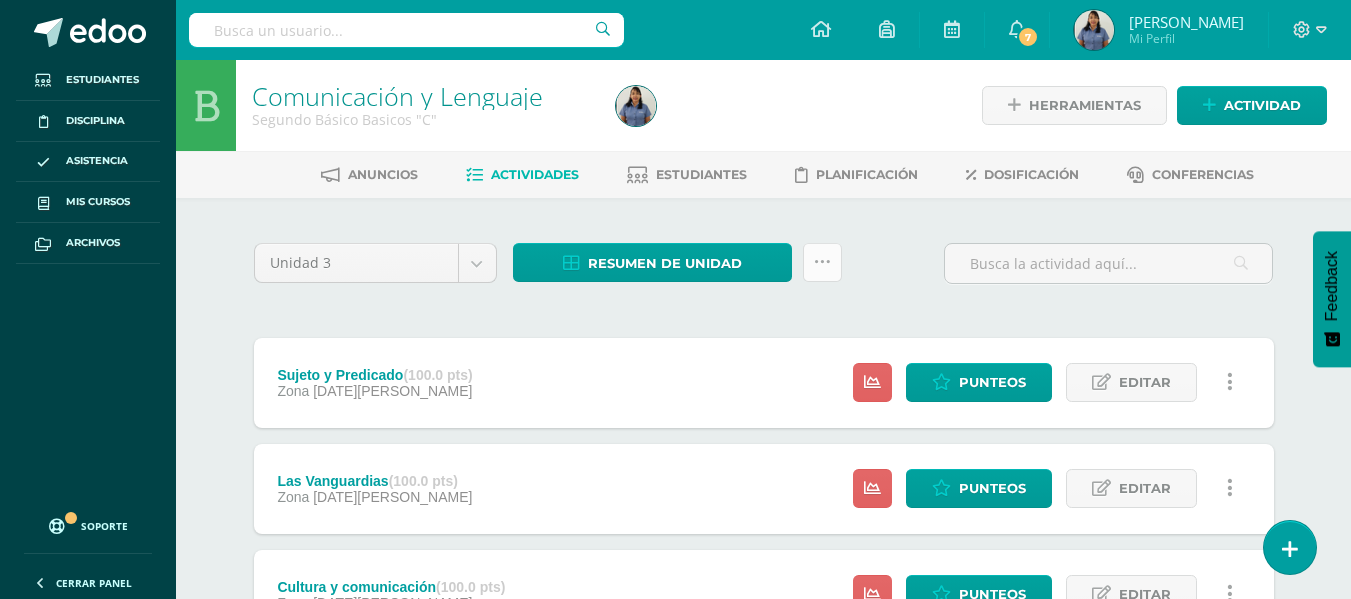 click at bounding box center (822, 262) 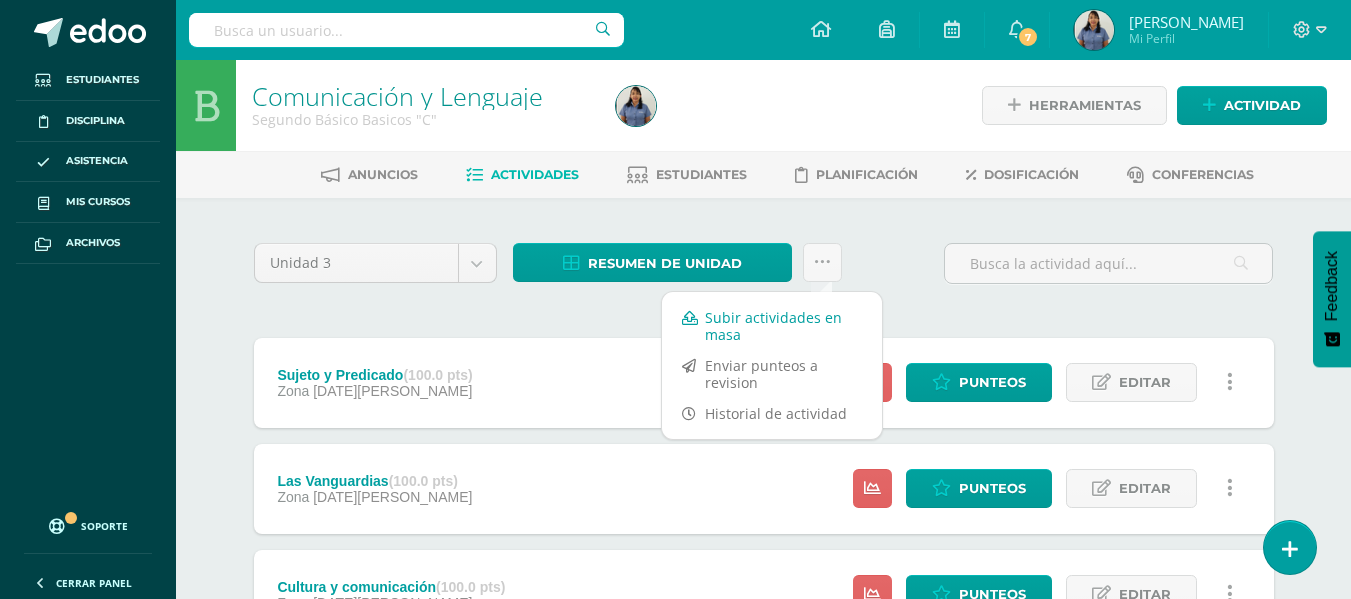 click on "Subir actividades en masa" at bounding box center (772, 326) 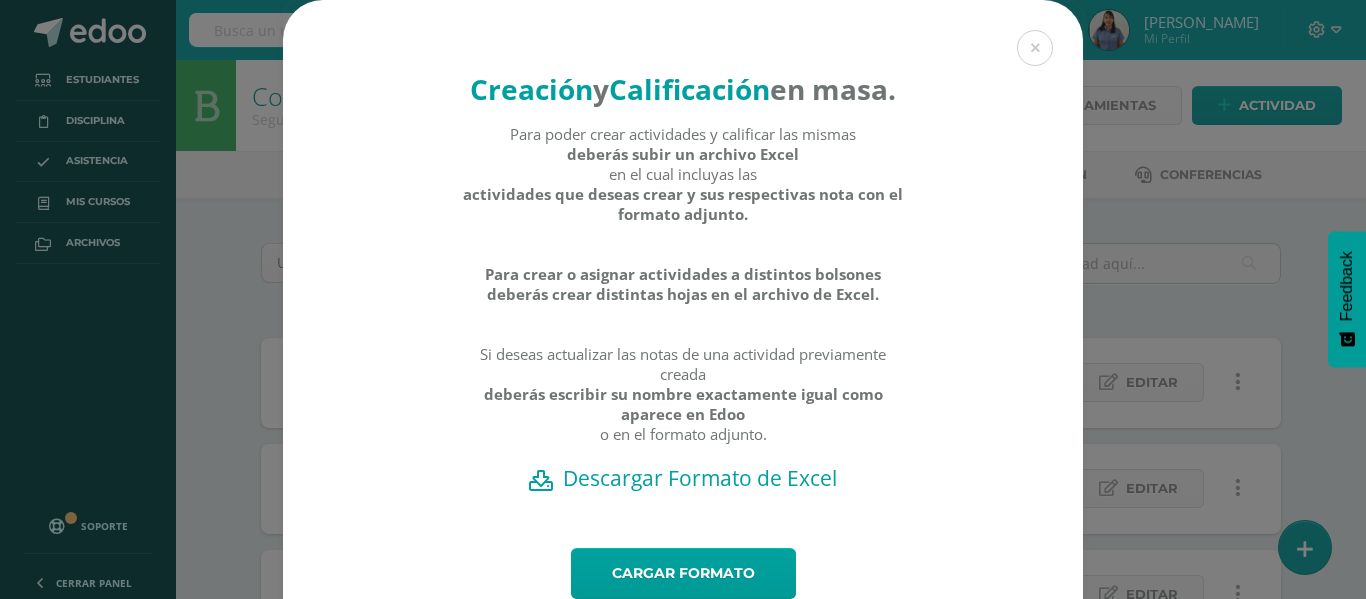 click on "Descargar Formato de Excel" at bounding box center [683, 478] 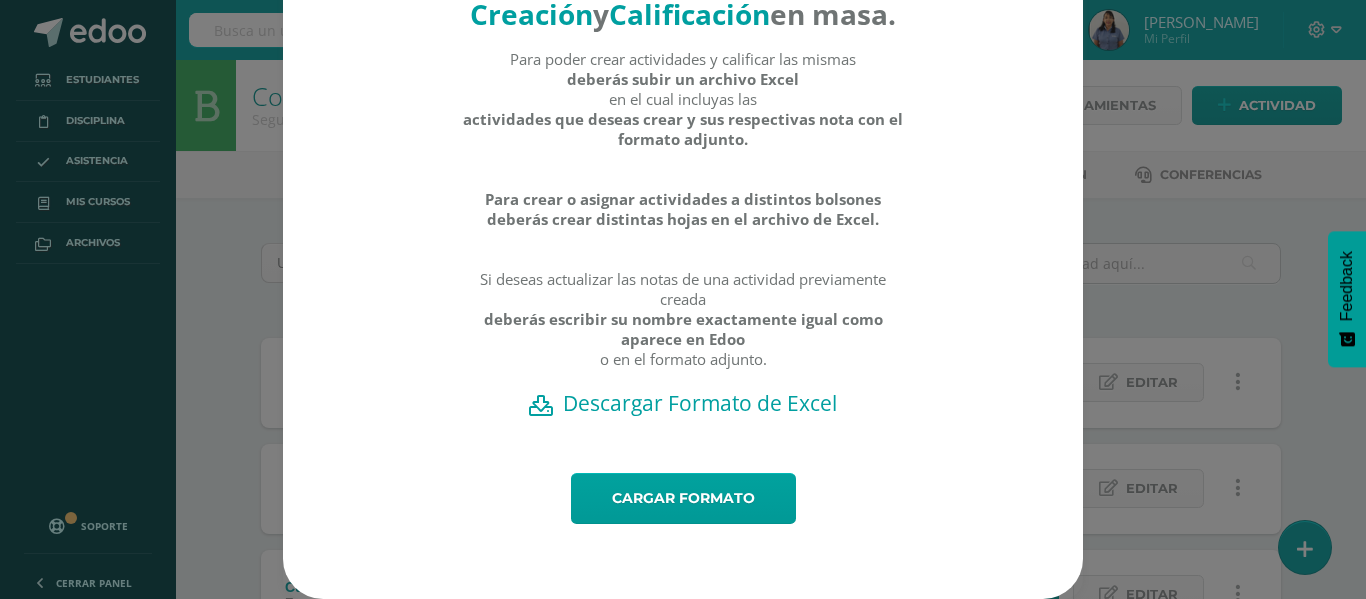 scroll, scrollTop: 113, scrollLeft: 0, axis: vertical 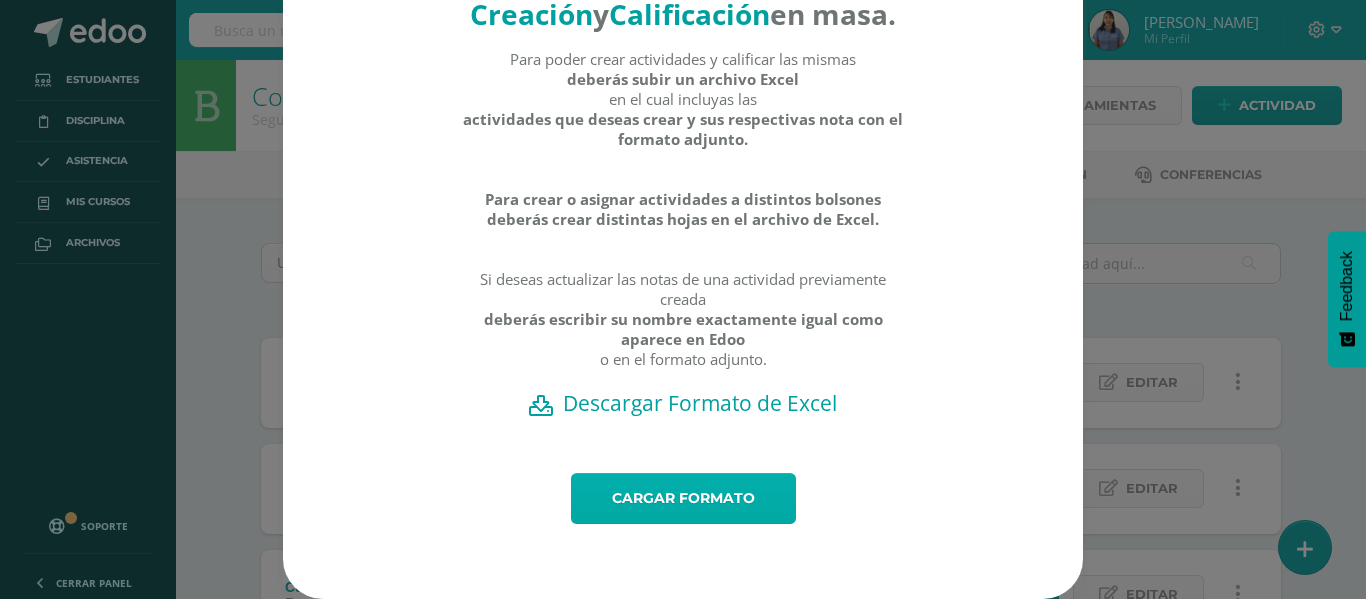 click on "Cargar formato" at bounding box center [683, 498] 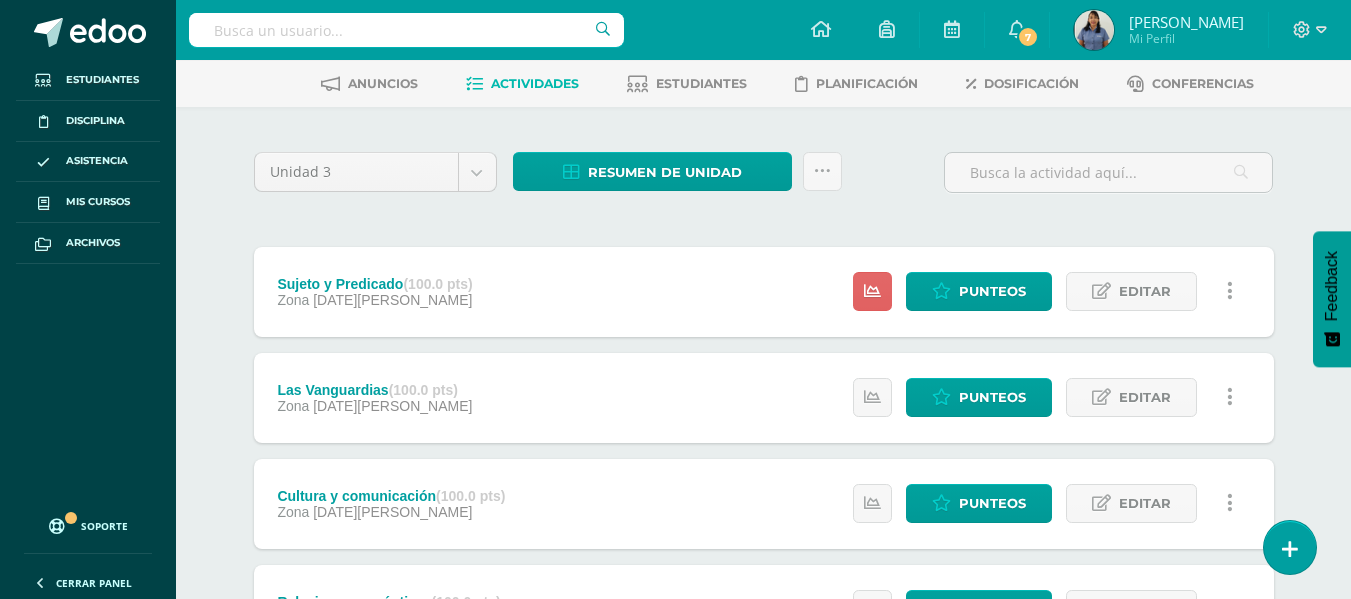 scroll, scrollTop: 0, scrollLeft: 0, axis: both 